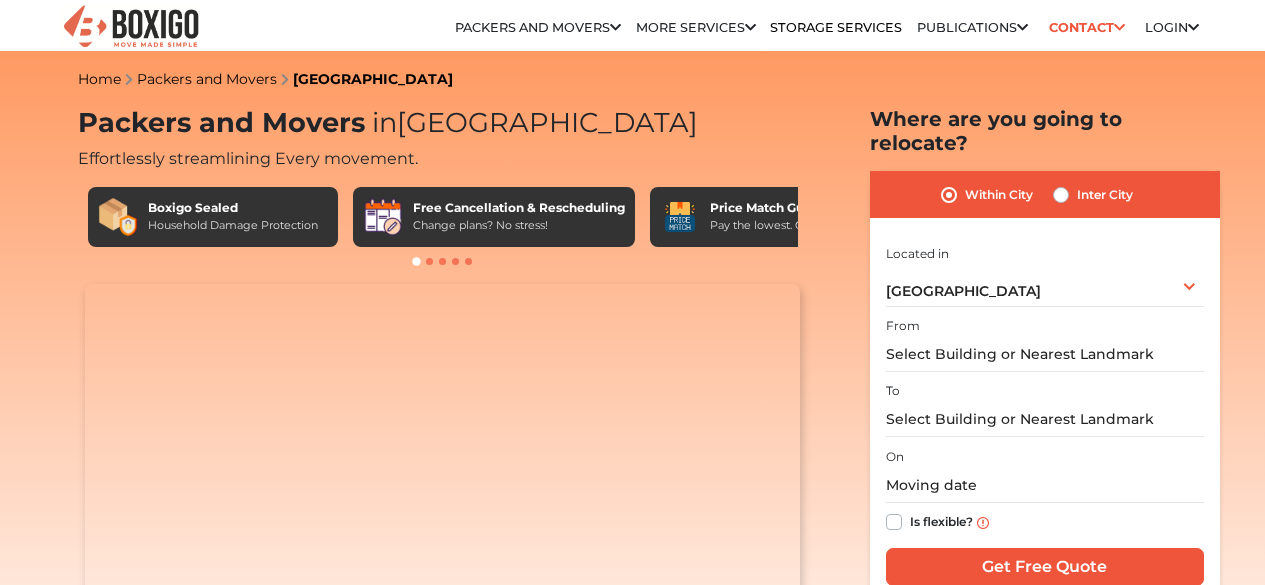 scroll, scrollTop: 0, scrollLeft: 0, axis: both 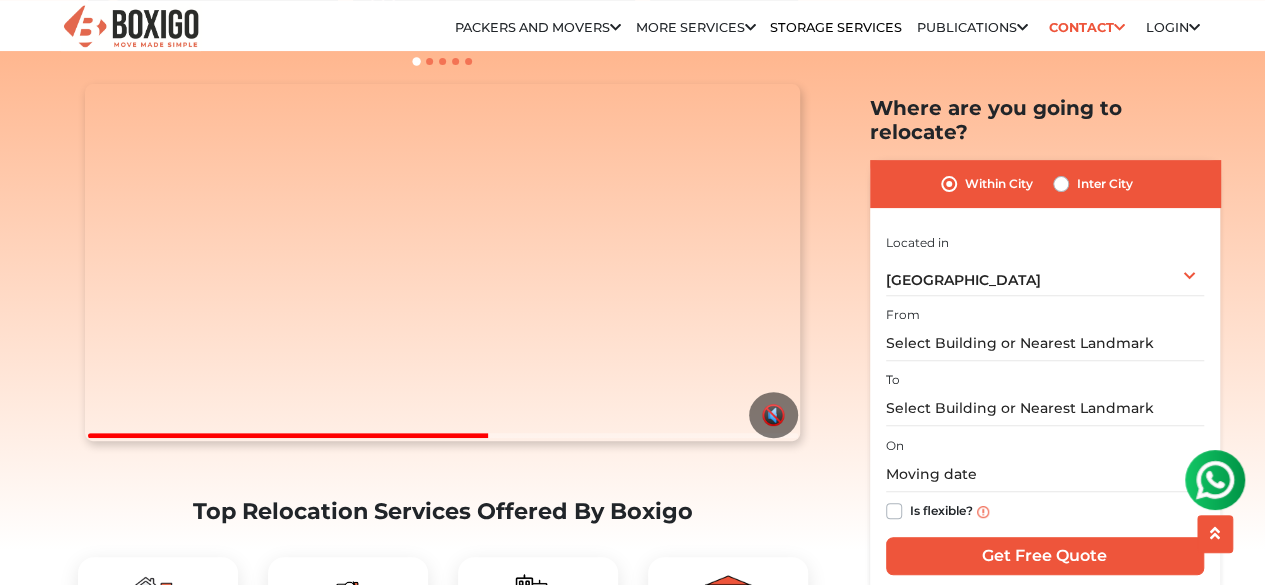 click on "Inter City" at bounding box center [1105, 184] 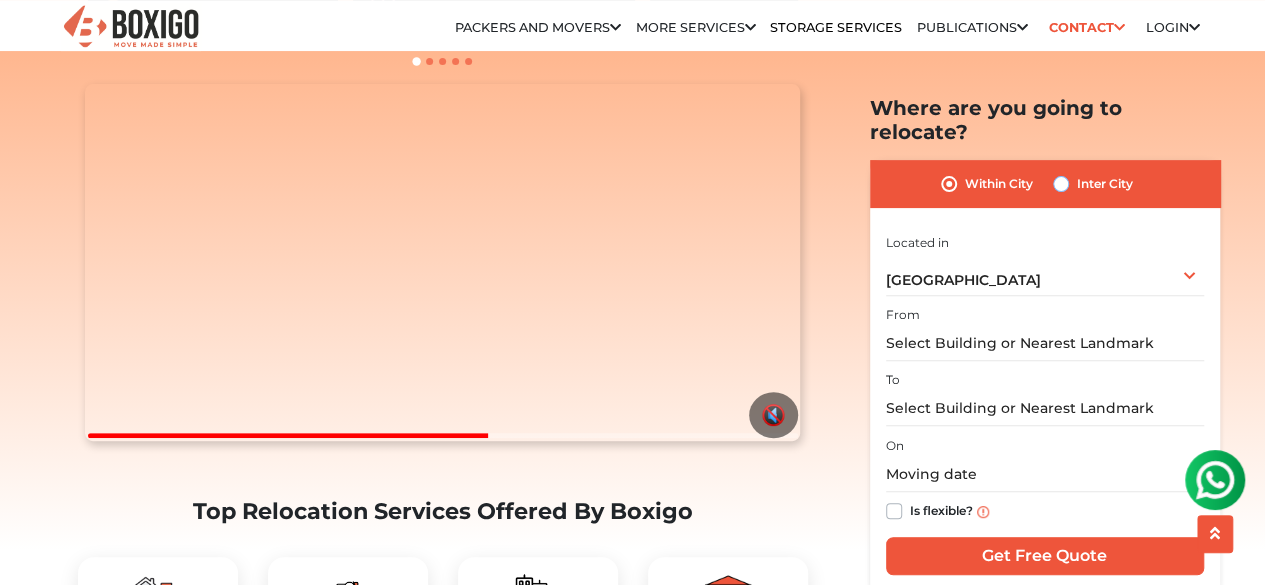 click on "Inter City" at bounding box center [1061, 182] 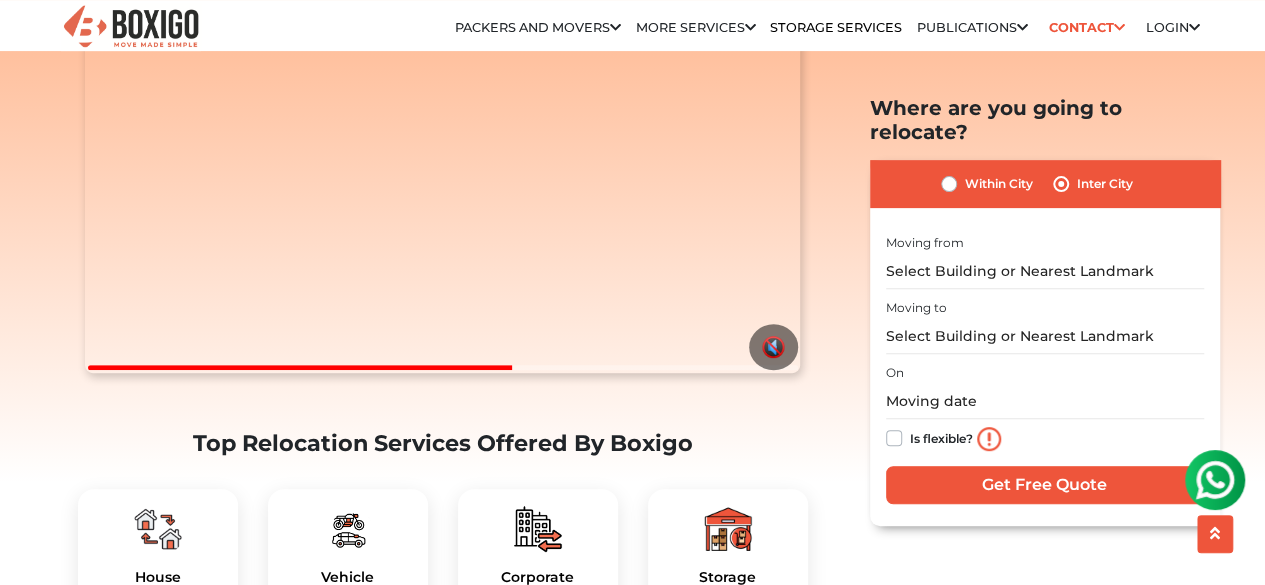 scroll, scrollTop: 300, scrollLeft: 0, axis: vertical 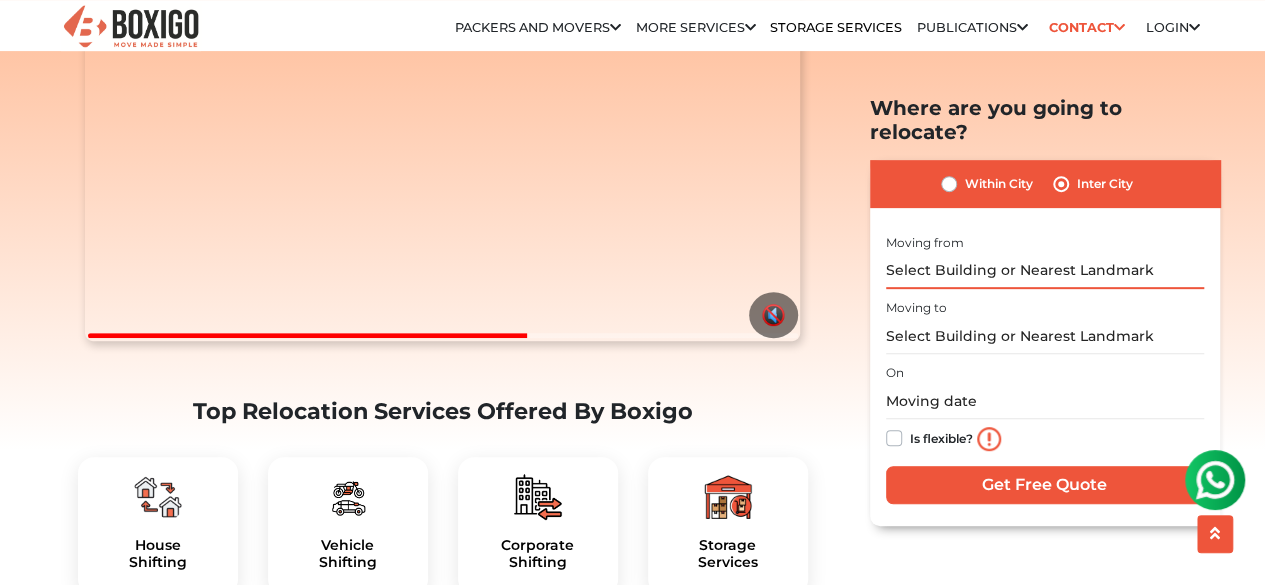 click at bounding box center (1045, 270) 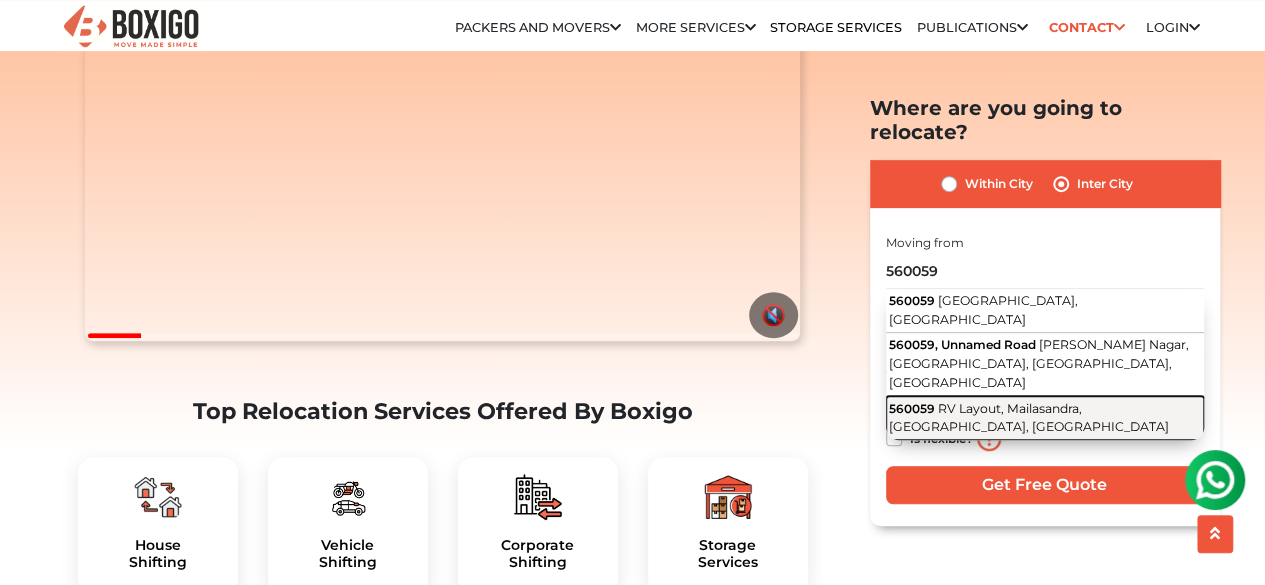 click on "RV Layout, Mailasandra, [GEOGRAPHIC_DATA], [GEOGRAPHIC_DATA]" at bounding box center (1029, 417) 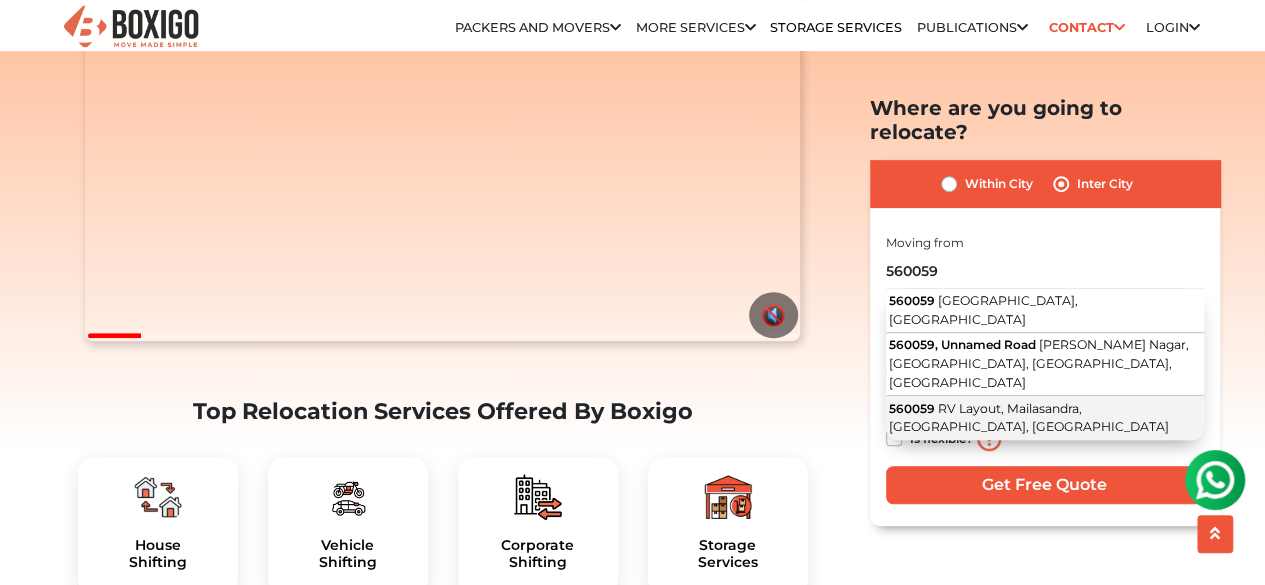 type on "560059, RV Layout, Mailasandra, Bengaluru, Karnataka" 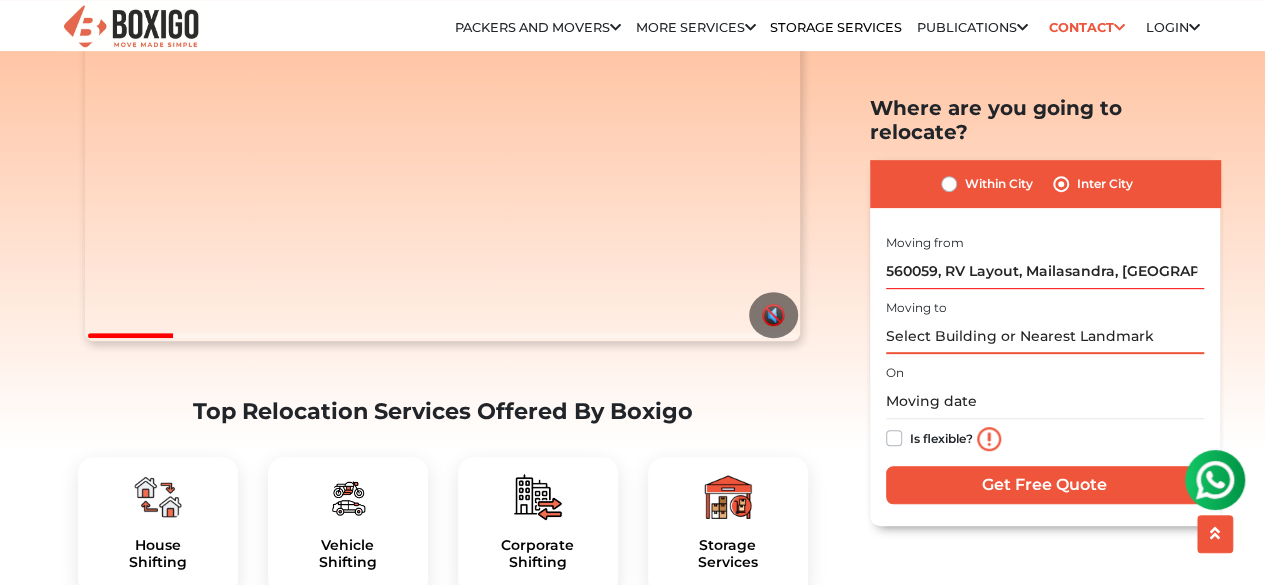click at bounding box center (1045, 336) 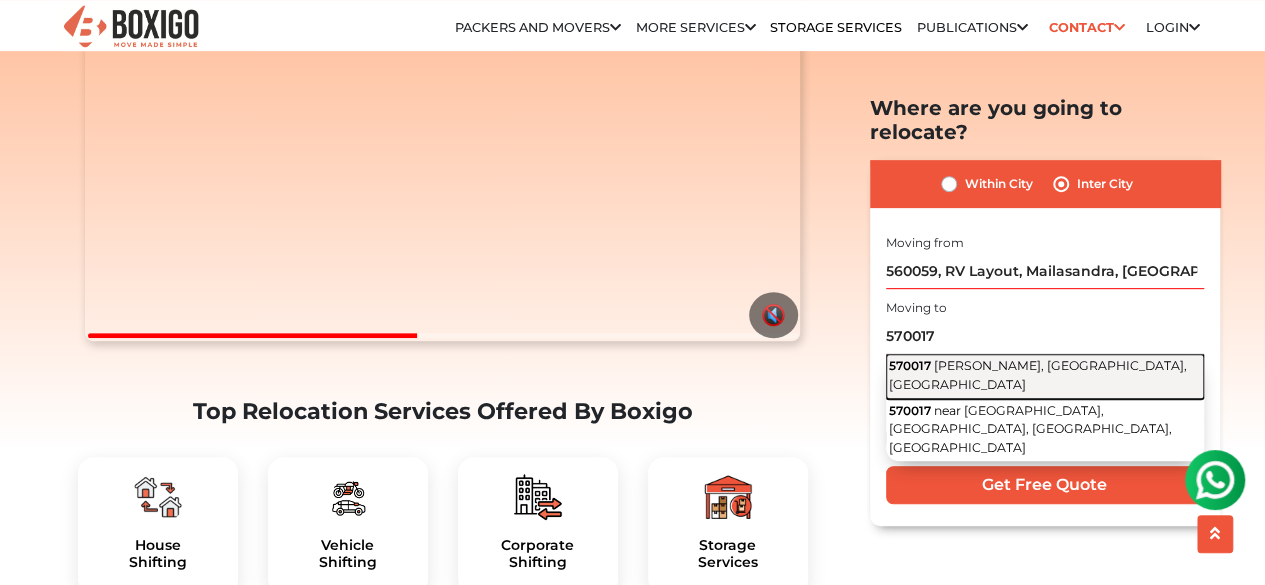 click on "[PERSON_NAME], [GEOGRAPHIC_DATA], [GEOGRAPHIC_DATA]" at bounding box center [1038, 375] 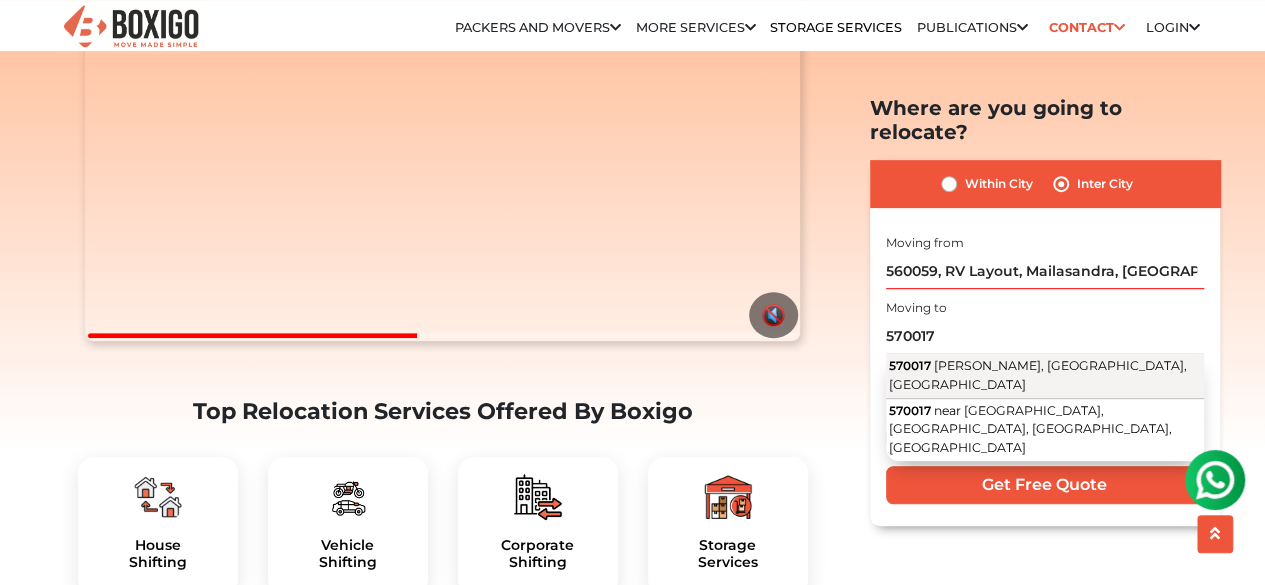 type on "Hinkal, [GEOGRAPHIC_DATA]" 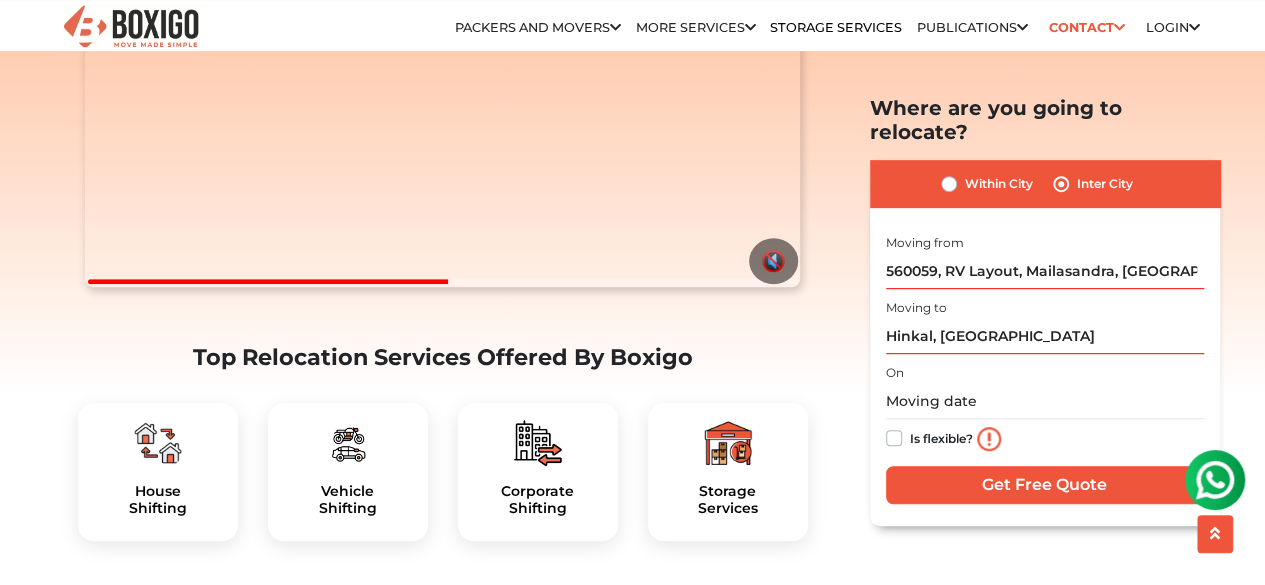 scroll, scrollTop: 400, scrollLeft: 0, axis: vertical 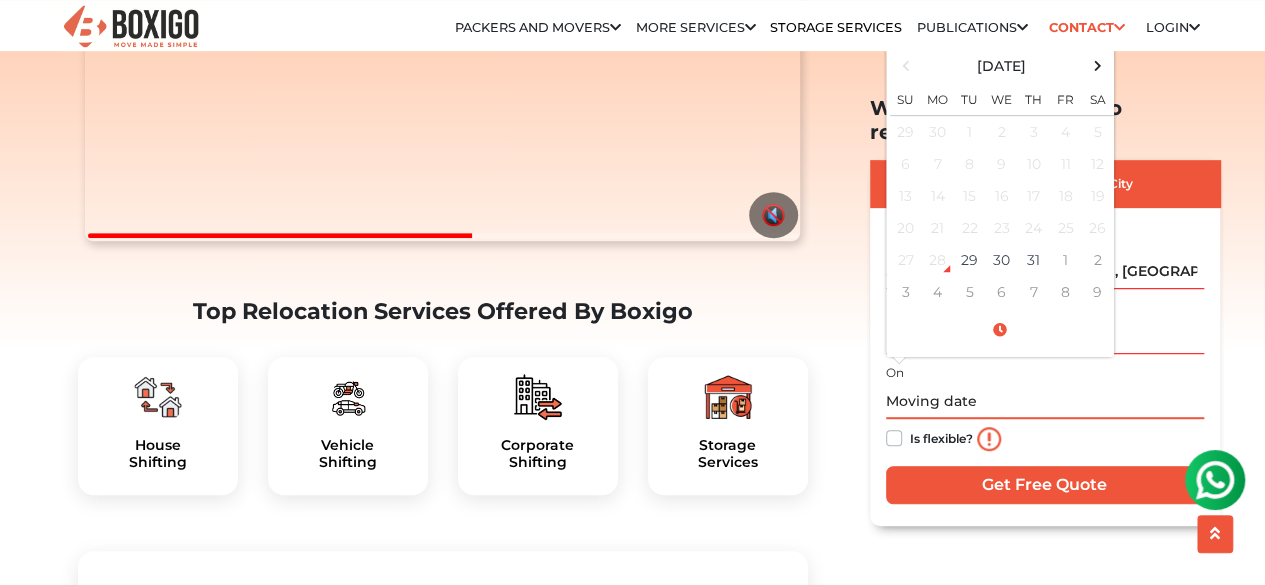 click at bounding box center [1045, 401] 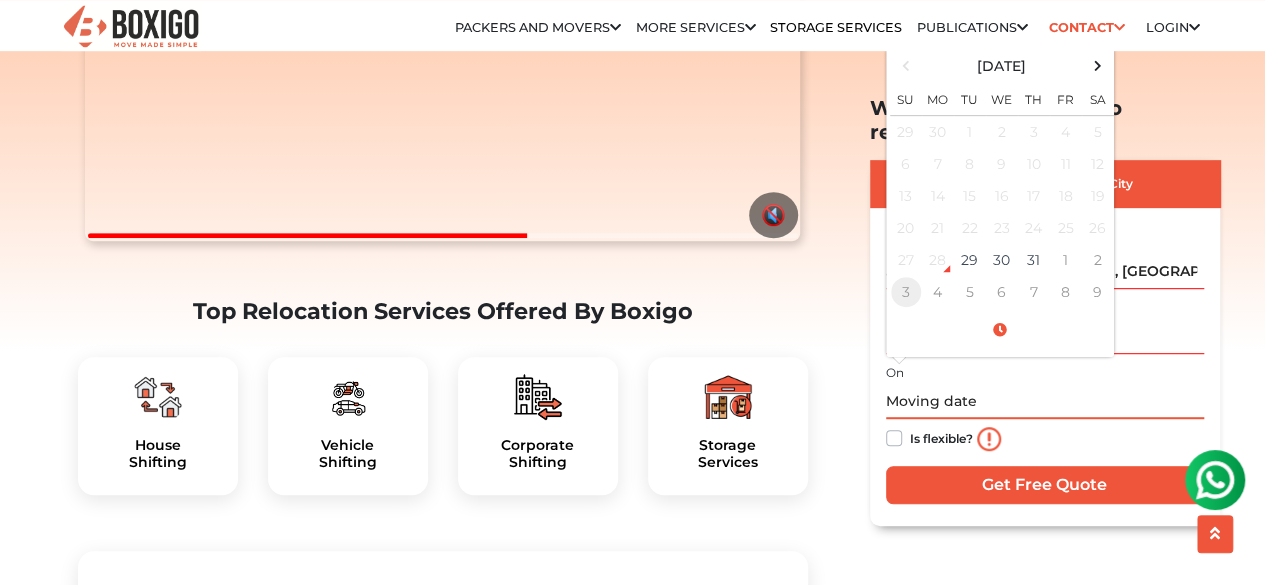 click on "3" at bounding box center [906, 292] 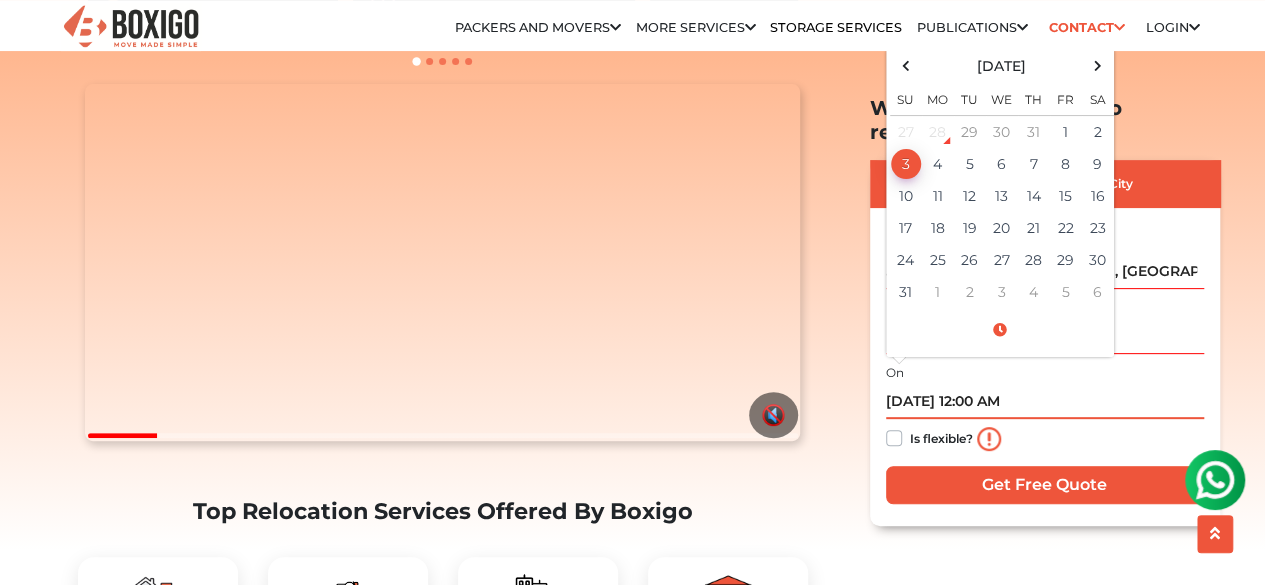 scroll, scrollTop: 500, scrollLeft: 0, axis: vertical 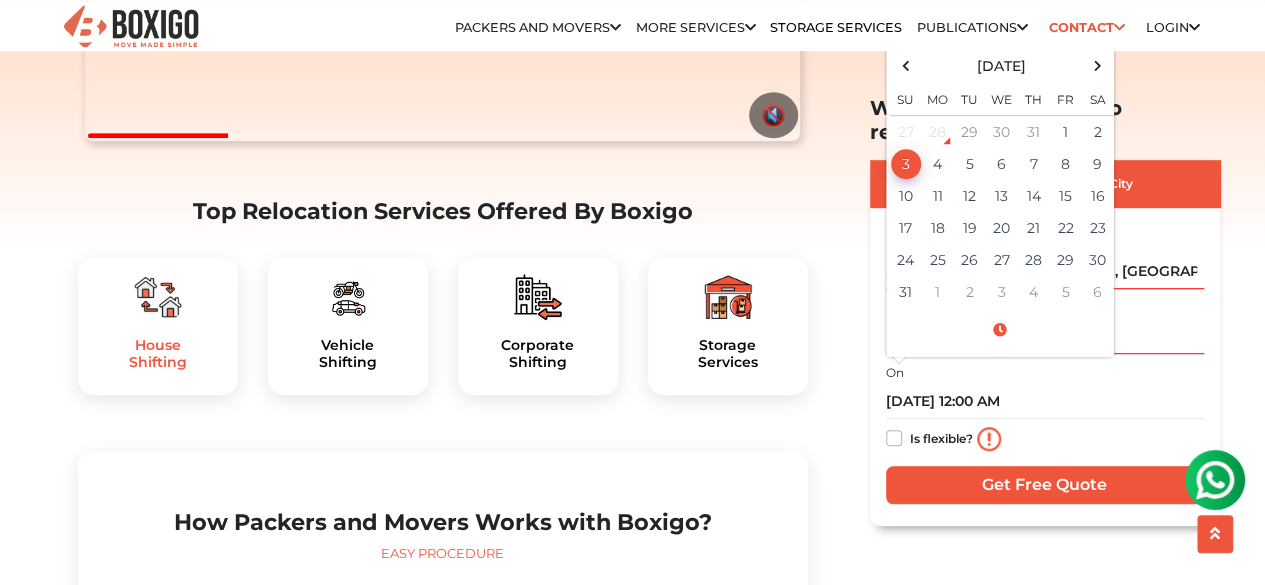 click on "House   Shifting" at bounding box center [158, 354] 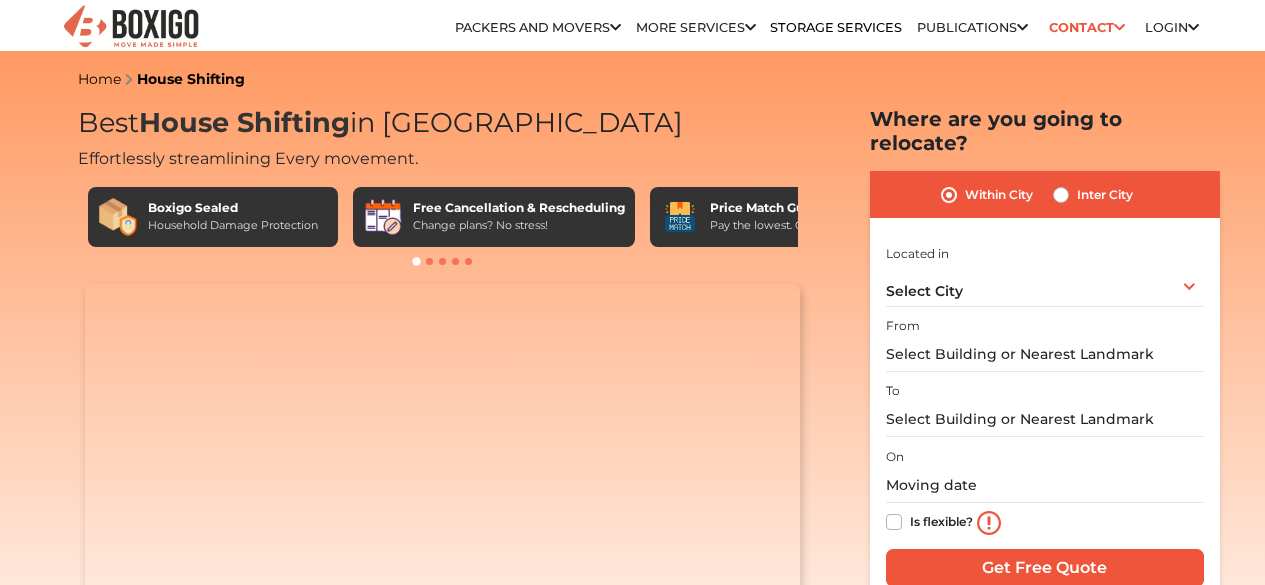 scroll, scrollTop: 0, scrollLeft: 0, axis: both 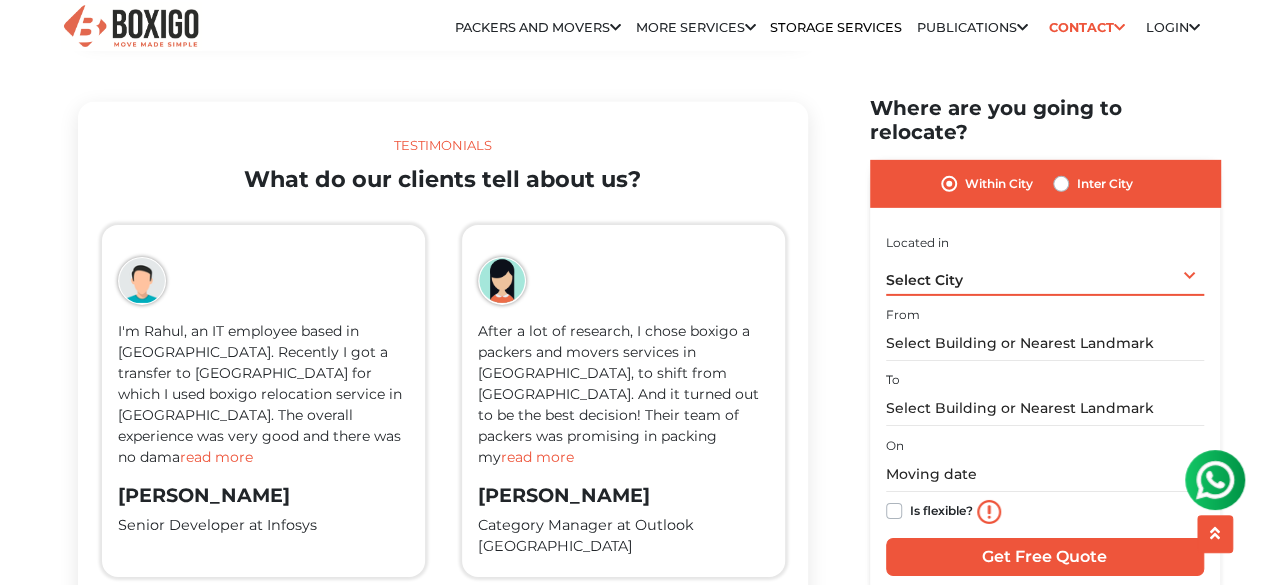 click on "Select City" at bounding box center [924, 280] 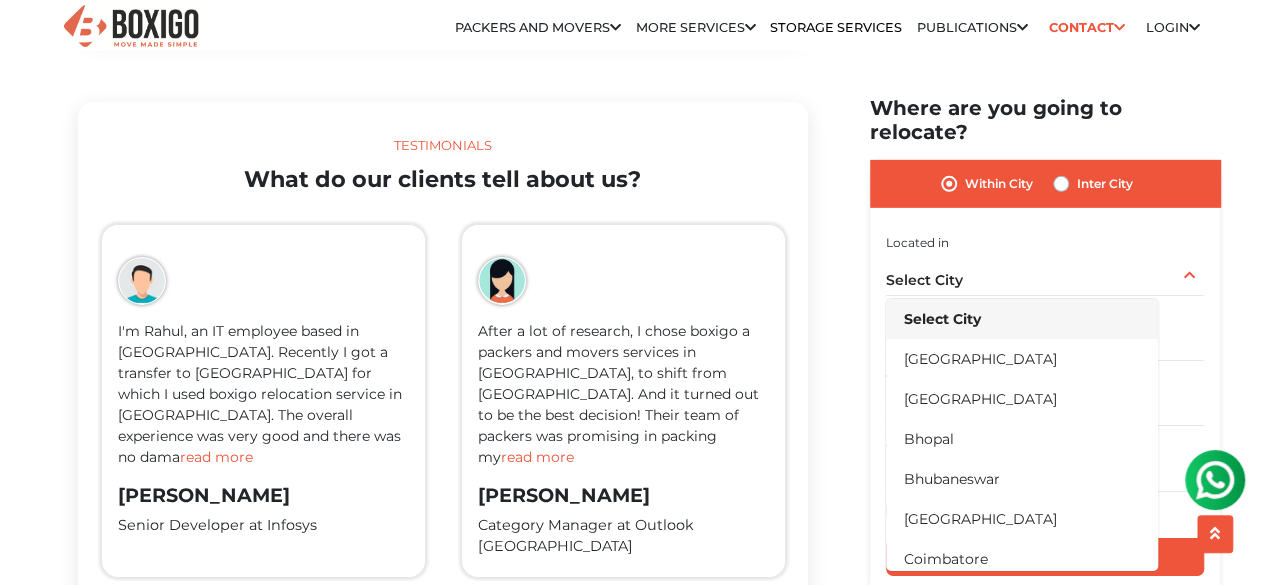 click on "Inter City" at bounding box center (1105, 184) 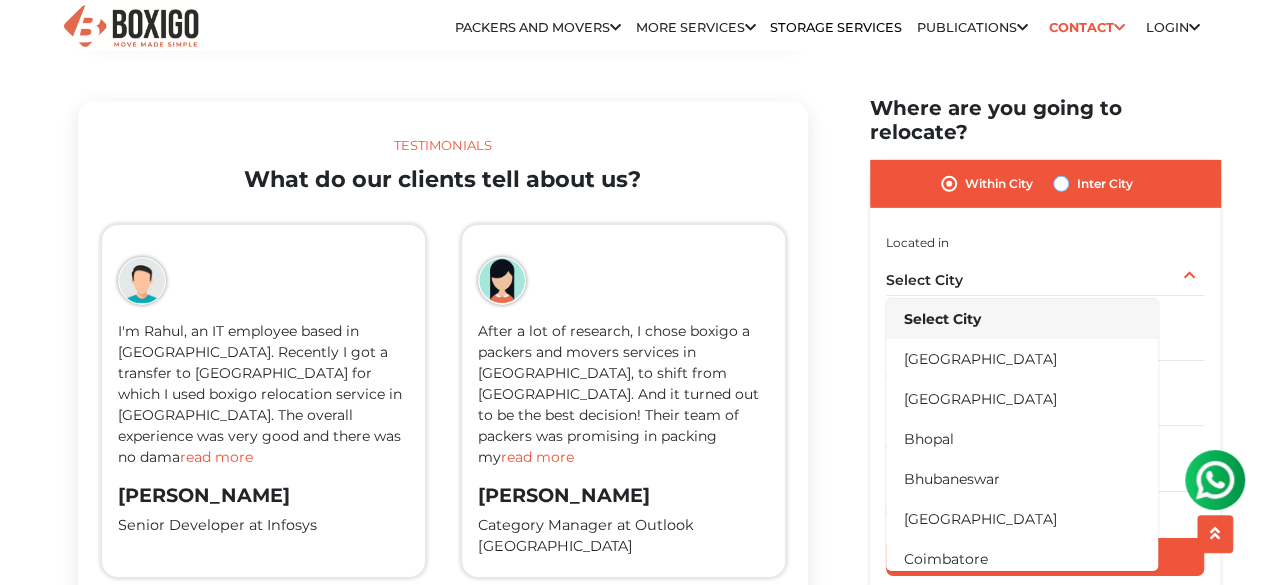 radio on "true" 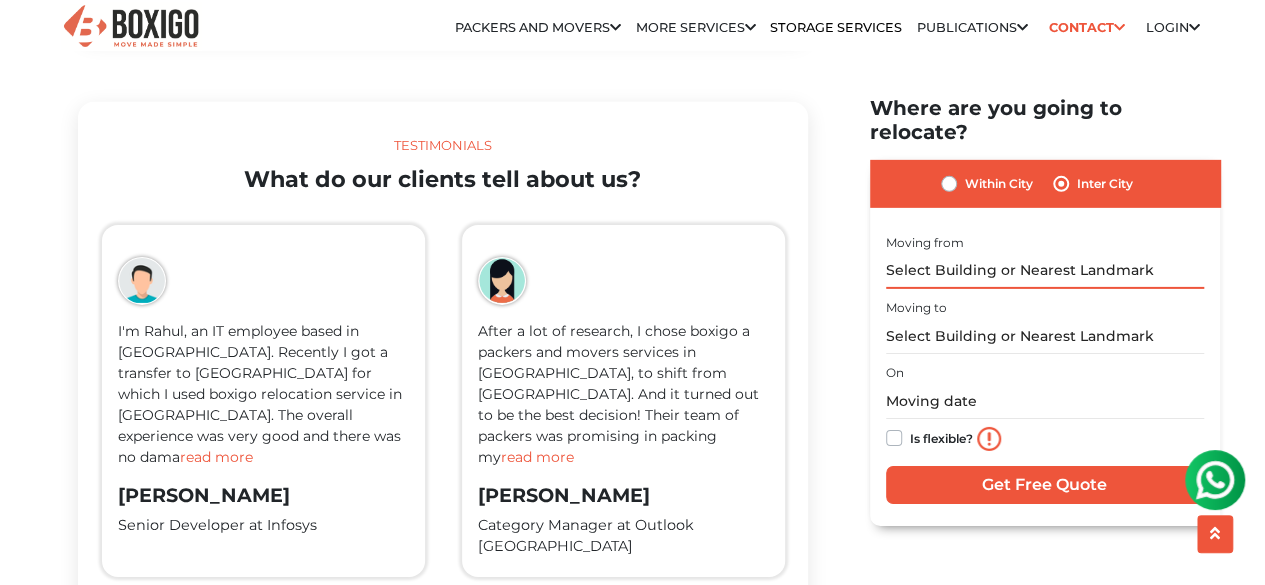 click at bounding box center [1045, 270] 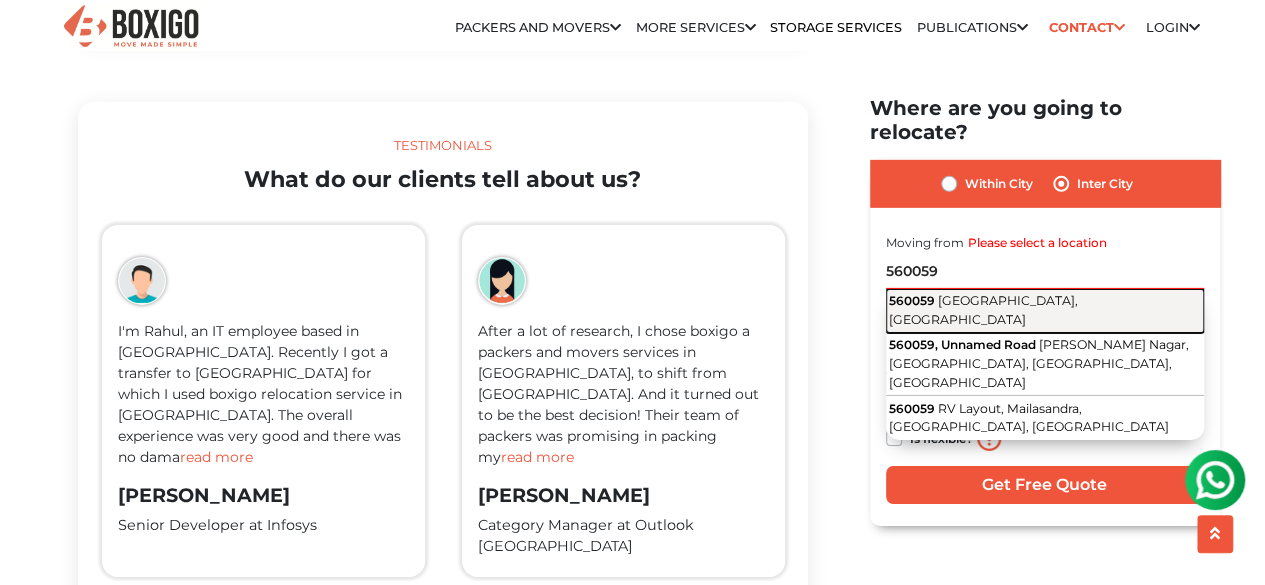 click on "[GEOGRAPHIC_DATA], [GEOGRAPHIC_DATA]" at bounding box center (983, 310) 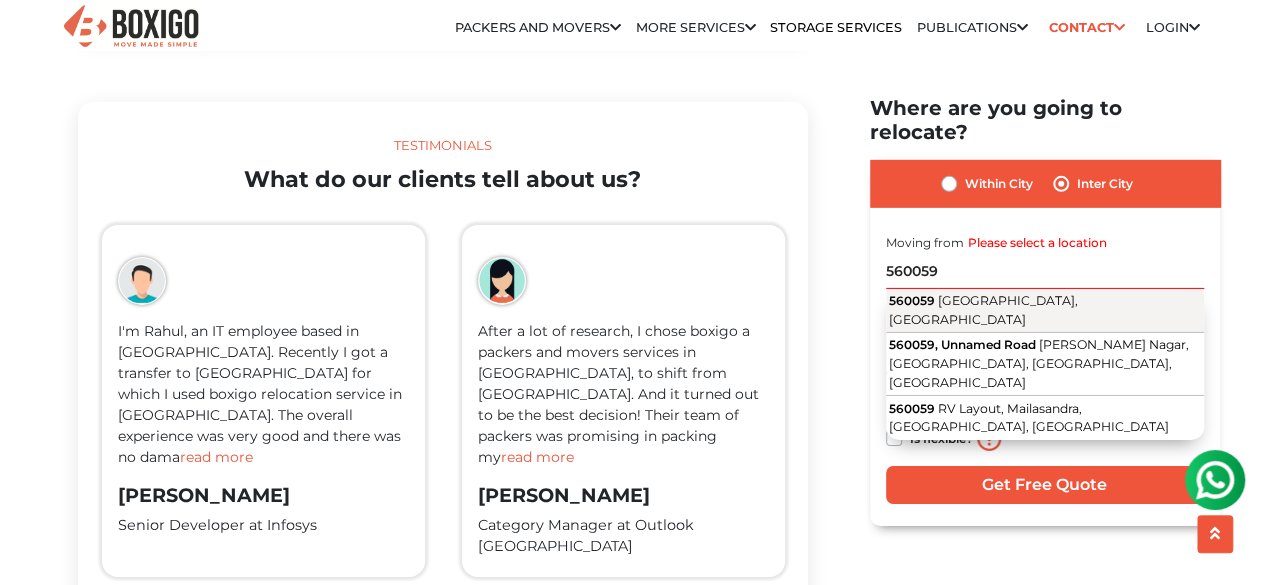 type on "[GEOGRAPHIC_DATA]" 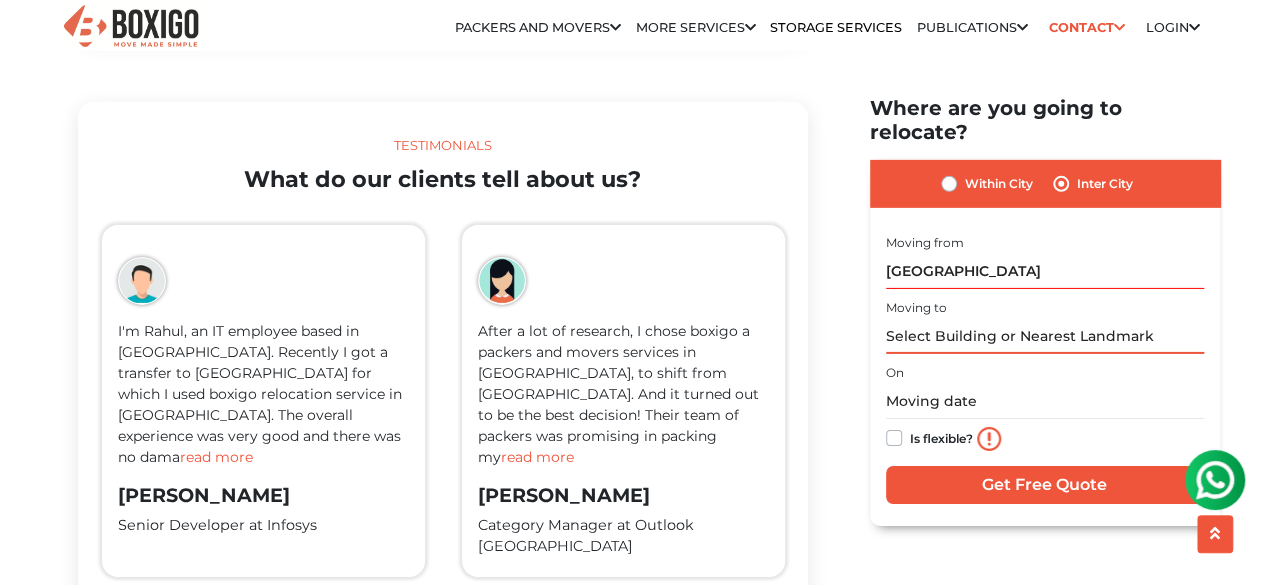 click at bounding box center [1045, 336] 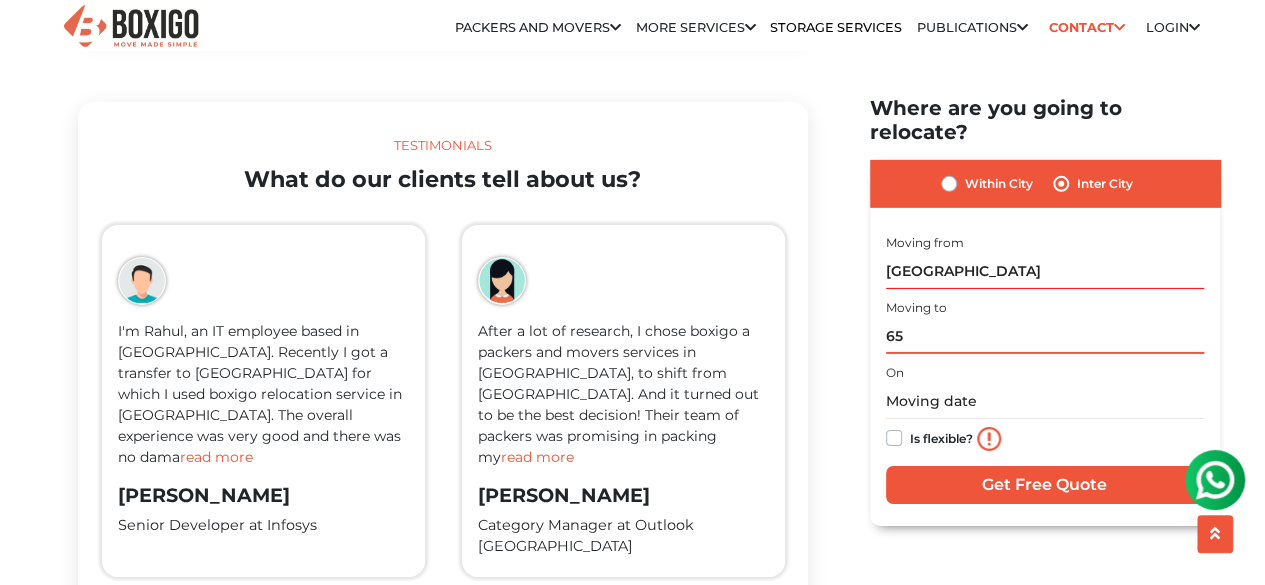 type on "6" 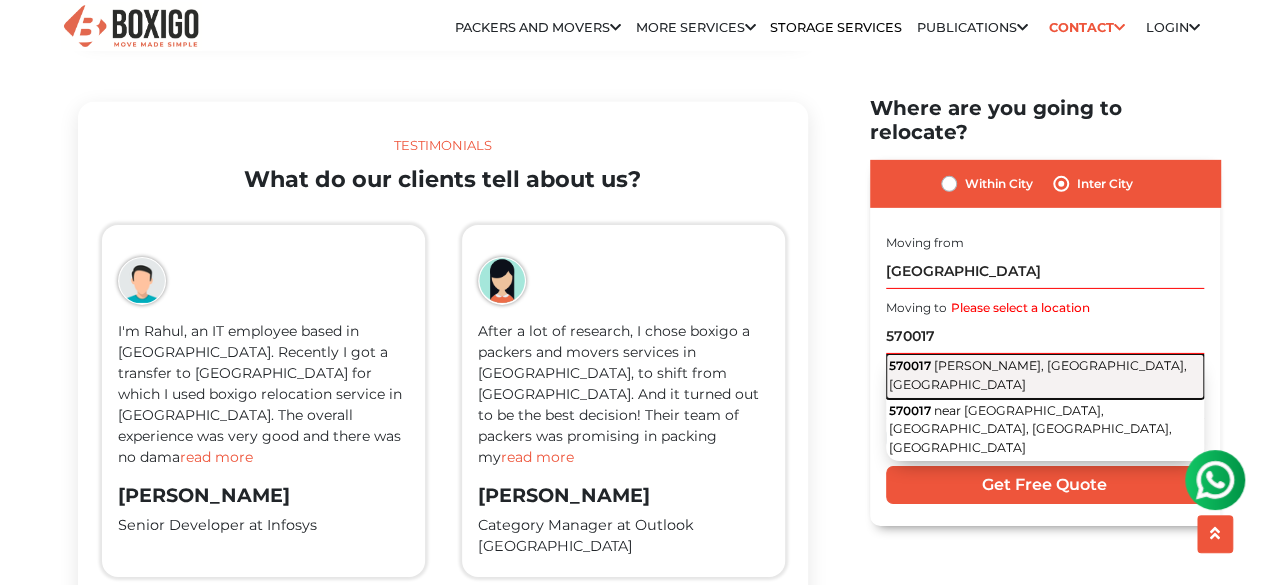 click on "[PERSON_NAME], [GEOGRAPHIC_DATA], [GEOGRAPHIC_DATA]" at bounding box center [1038, 375] 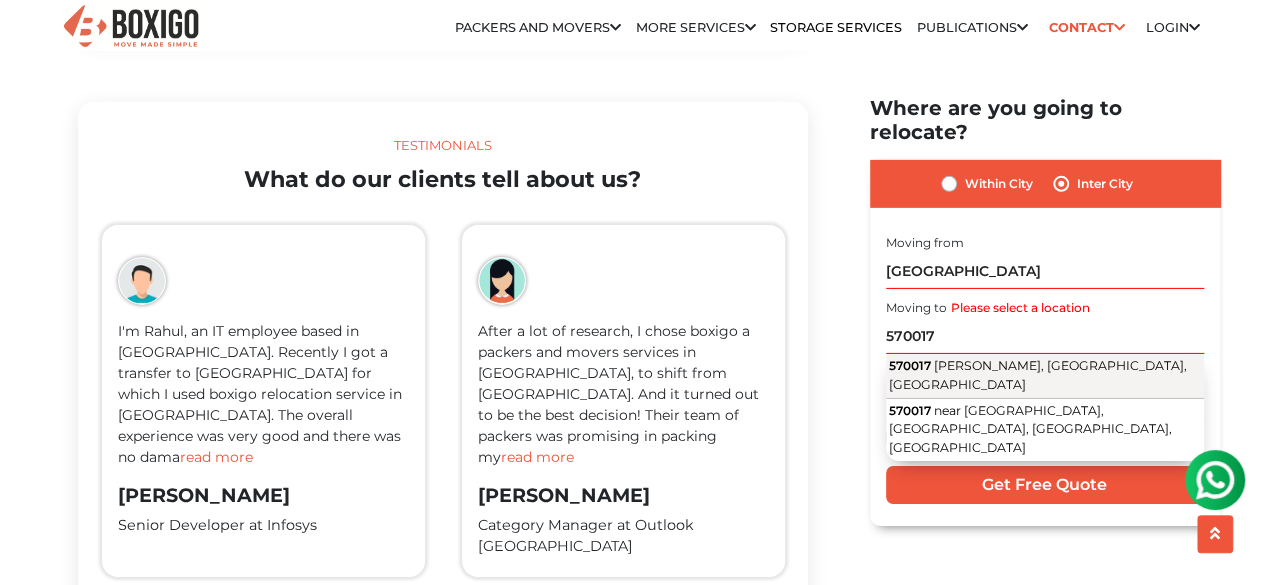 type on "Hinkal, [GEOGRAPHIC_DATA]" 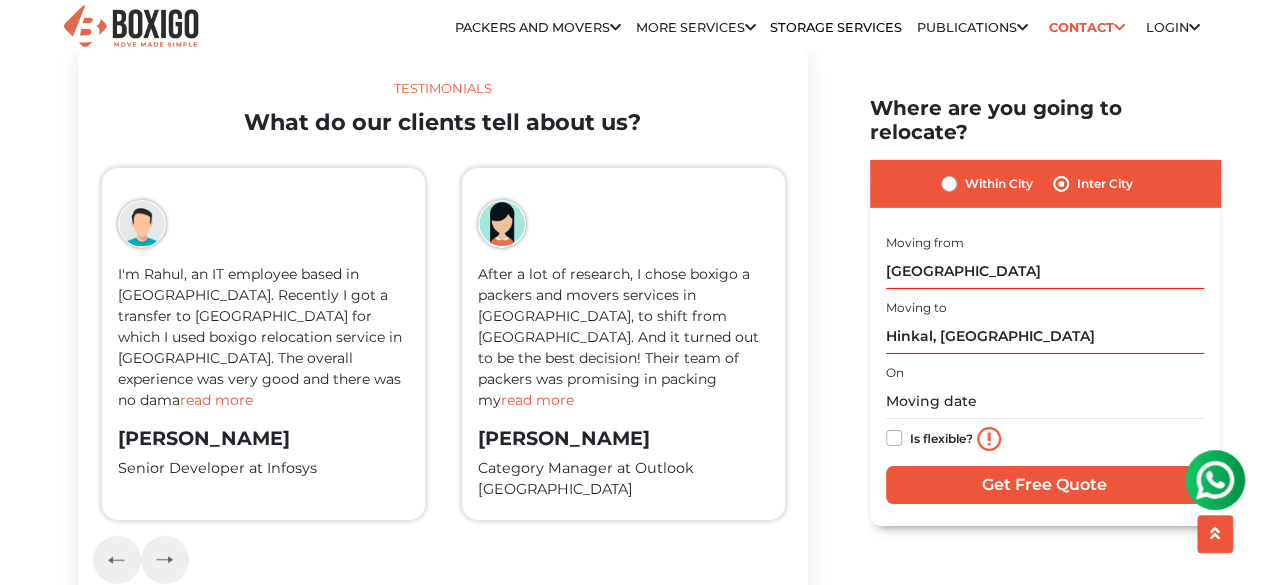 scroll, scrollTop: 3200, scrollLeft: 0, axis: vertical 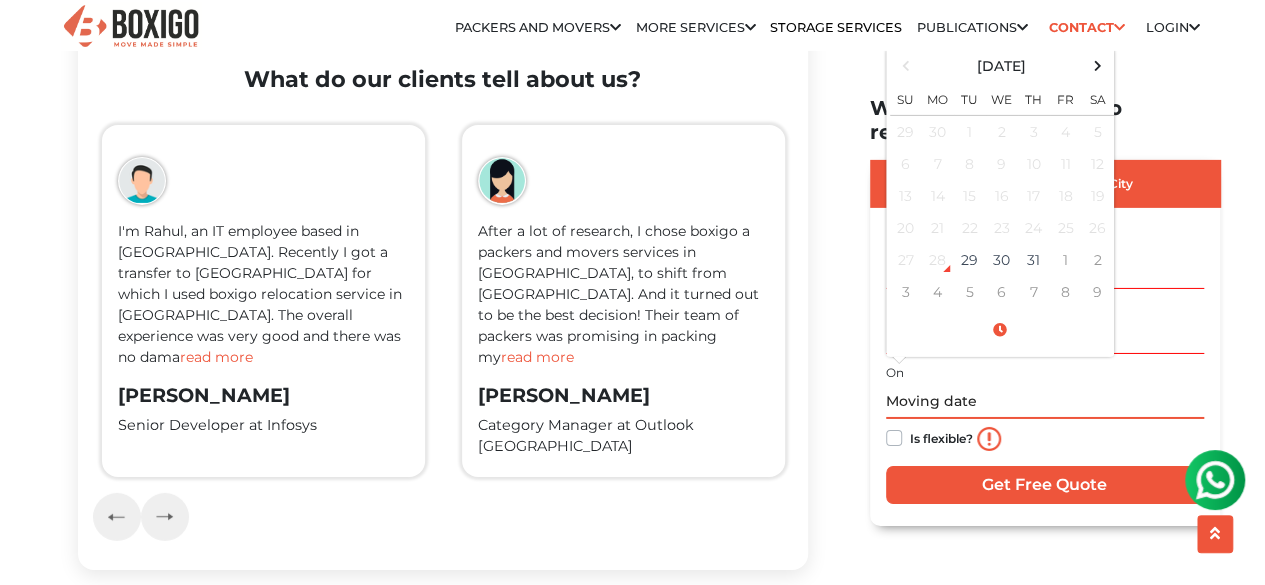 click at bounding box center [1045, 401] 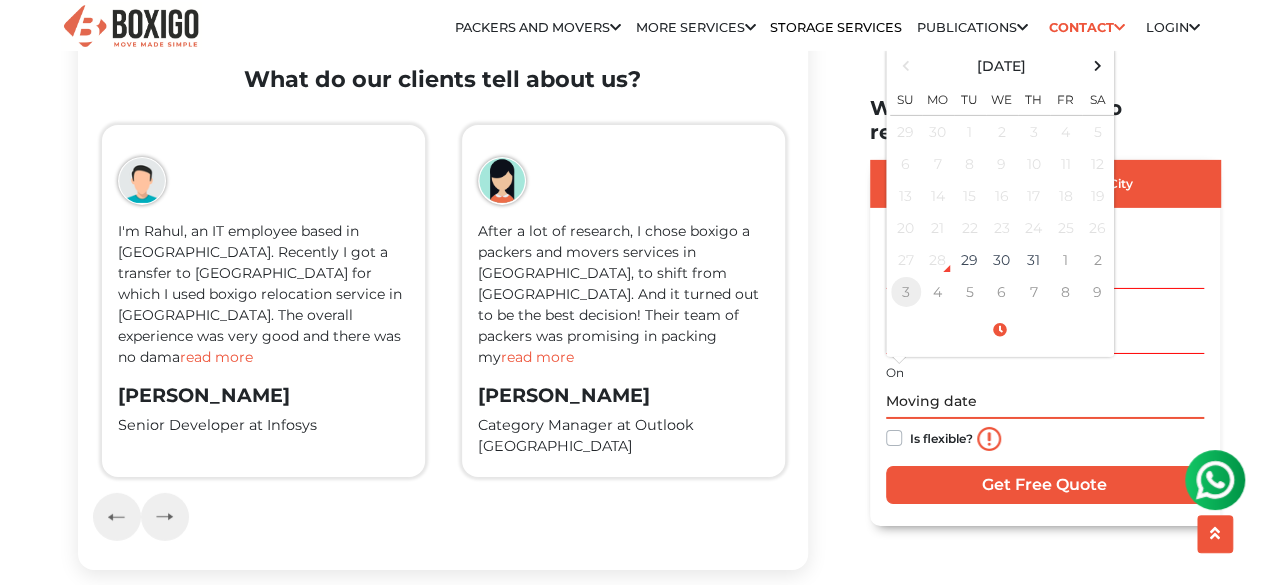 click on "3" at bounding box center [906, 292] 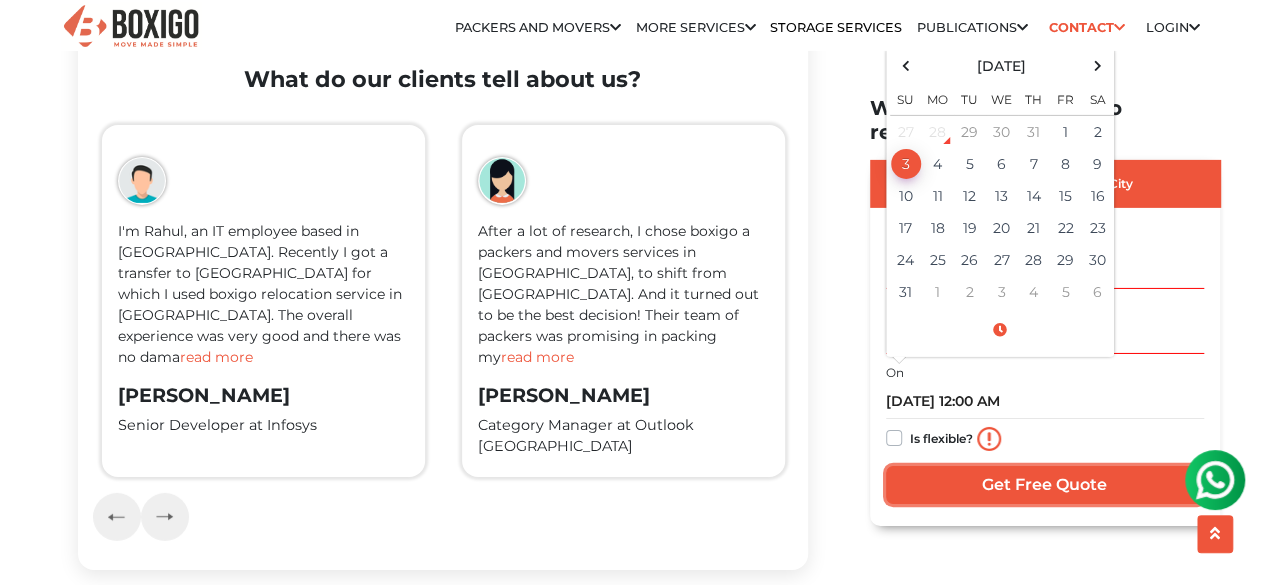 click on "Get Free Quote" at bounding box center (1045, 484) 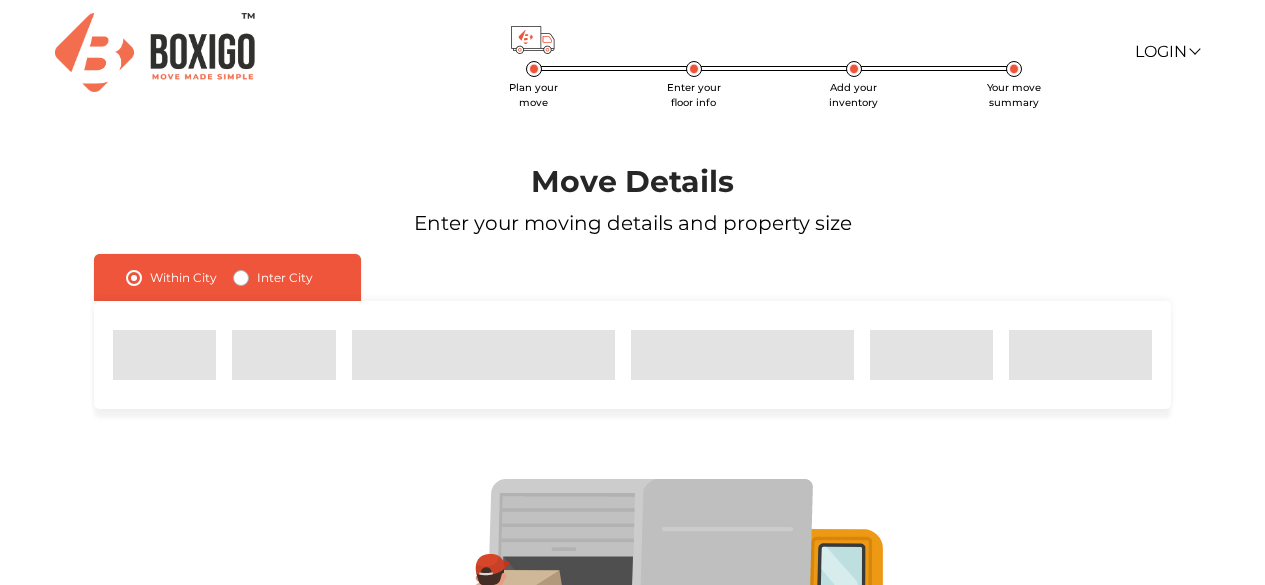 scroll, scrollTop: 0, scrollLeft: 0, axis: both 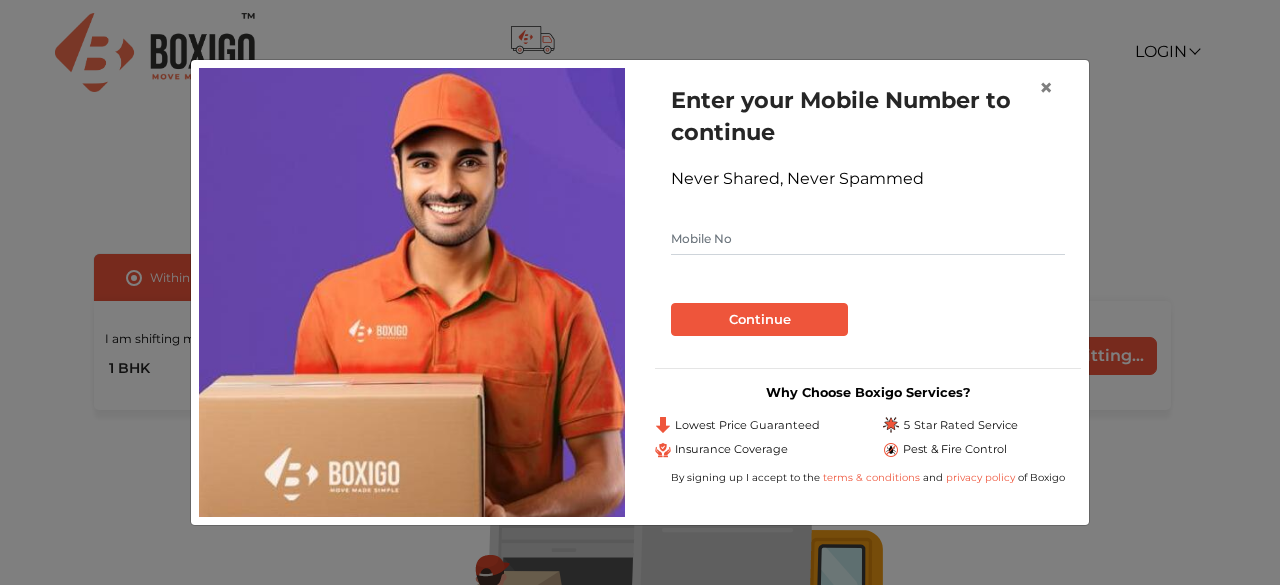 click at bounding box center (868, 239) 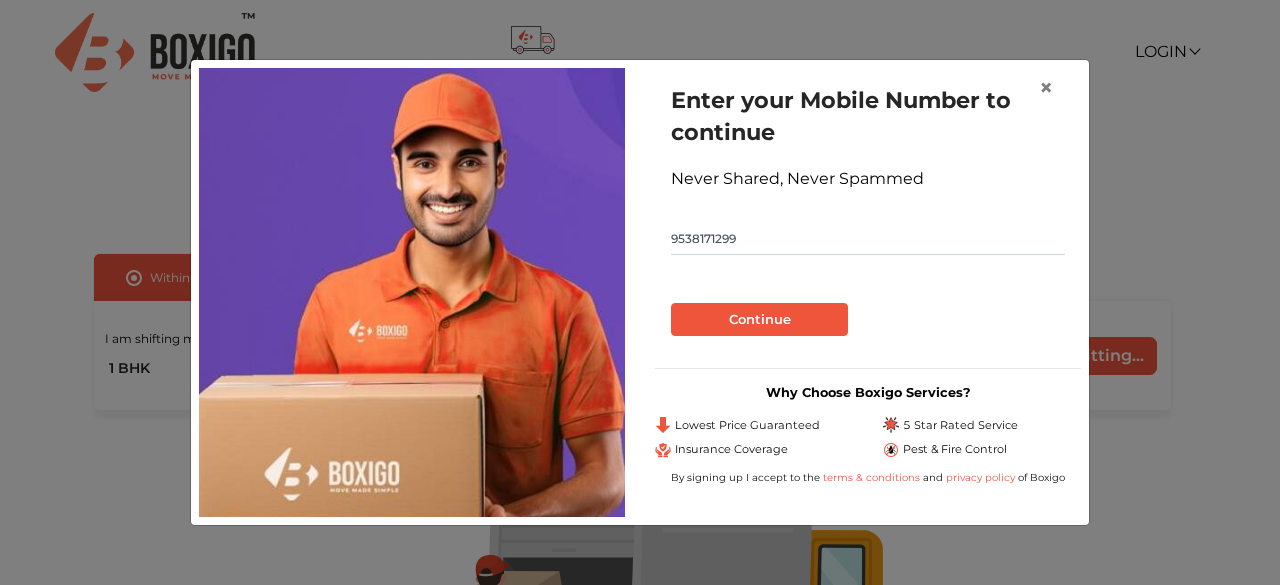 type on "9538171299" 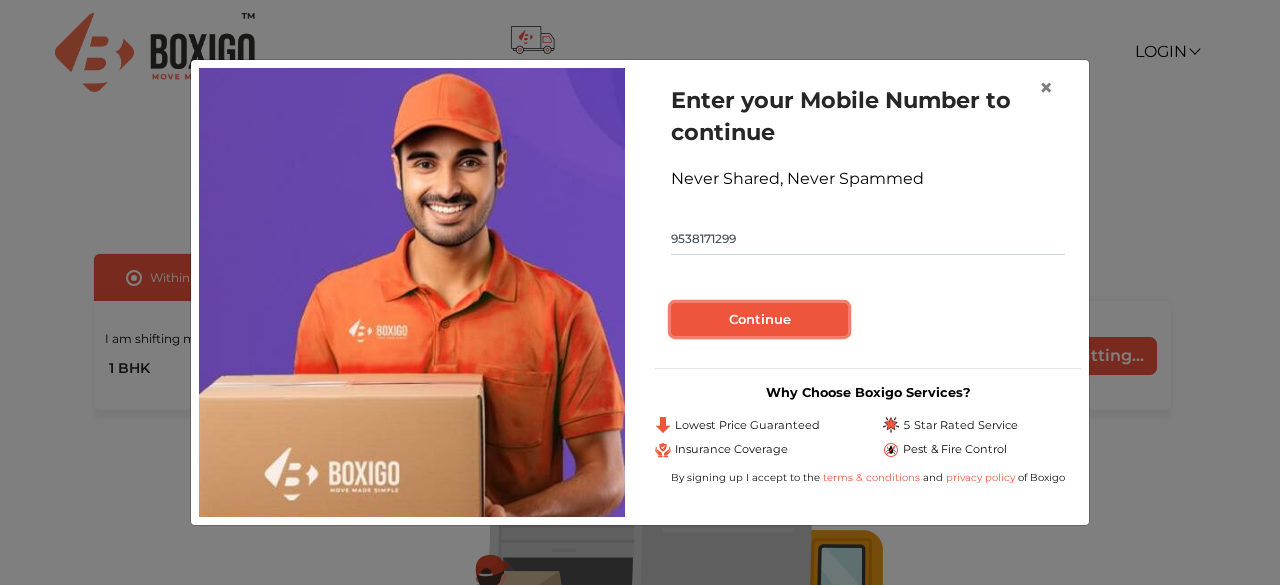 click on "Continue" at bounding box center (759, 320) 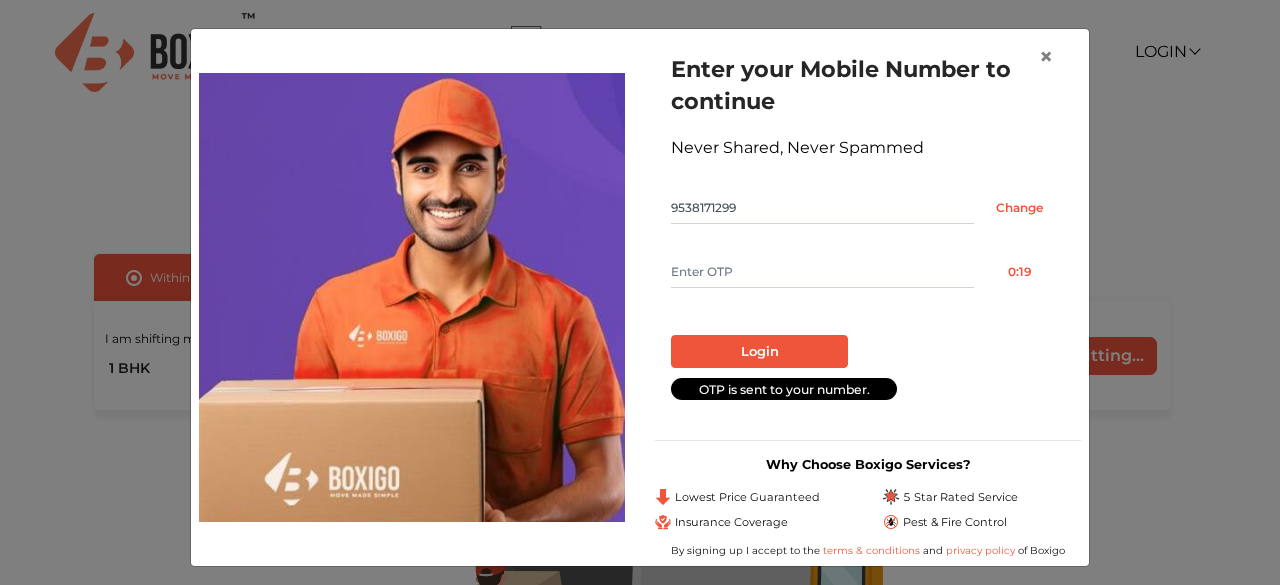 click at bounding box center [822, 272] 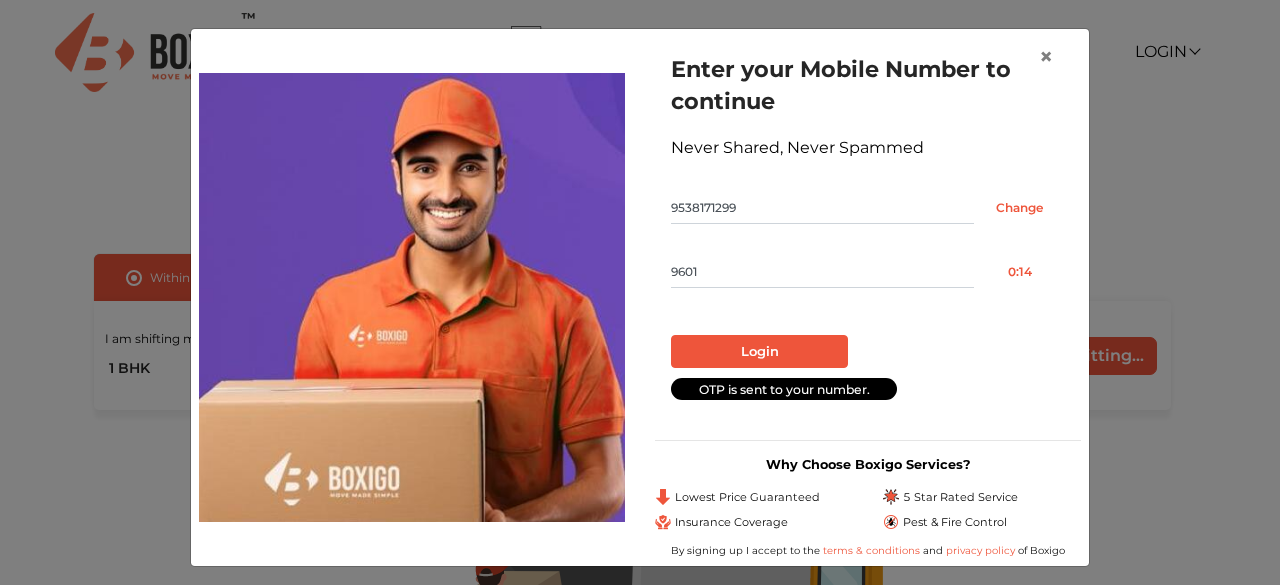 type on "9601" 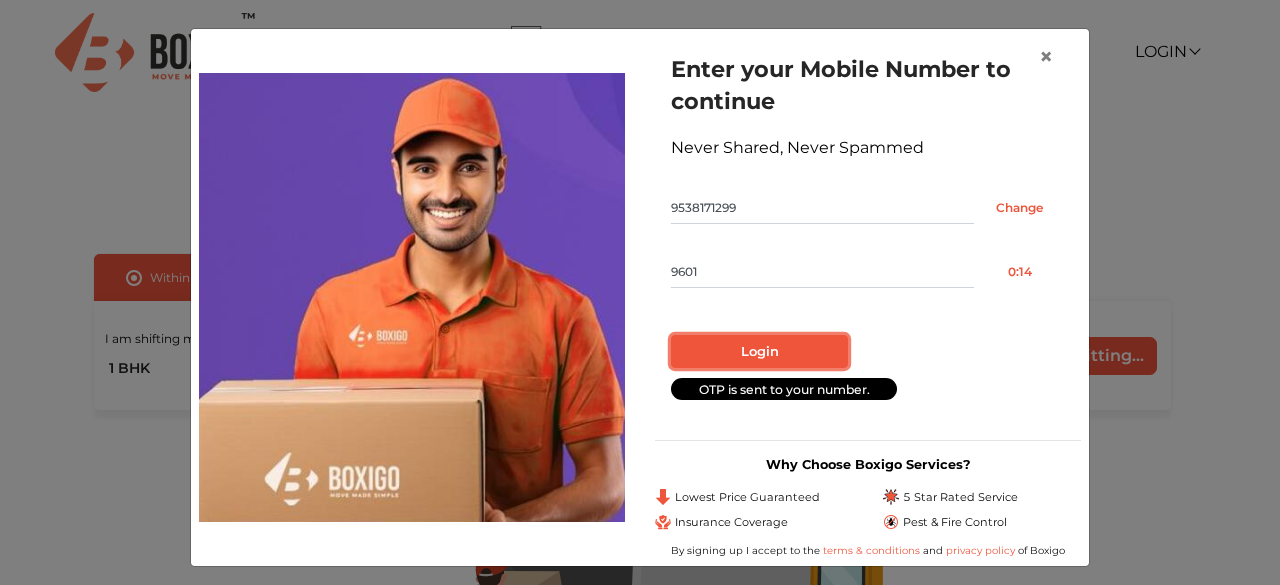 click on "Login" at bounding box center (759, 352) 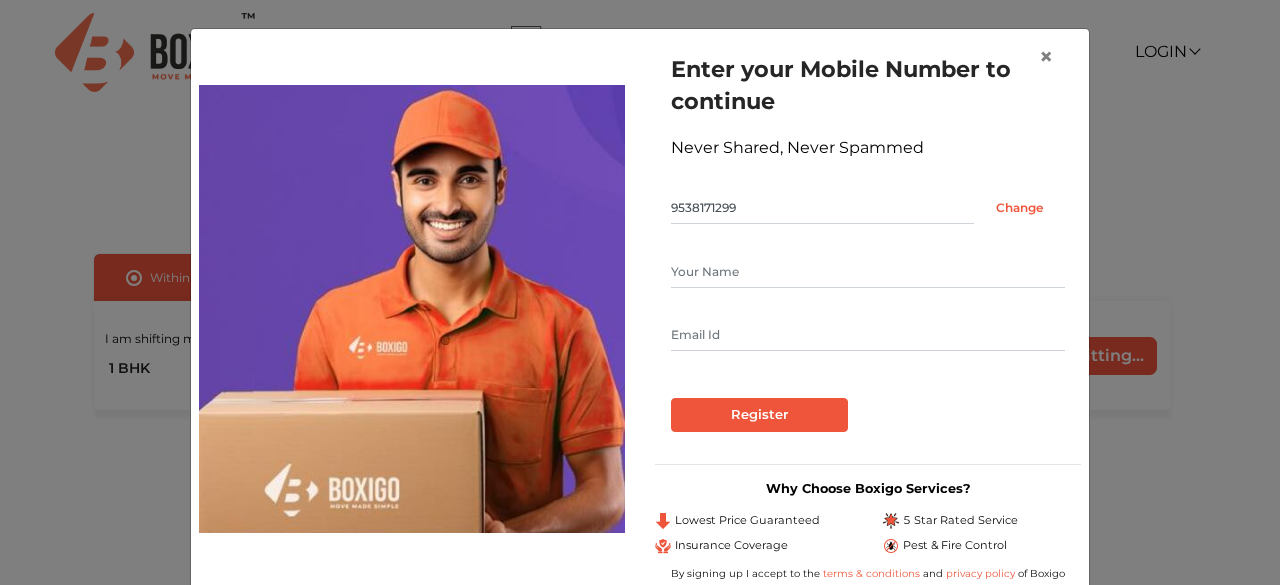 click at bounding box center (868, 272) 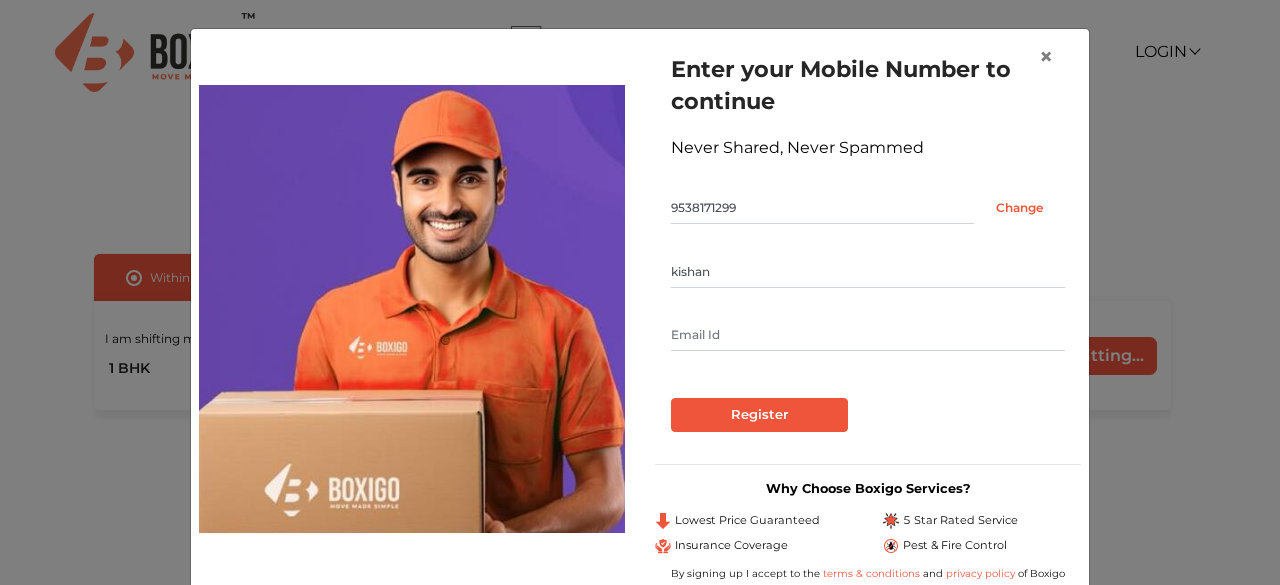 type on "kishan" 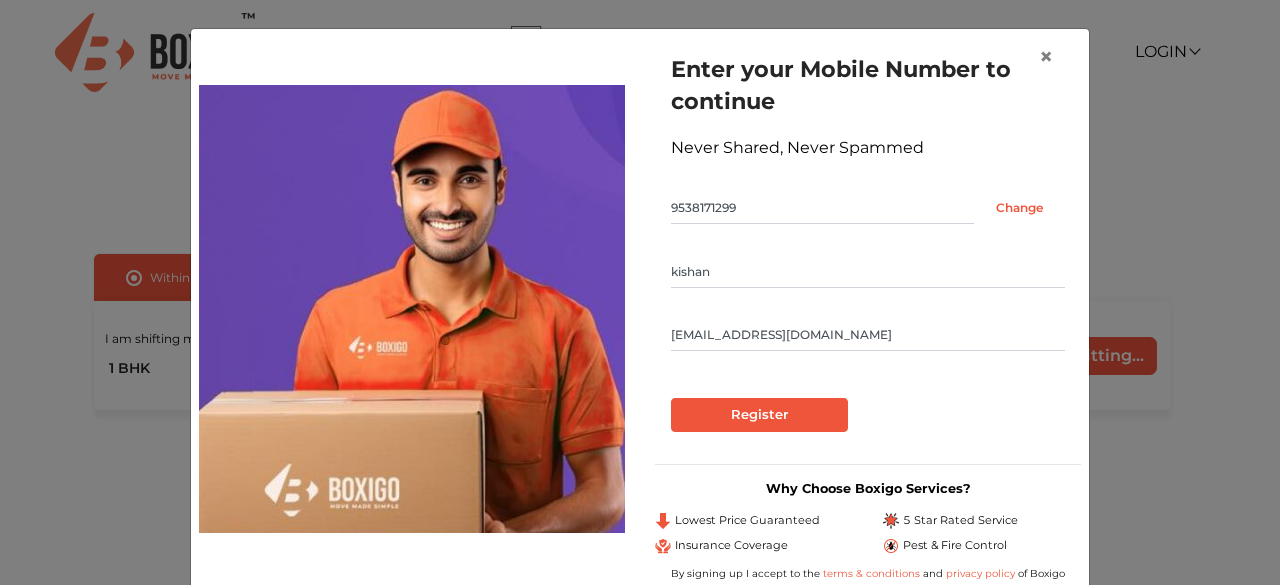 type on "kishan.tpg9538@gmail.com" 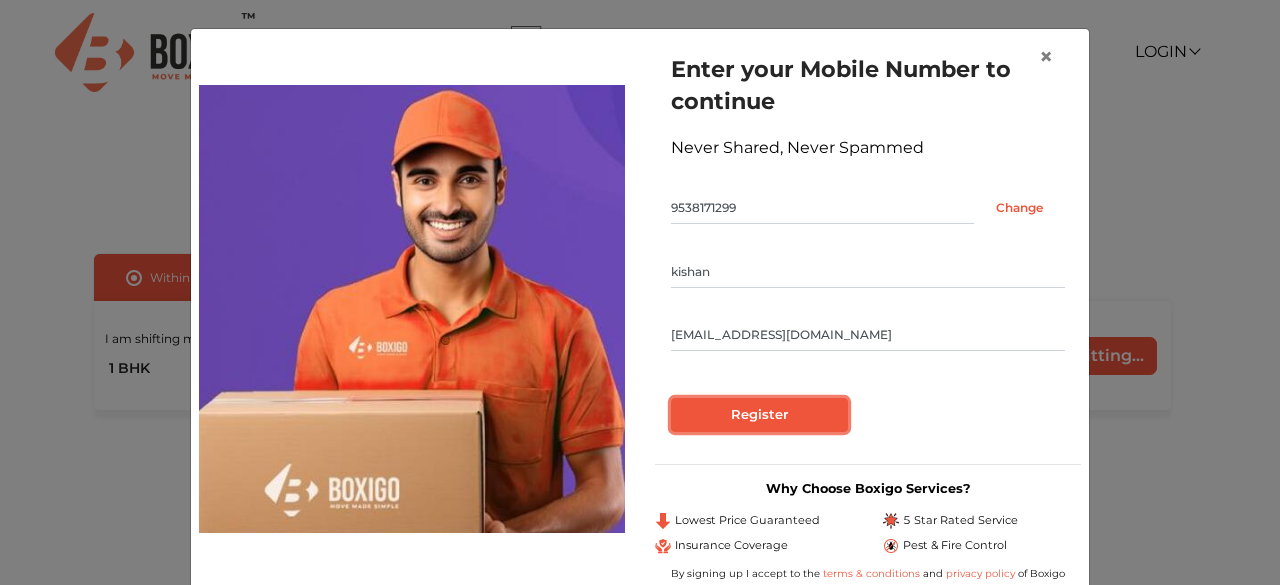 click on "Register" at bounding box center (759, 415) 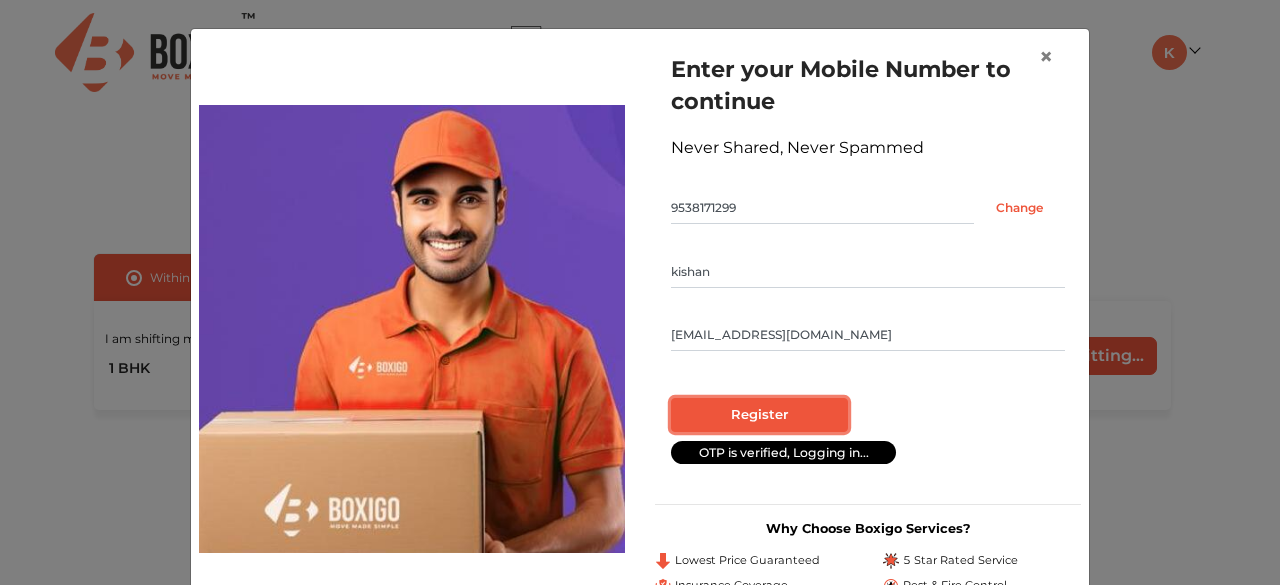 radio on "false" 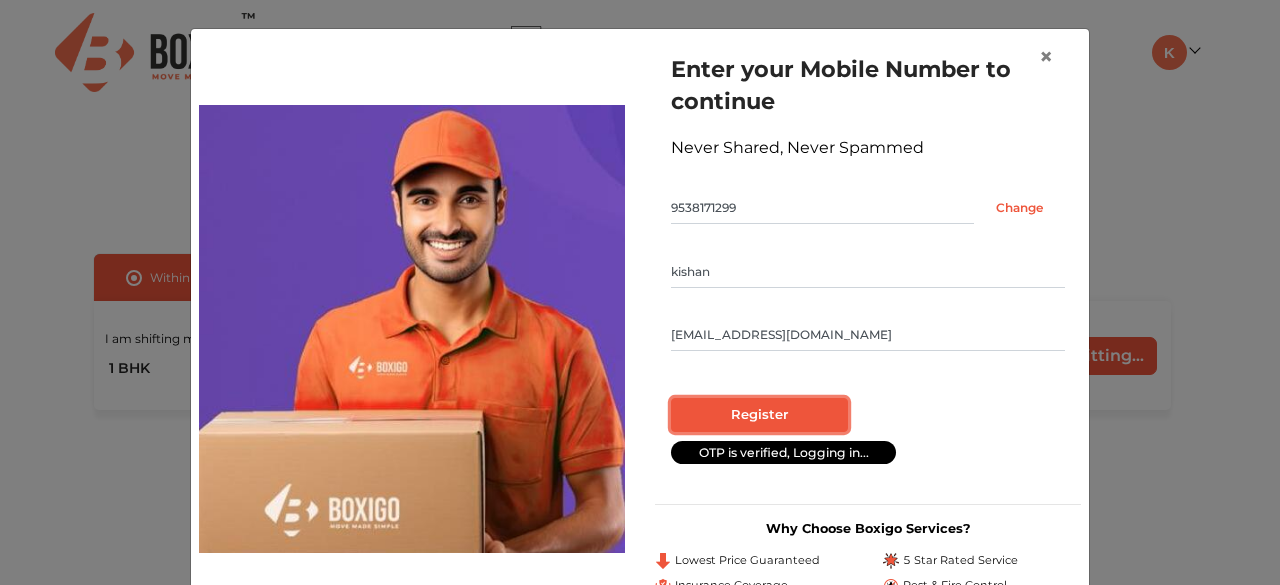 radio on "true" 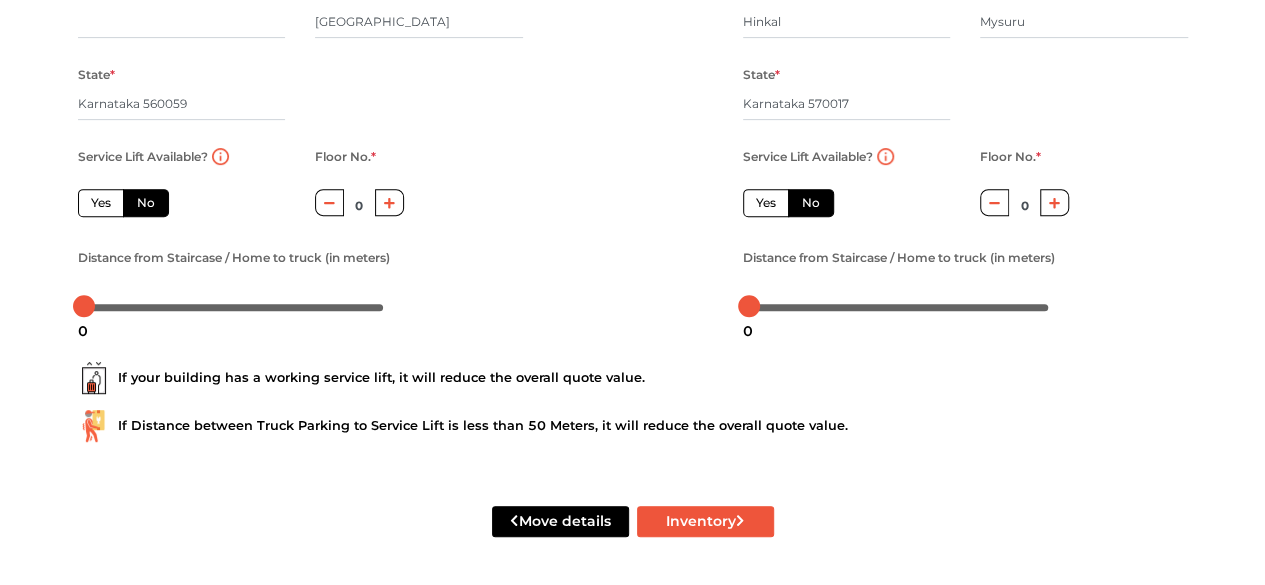 scroll, scrollTop: 60, scrollLeft: 0, axis: vertical 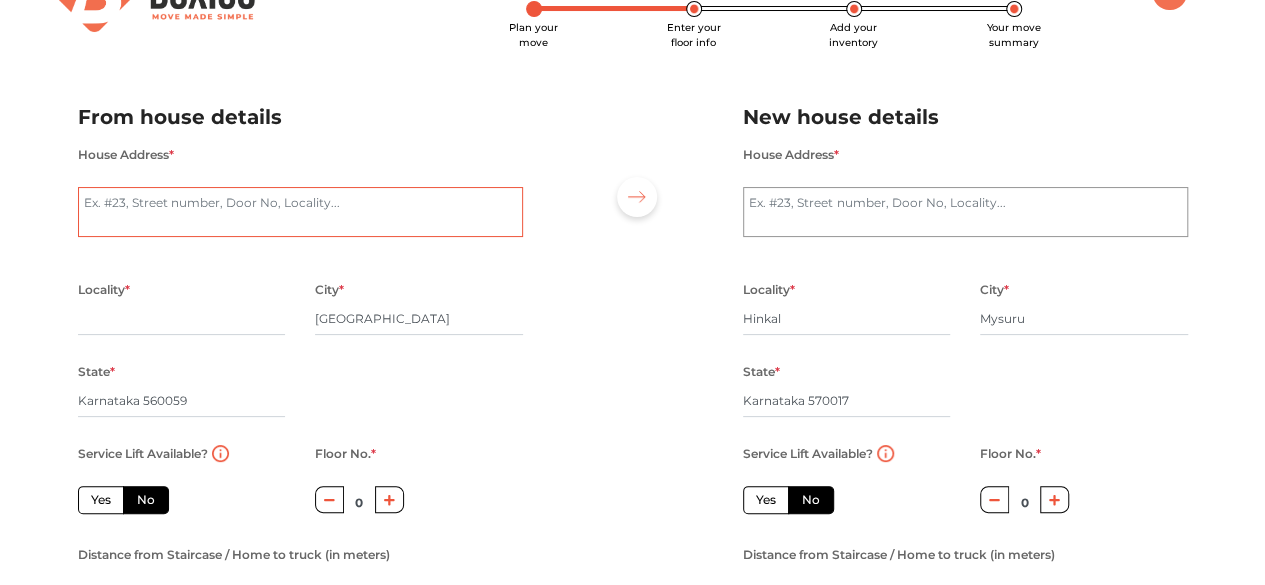 click on "House Address  *" at bounding box center [300, 212] 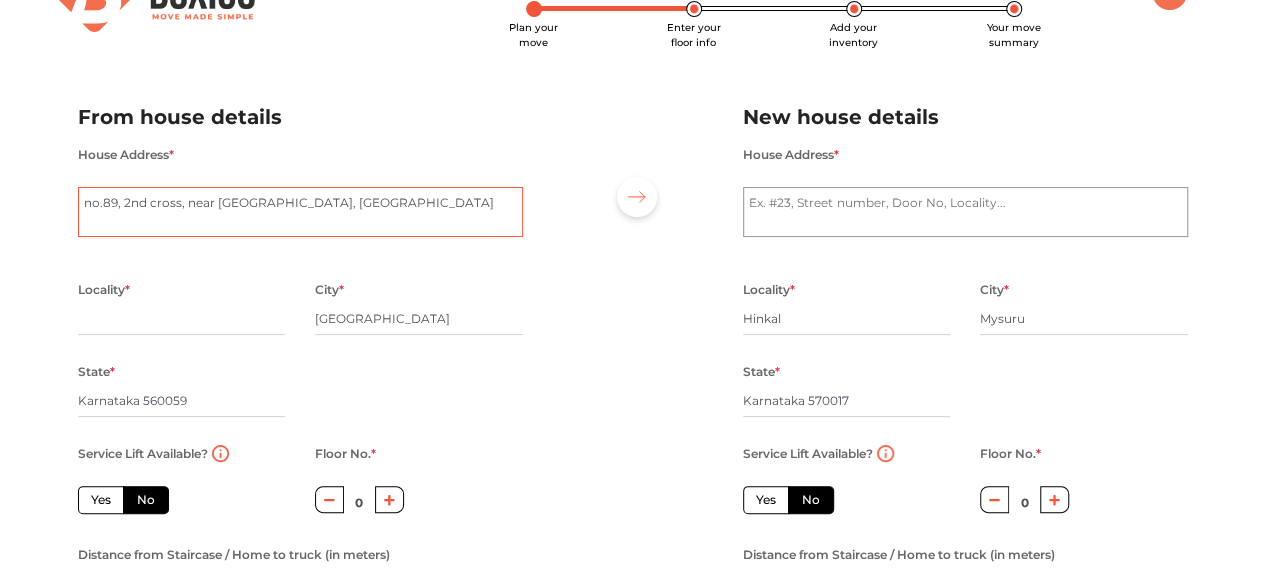 type on "no.89, 2nd cross, near global village back gate, Mylasandra" 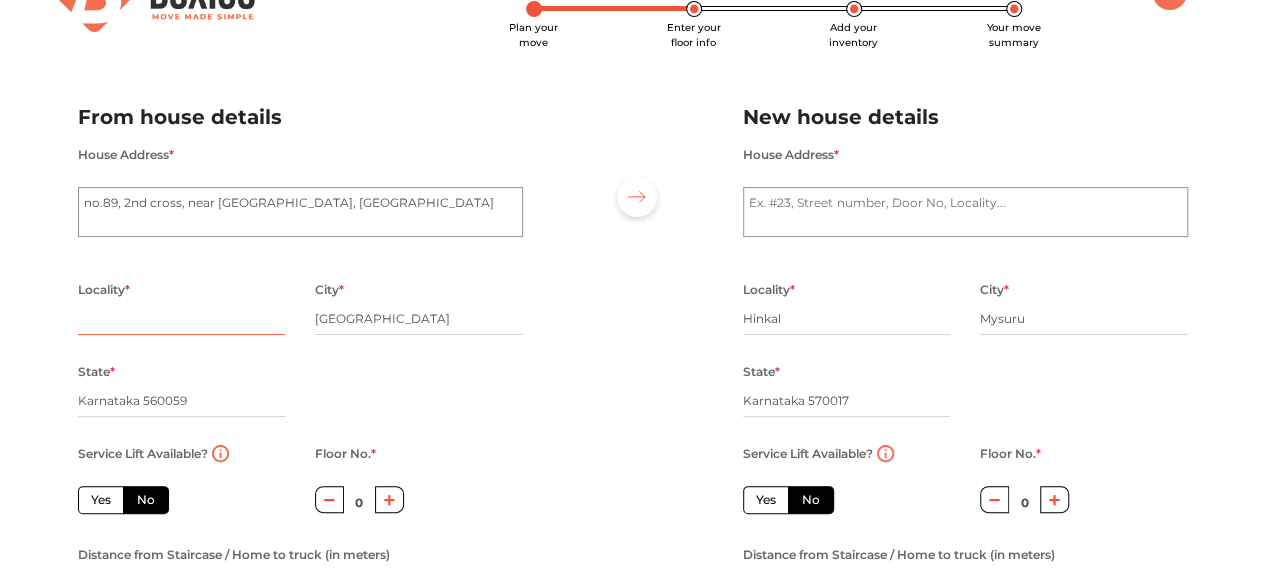 click at bounding box center (182, 319) 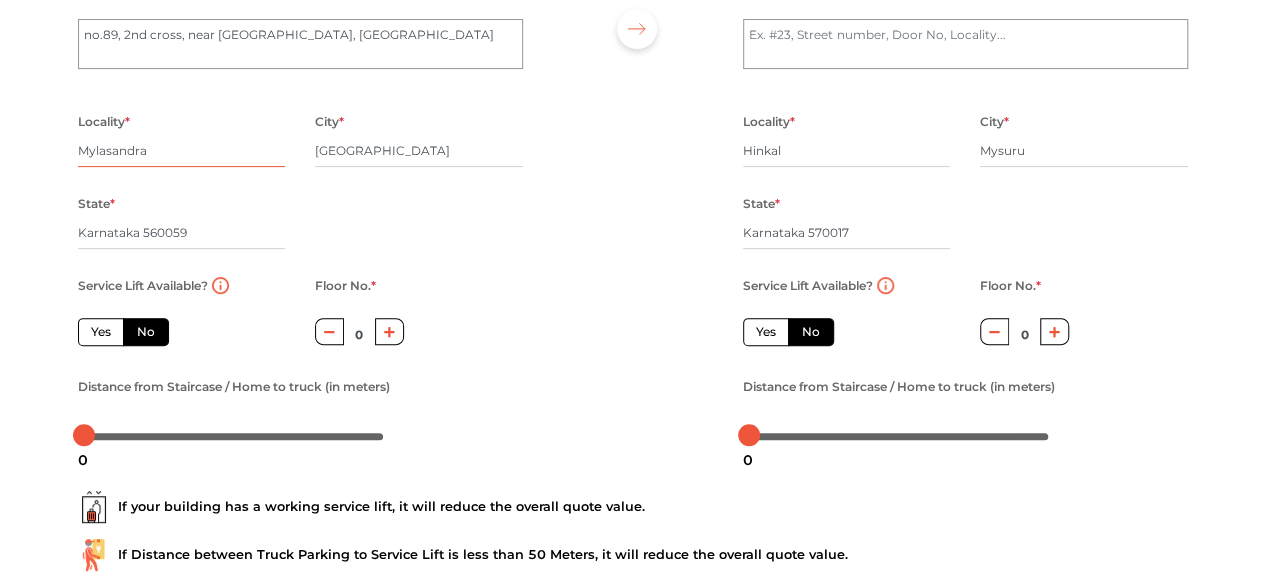 scroll, scrollTop: 260, scrollLeft: 0, axis: vertical 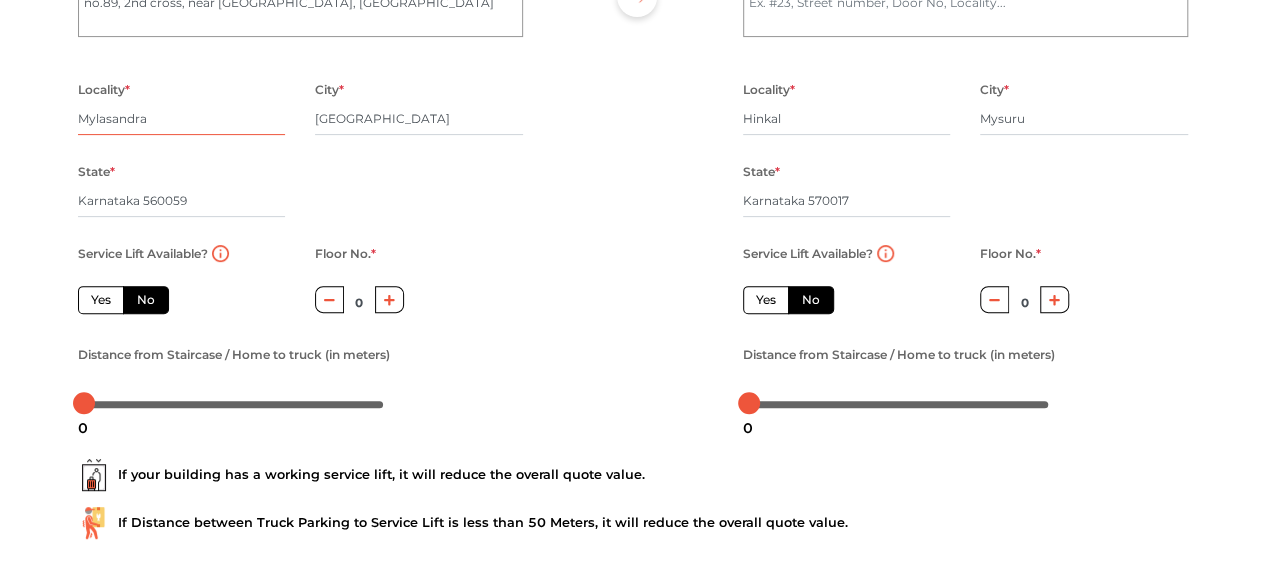 type on "Mylasandra" 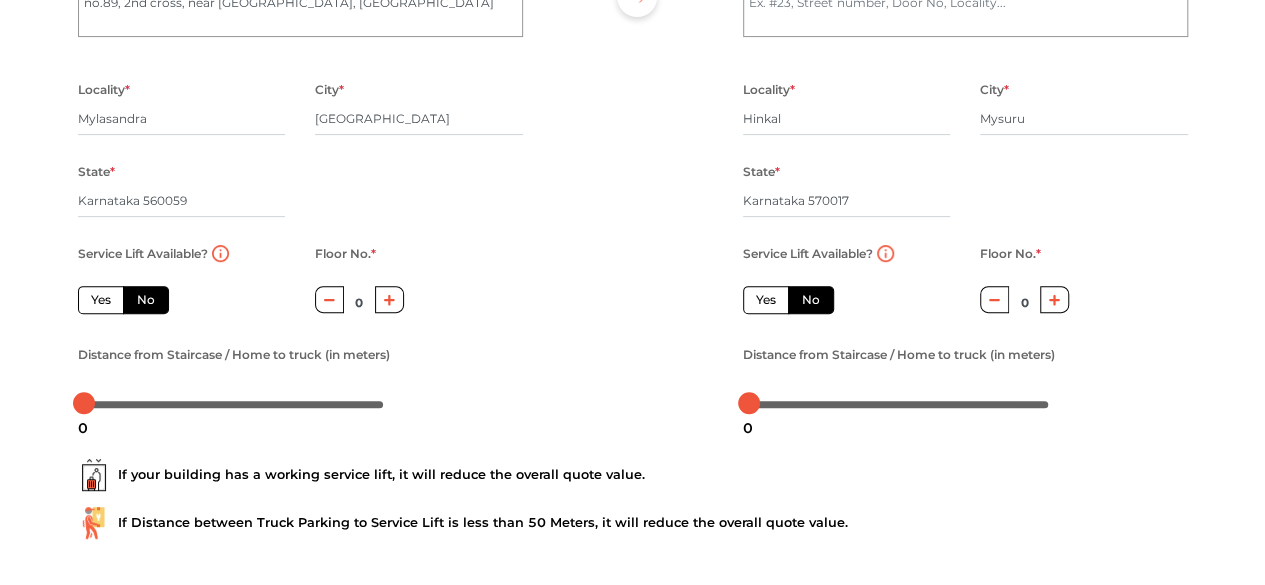 click on "No" at bounding box center (146, 300) 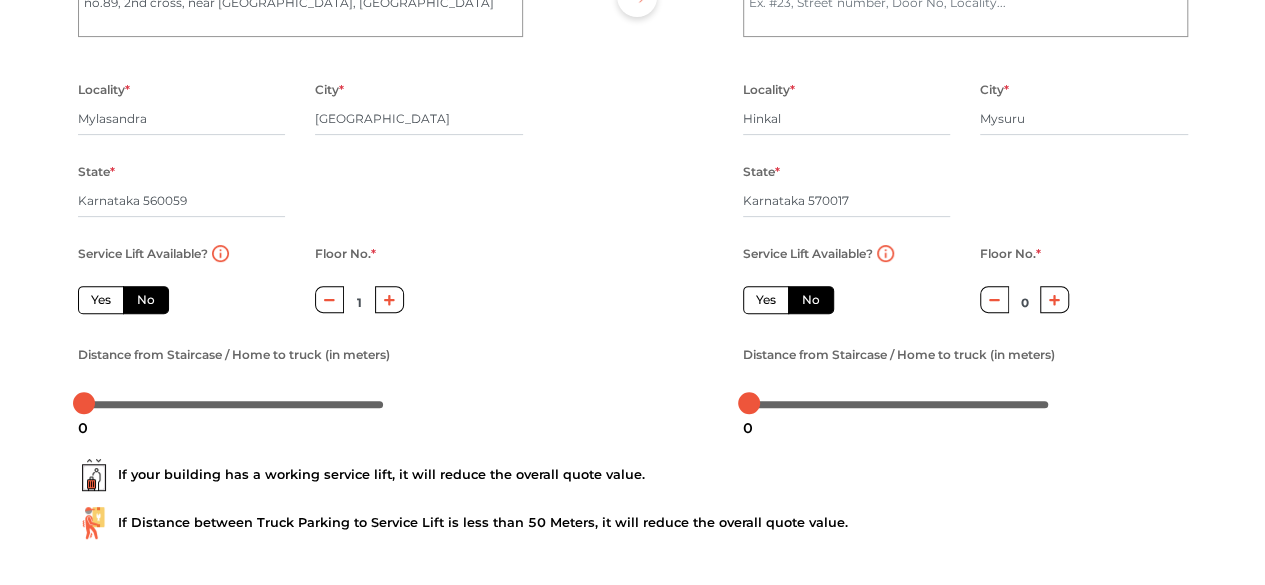 click 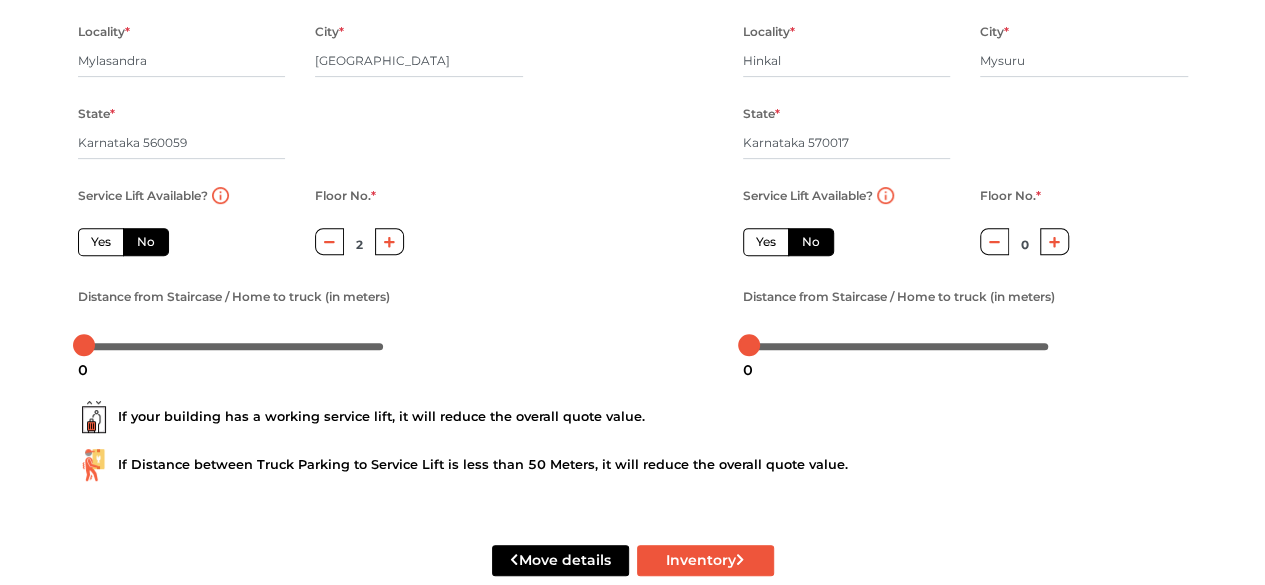 scroll, scrollTop: 360, scrollLeft: 0, axis: vertical 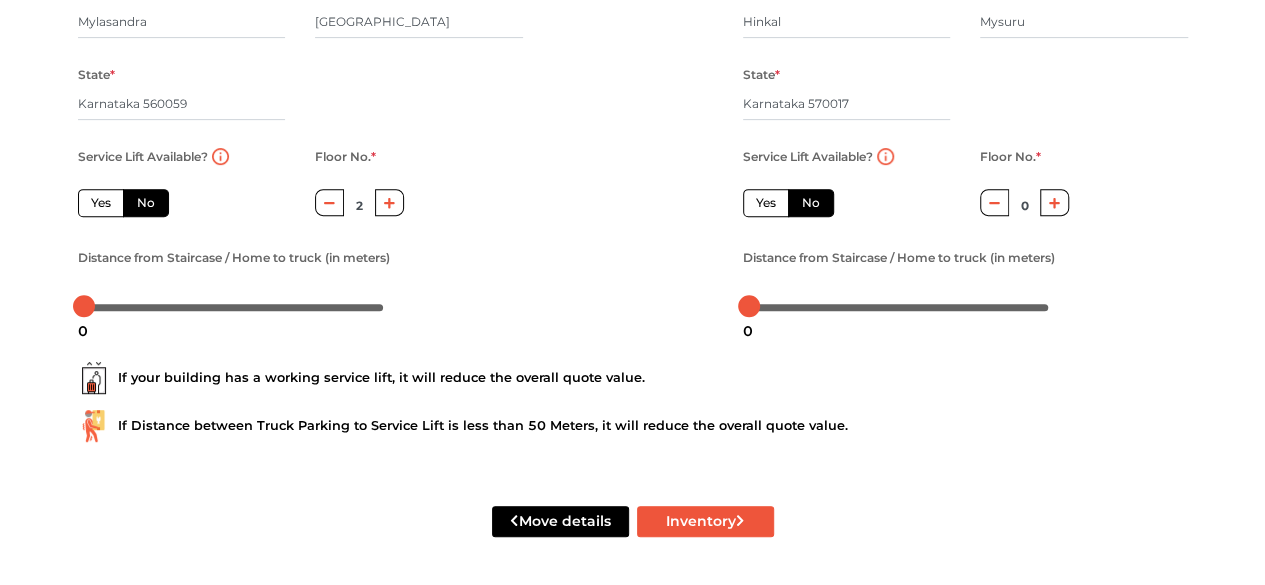 click on "0" at bounding box center [83, 331] 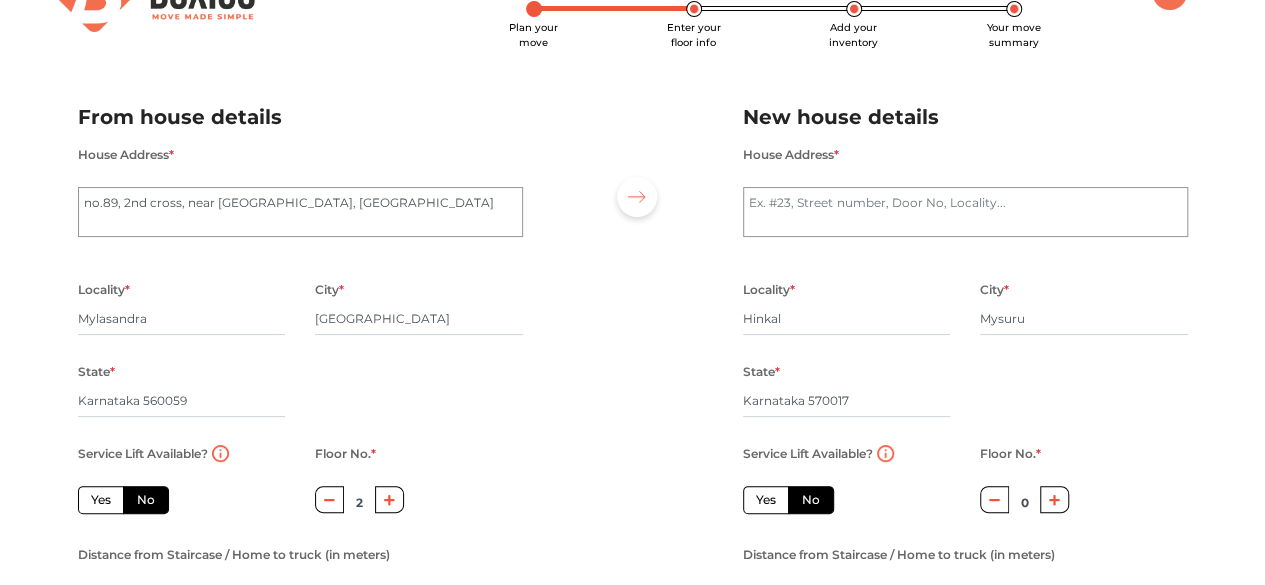 scroll, scrollTop: 60, scrollLeft: 0, axis: vertical 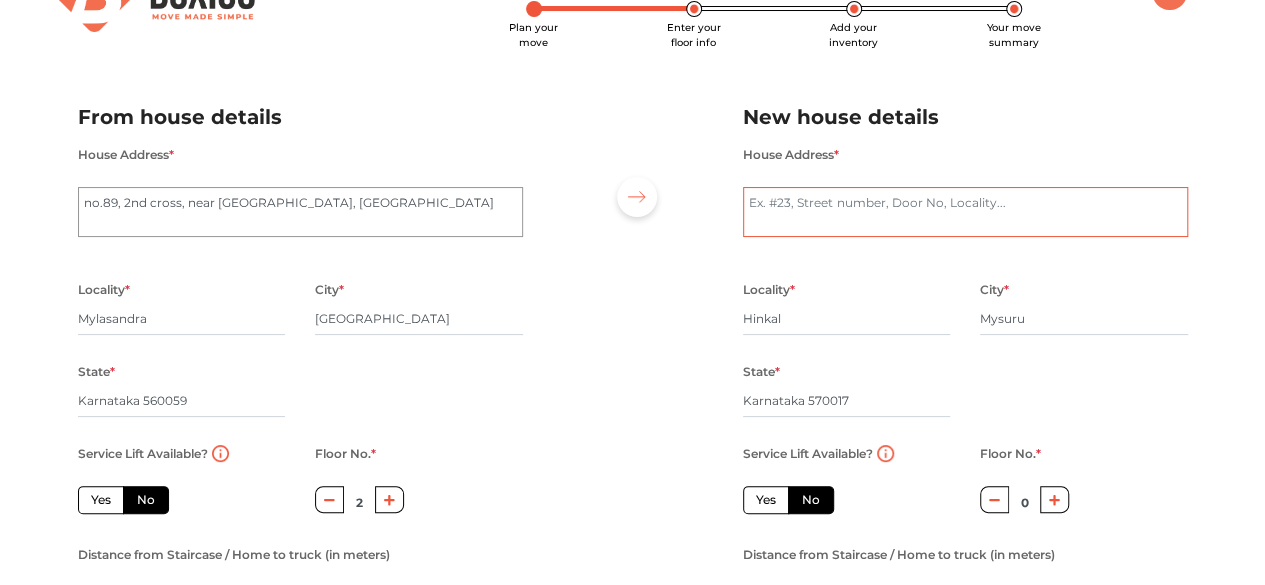 click on "House Address  *" at bounding box center (965, 212) 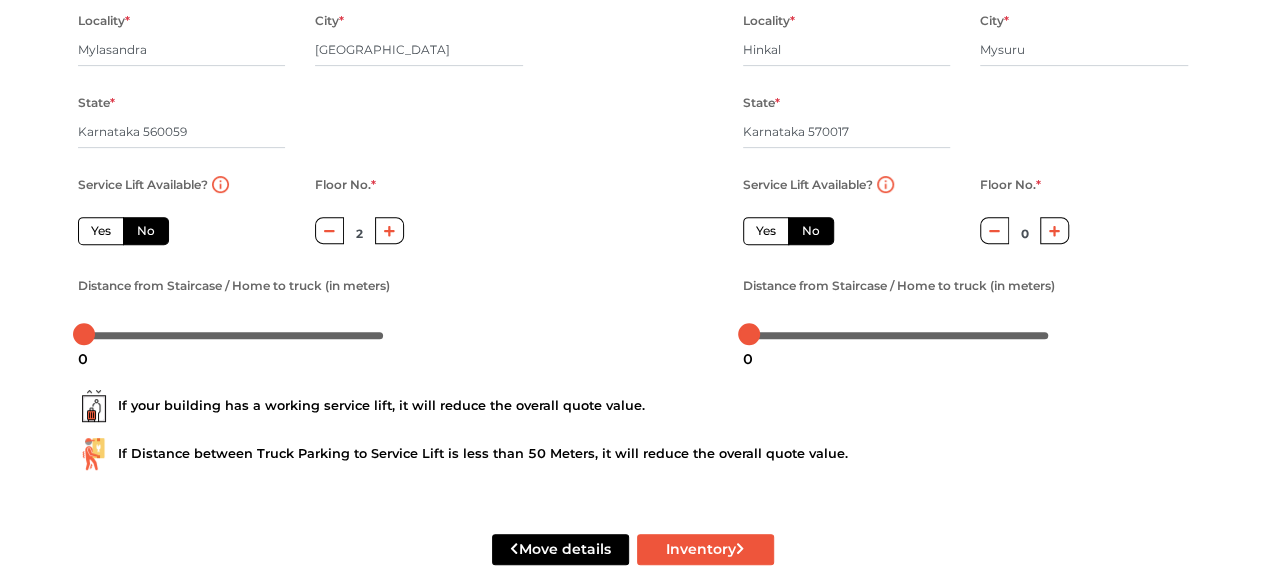 scroll, scrollTop: 360, scrollLeft: 0, axis: vertical 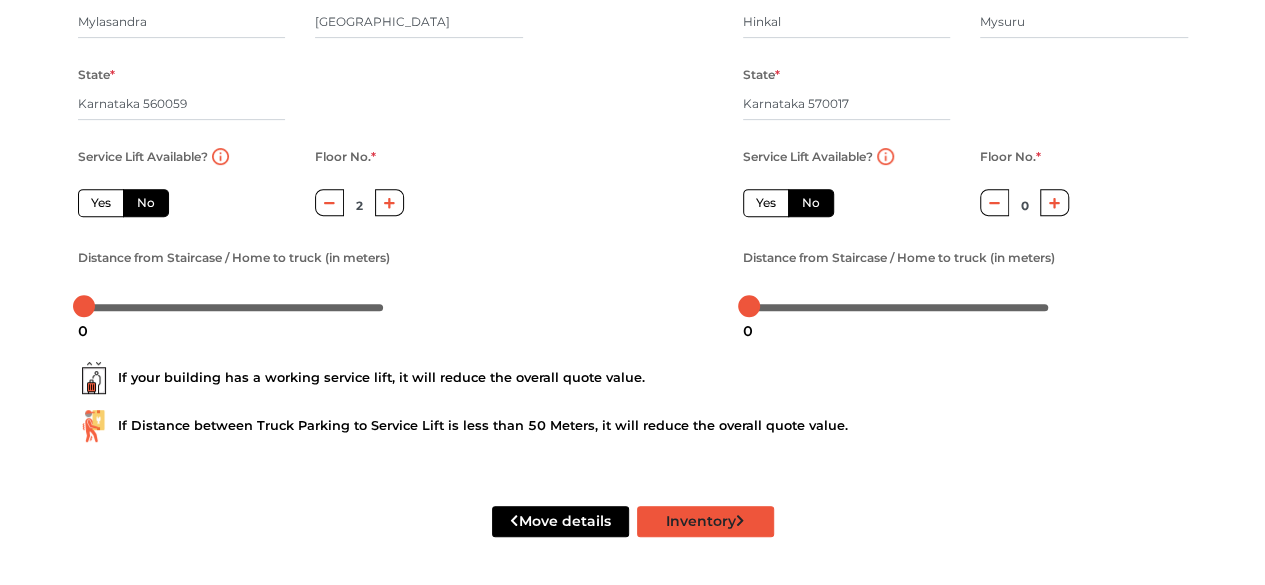 type on "#34/A, zed wildgrass layout, Vijayanagar 3rd stage , Garudachar layout" 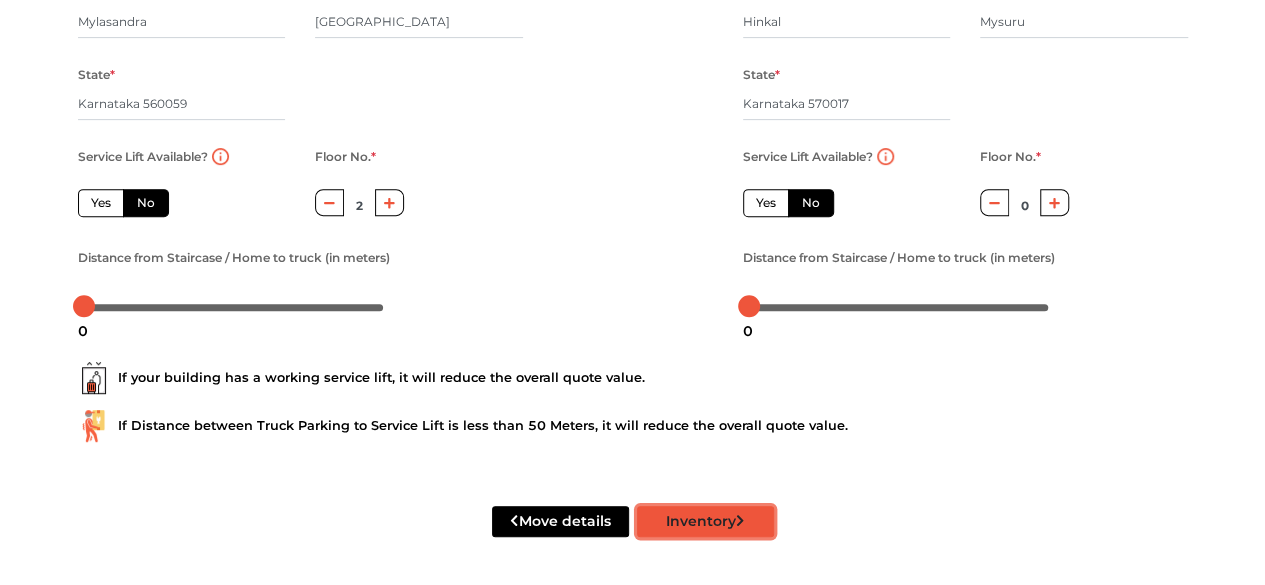 click on "Inventory" at bounding box center [705, 521] 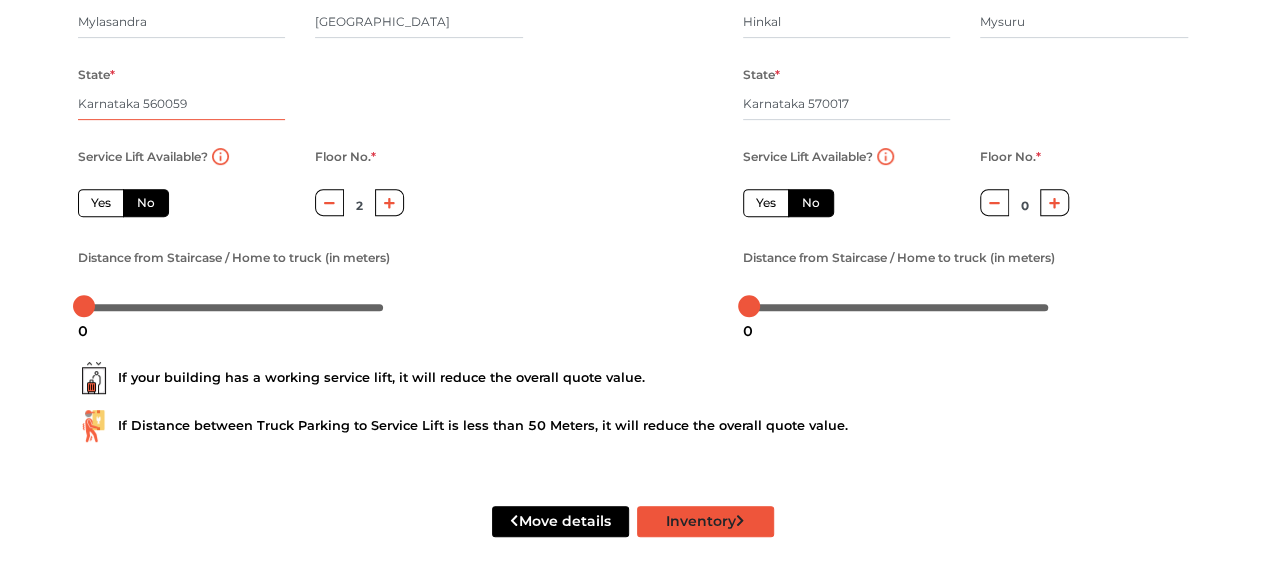 radio on "true" 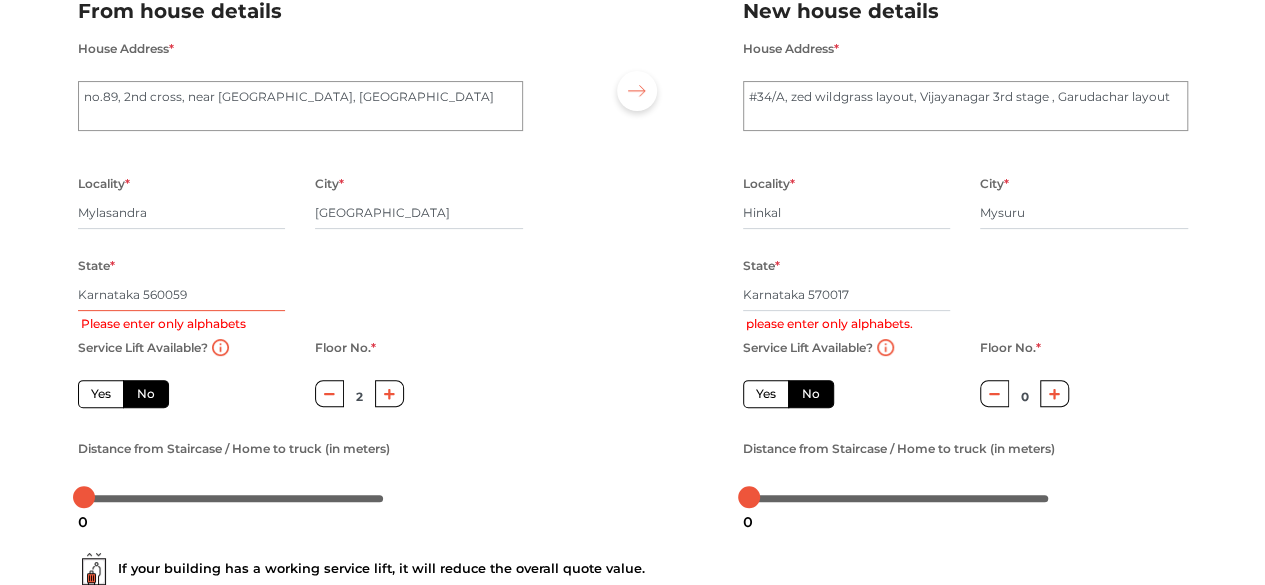 scroll, scrollTop: 160, scrollLeft: 0, axis: vertical 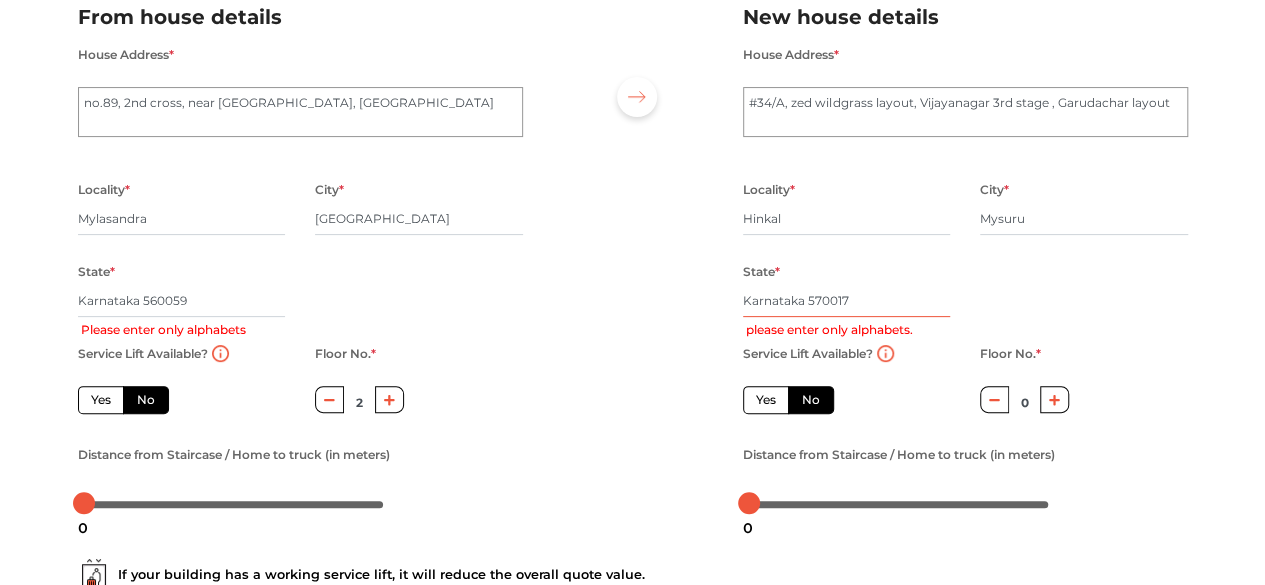 click on "Karnataka 570017" at bounding box center (847, 301) 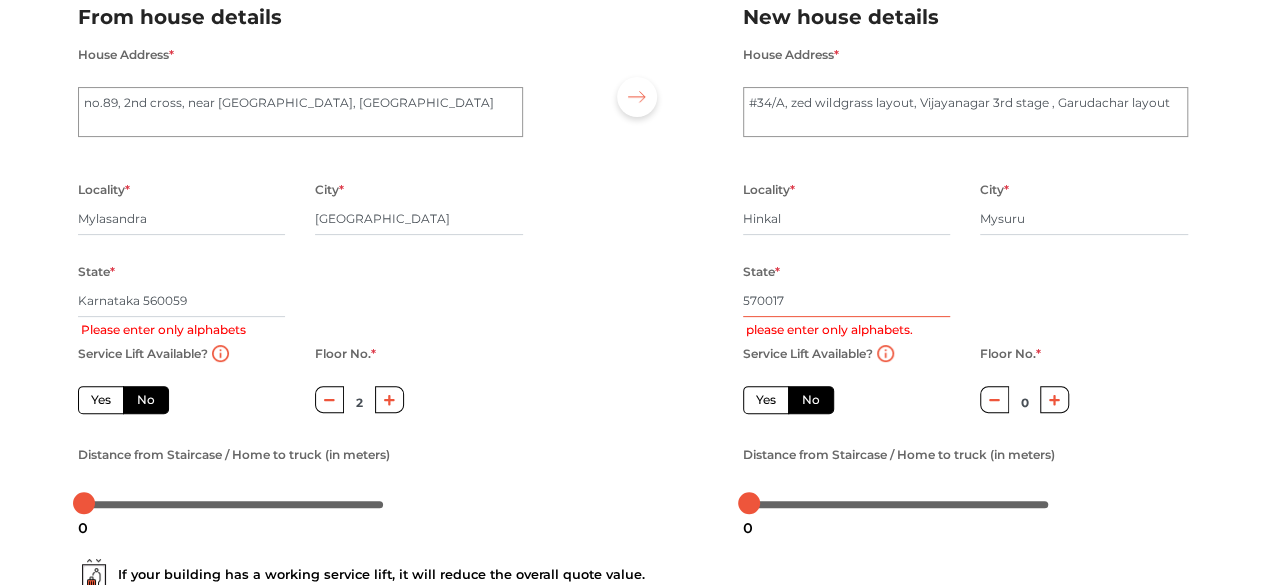 type on "570017" 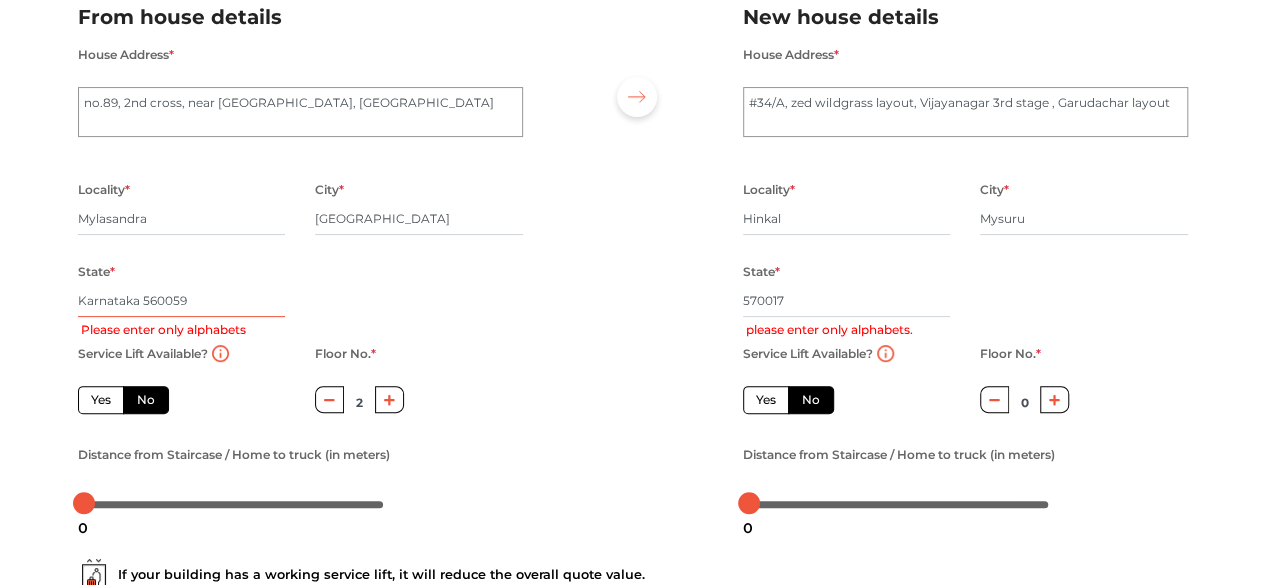drag, startPoint x: 148, startPoint y: 303, endPoint x: 0, endPoint y: 302, distance: 148.00337 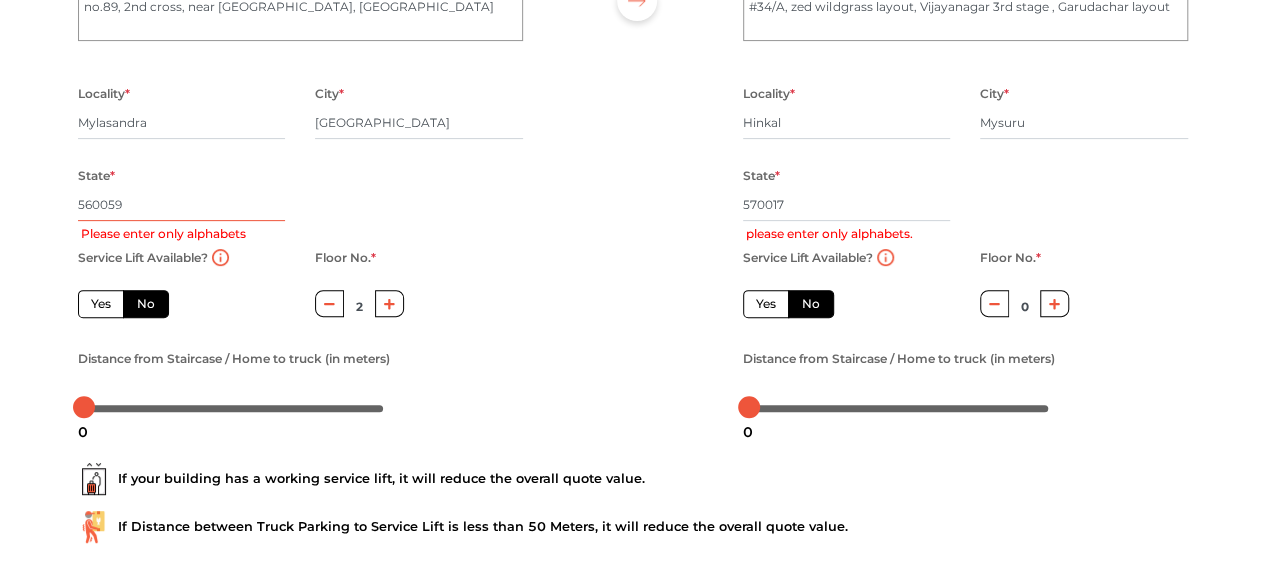 scroll, scrollTop: 360, scrollLeft: 0, axis: vertical 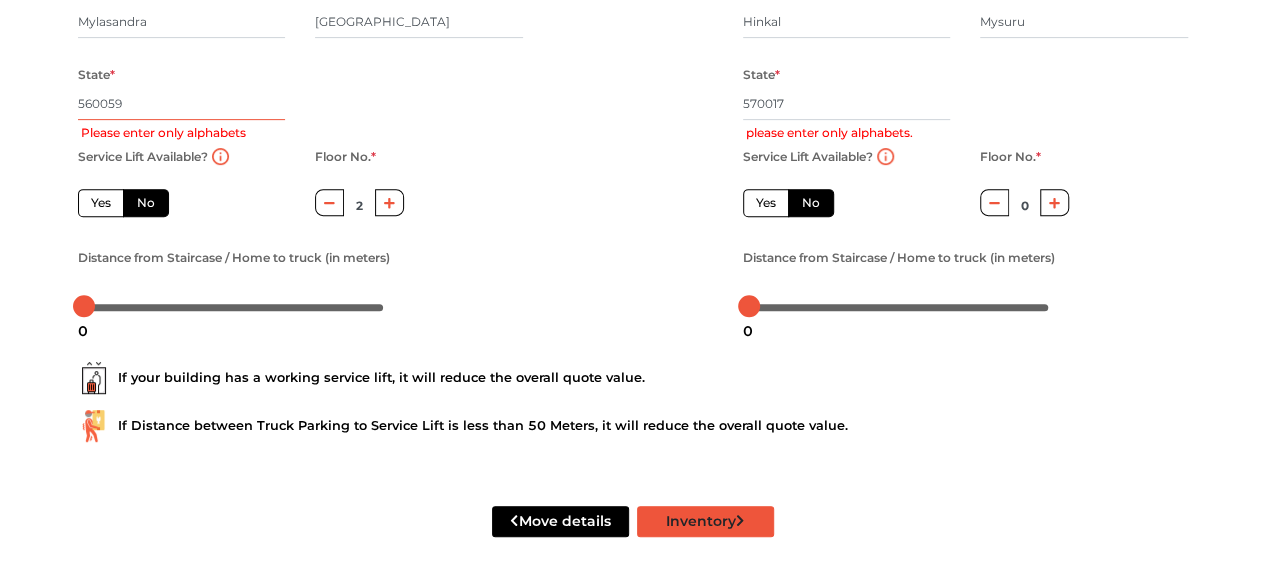 type on "560059" 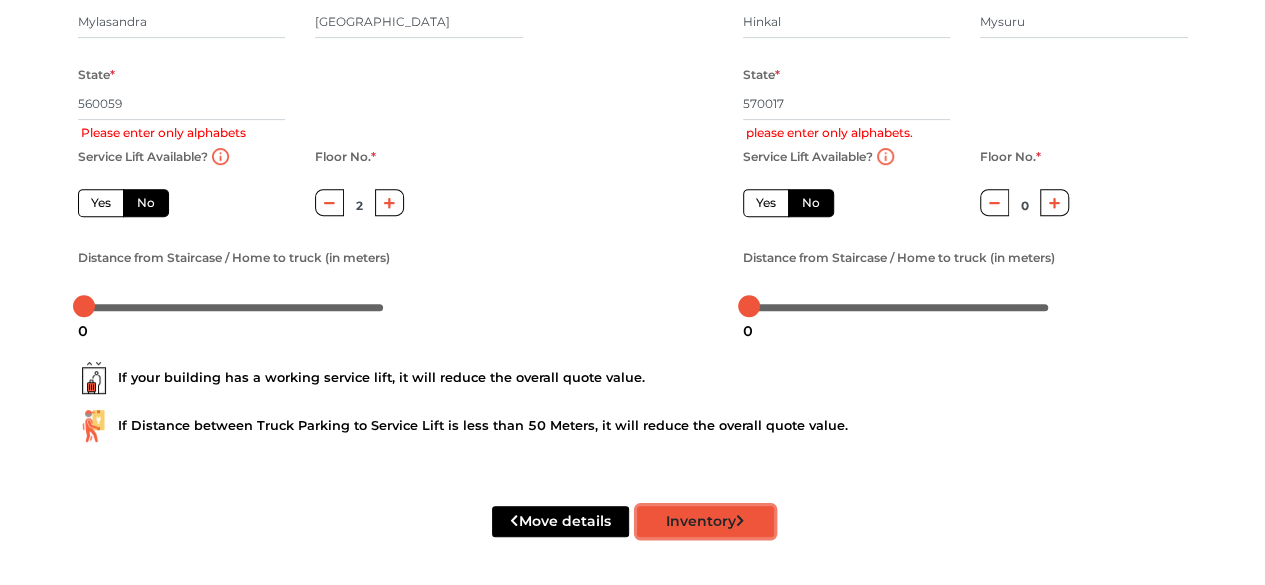 click on "Inventory" at bounding box center (705, 521) 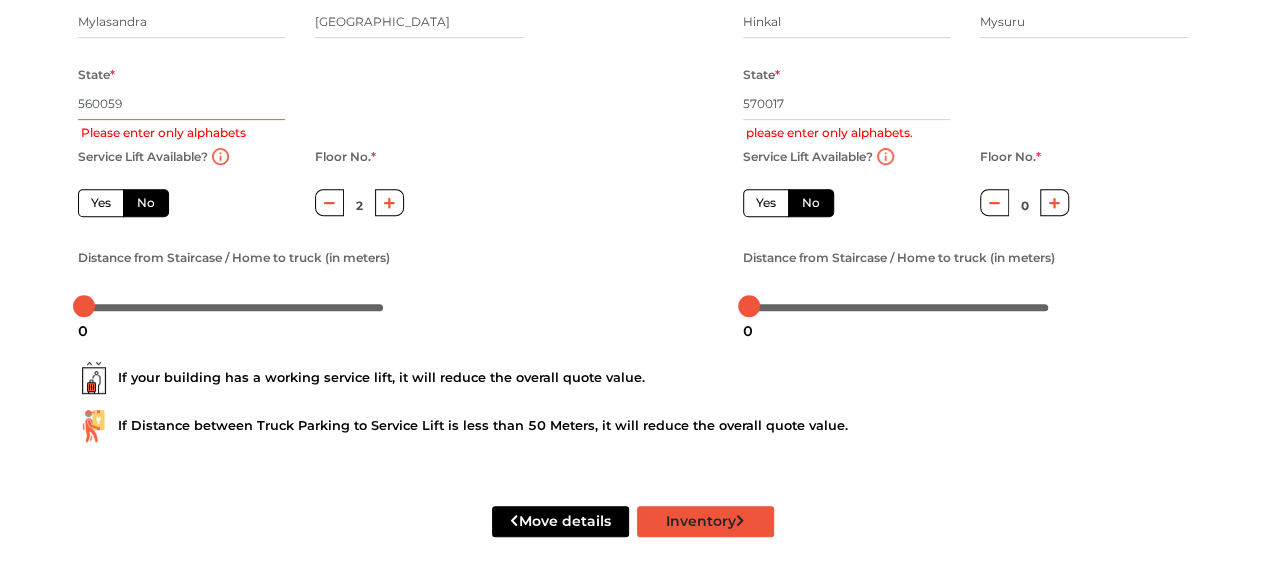 radio on "true" 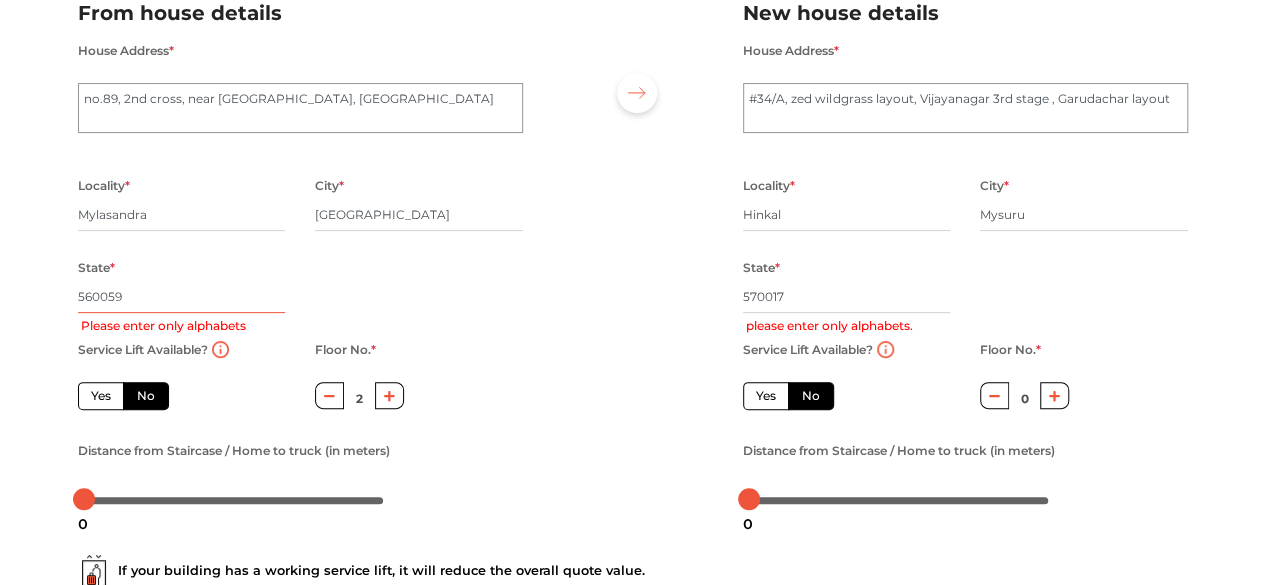scroll, scrollTop: 160, scrollLeft: 0, axis: vertical 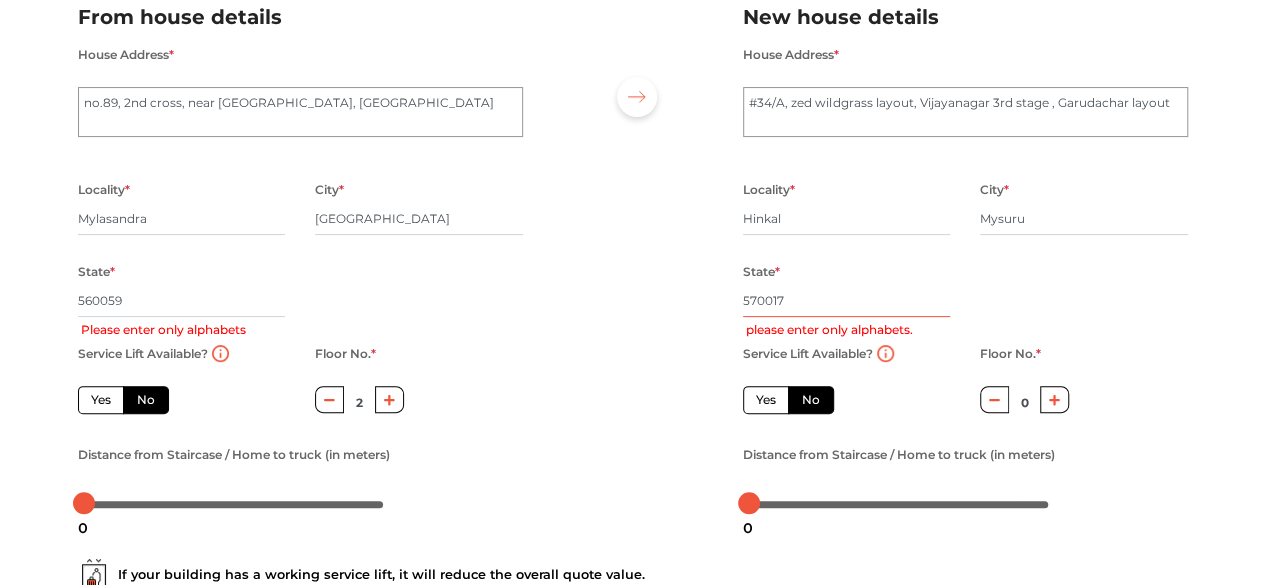 drag, startPoint x: 792, startPoint y: 301, endPoint x: 718, endPoint y: 303, distance: 74.02702 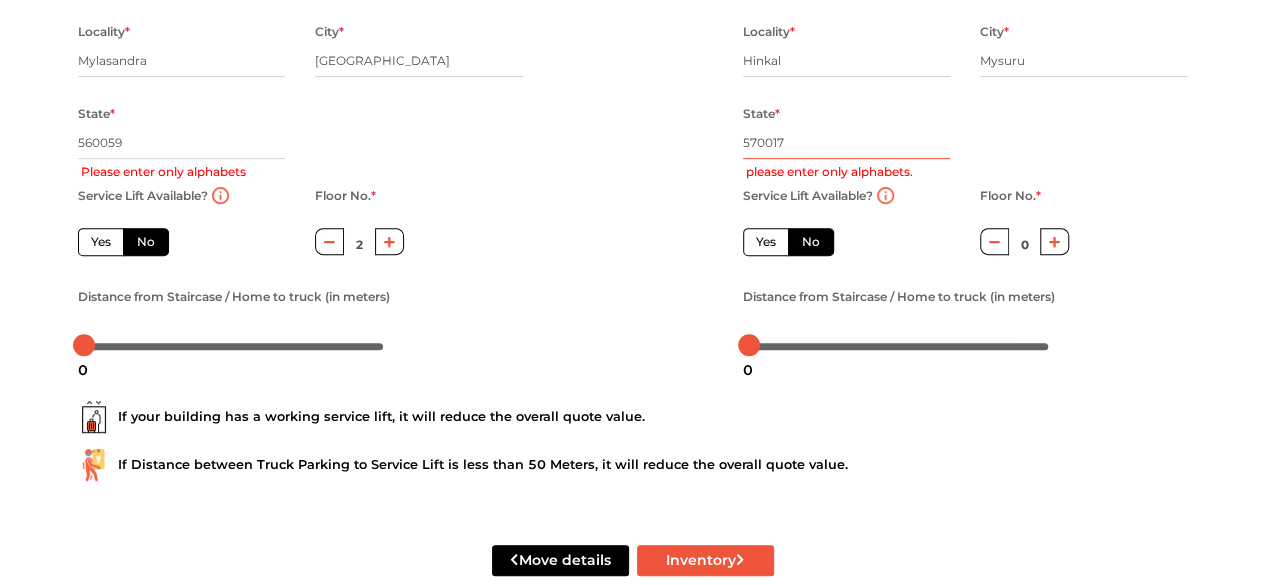 scroll, scrollTop: 360, scrollLeft: 0, axis: vertical 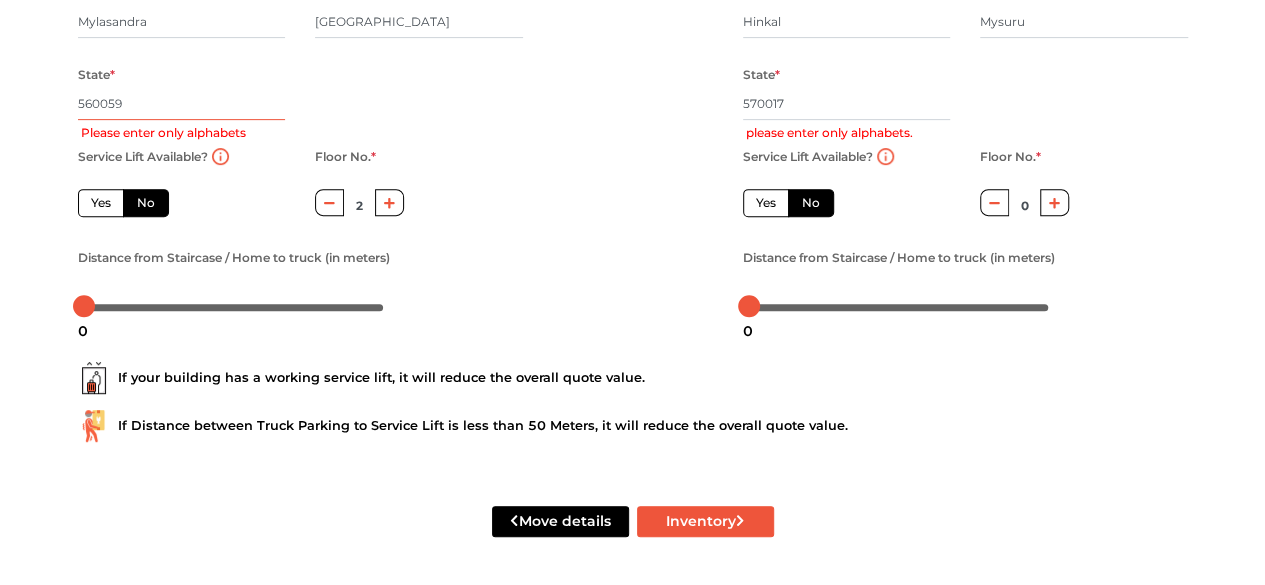 drag, startPoint x: 113, startPoint y: 107, endPoint x: 0, endPoint y: 107, distance: 113 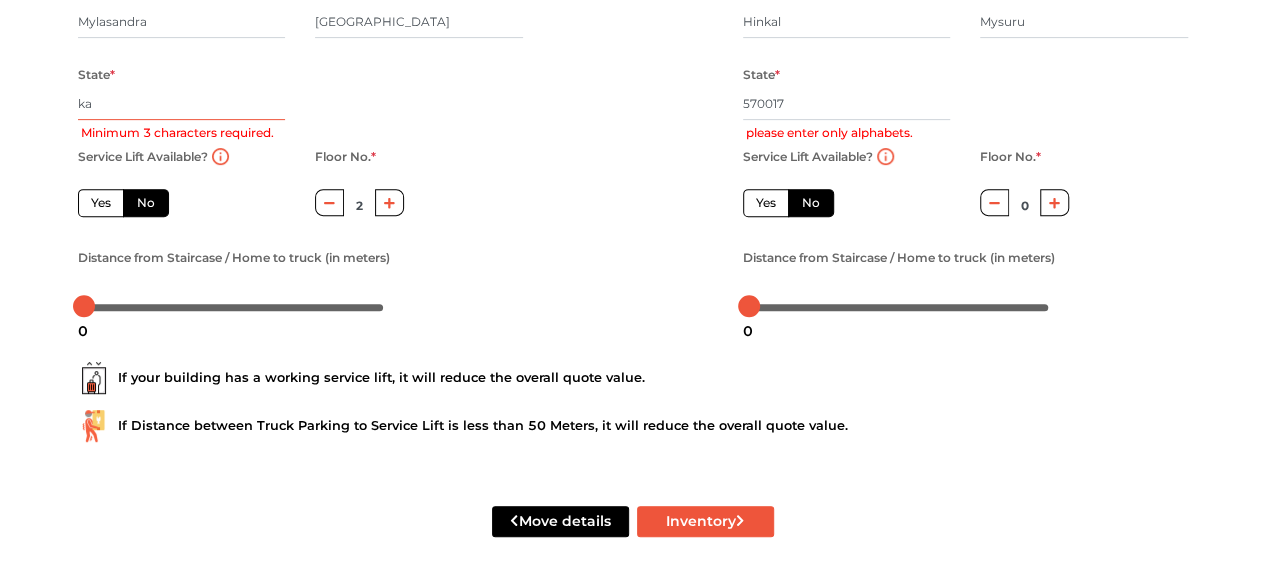 type on "kar" 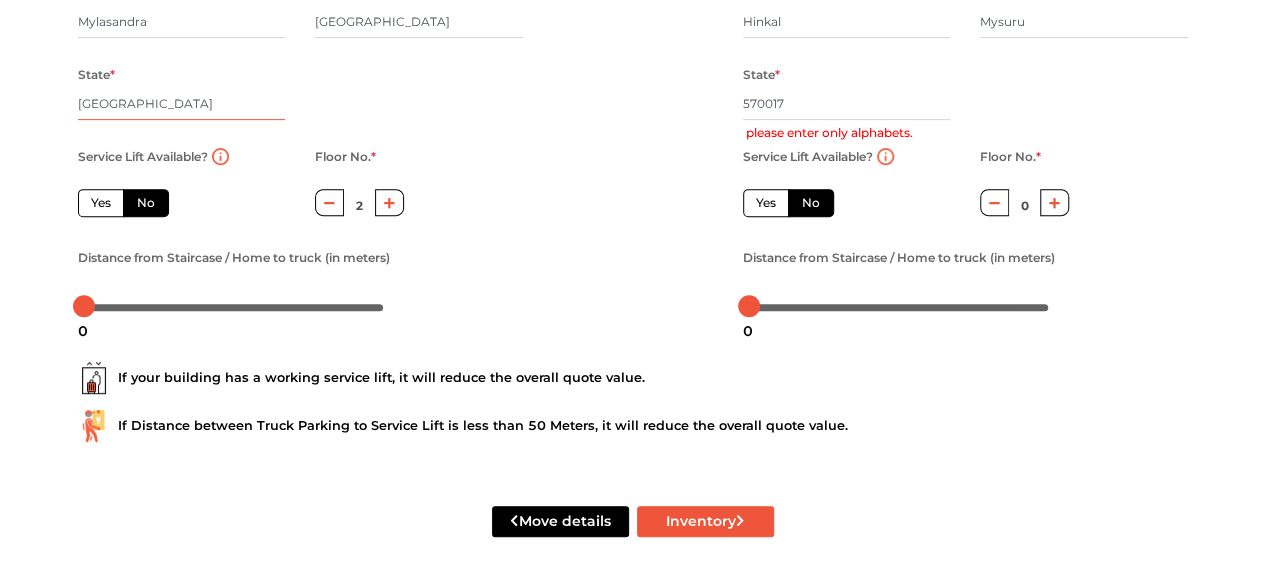 click on "karnataka" at bounding box center [182, 104] 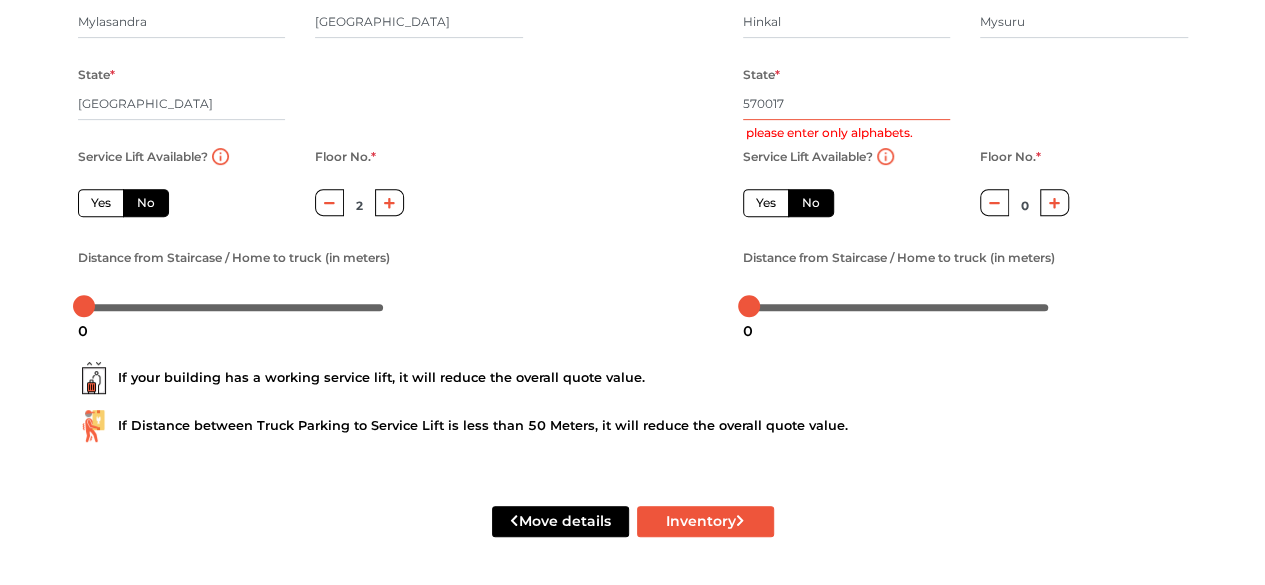 drag, startPoint x: 842, startPoint y: 104, endPoint x: 637, endPoint y: 105, distance: 205.00244 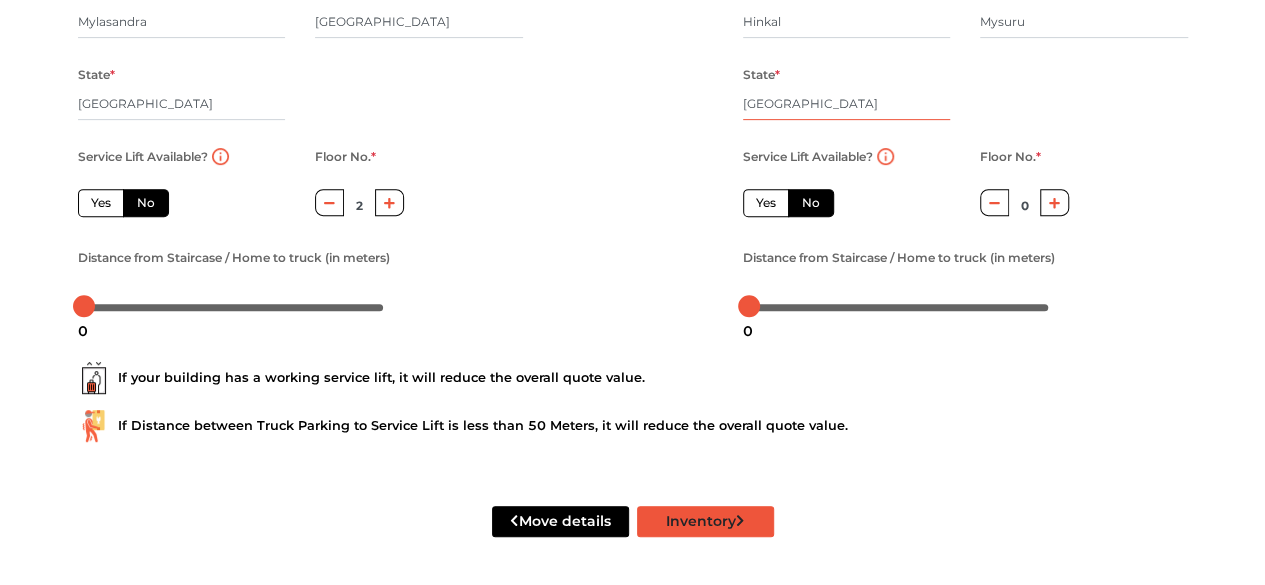 type on "karnataka" 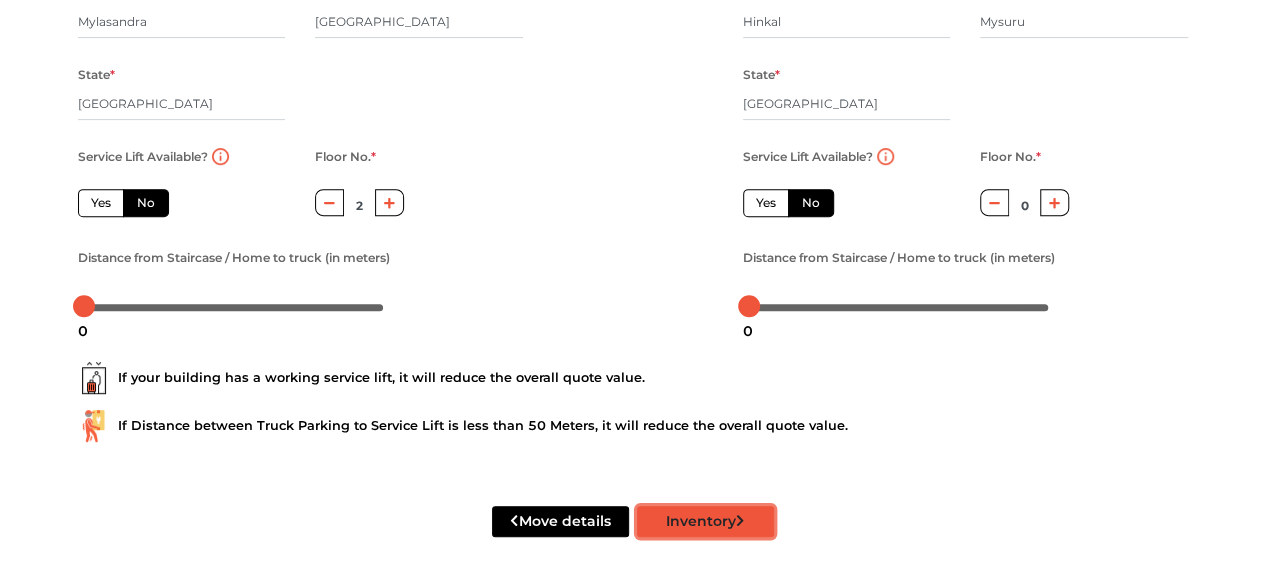 click on "Inventory" at bounding box center (705, 521) 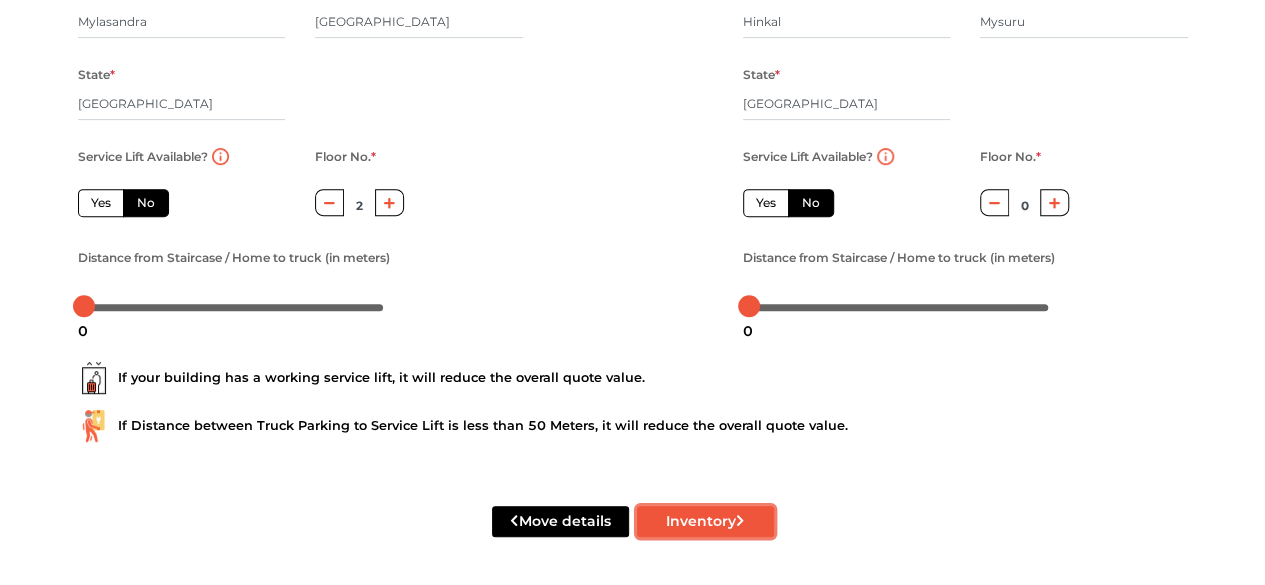 radio on "true" 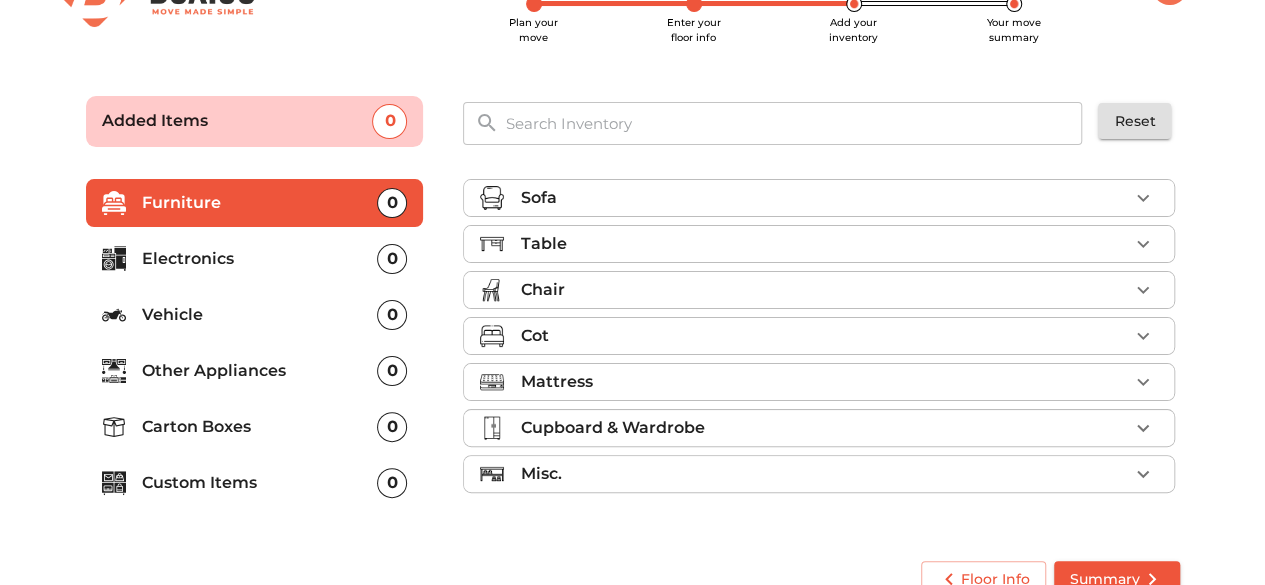scroll, scrollTop: 96, scrollLeft: 0, axis: vertical 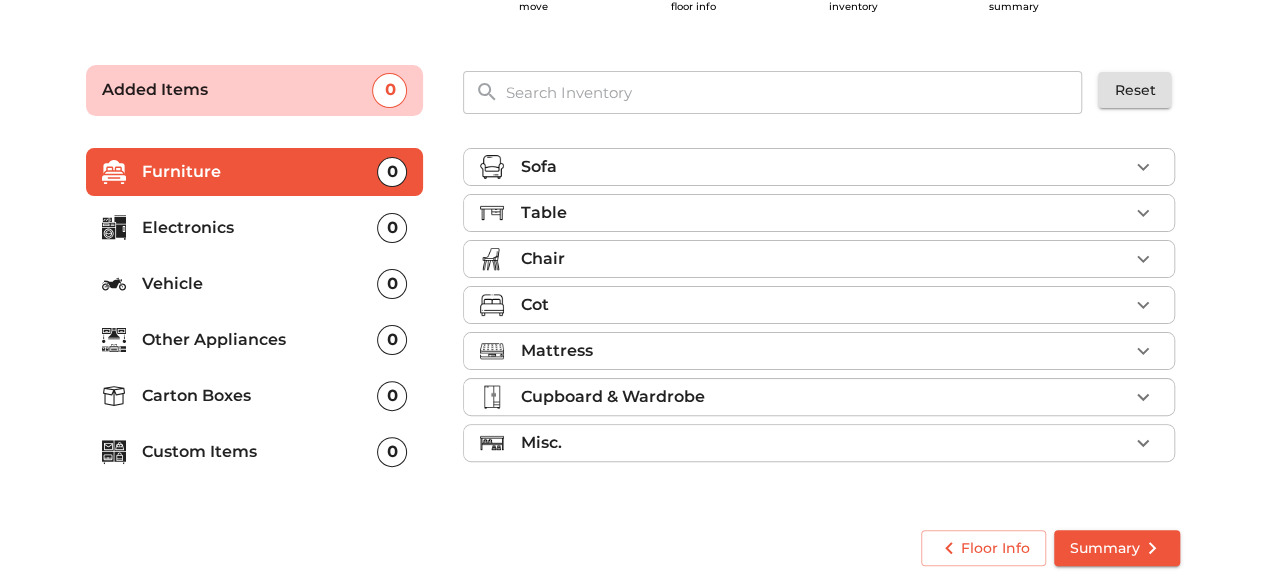 click 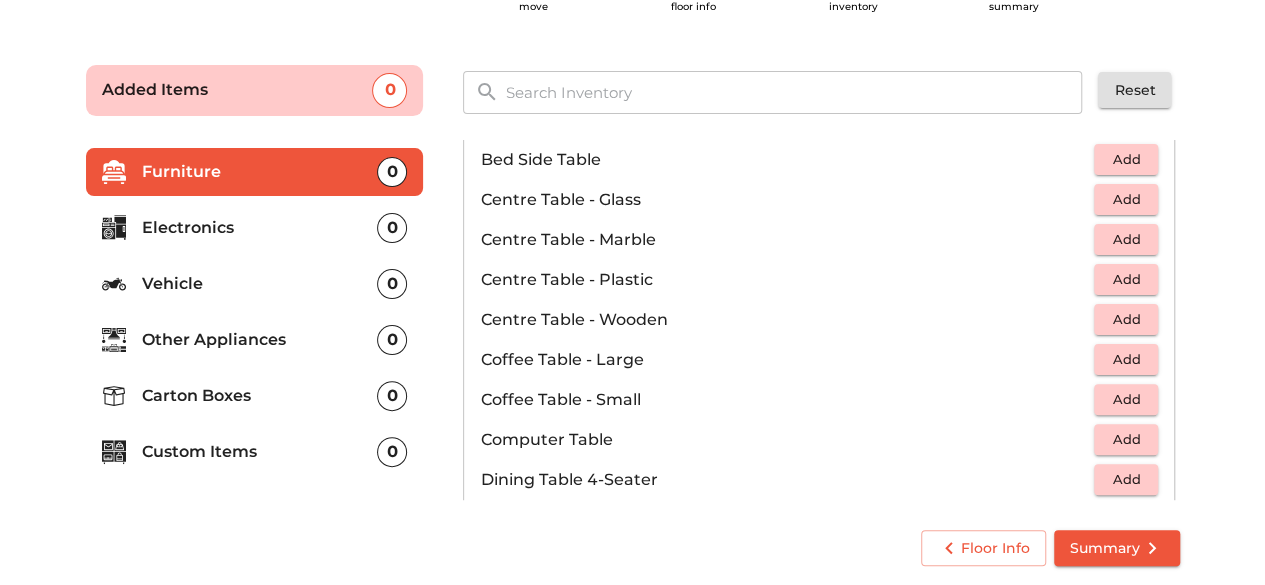 scroll, scrollTop: 200, scrollLeft: 0, axis: vertical 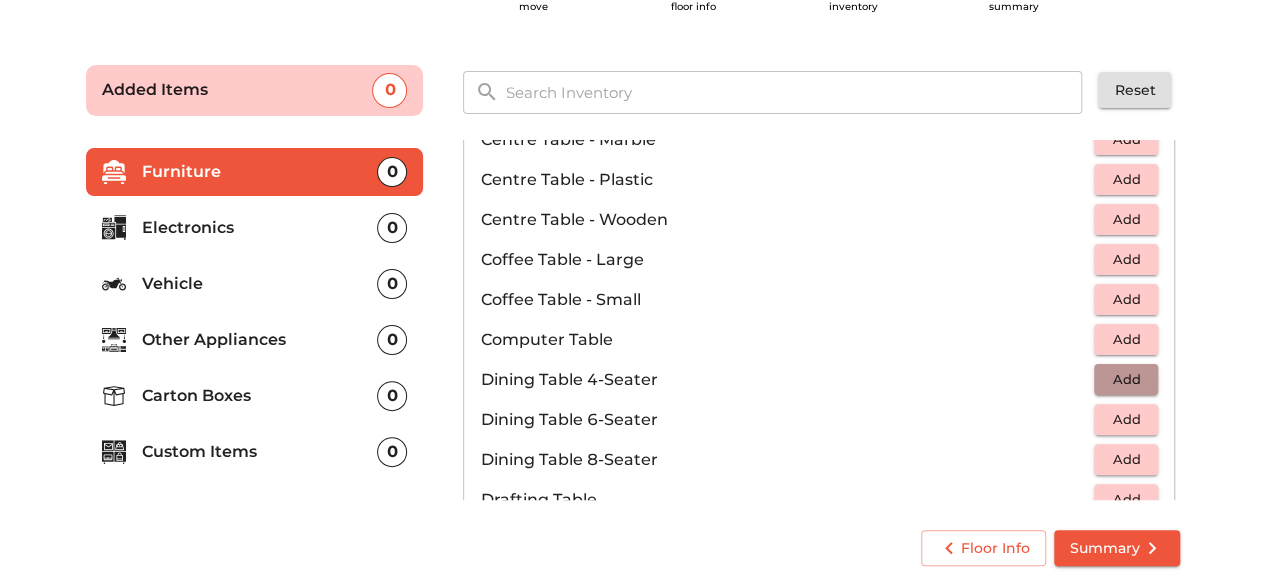 click on "Add" at bounding box center (1126, 379) 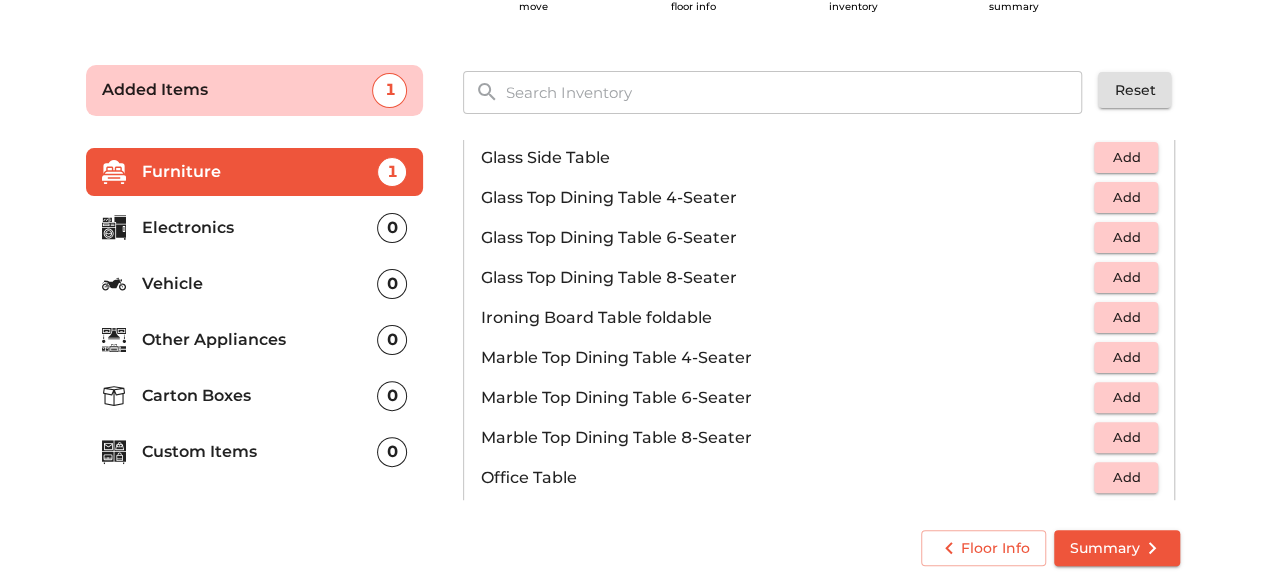 scroll, scrollTop: 700, scrollLeft: 0, axis: vertical 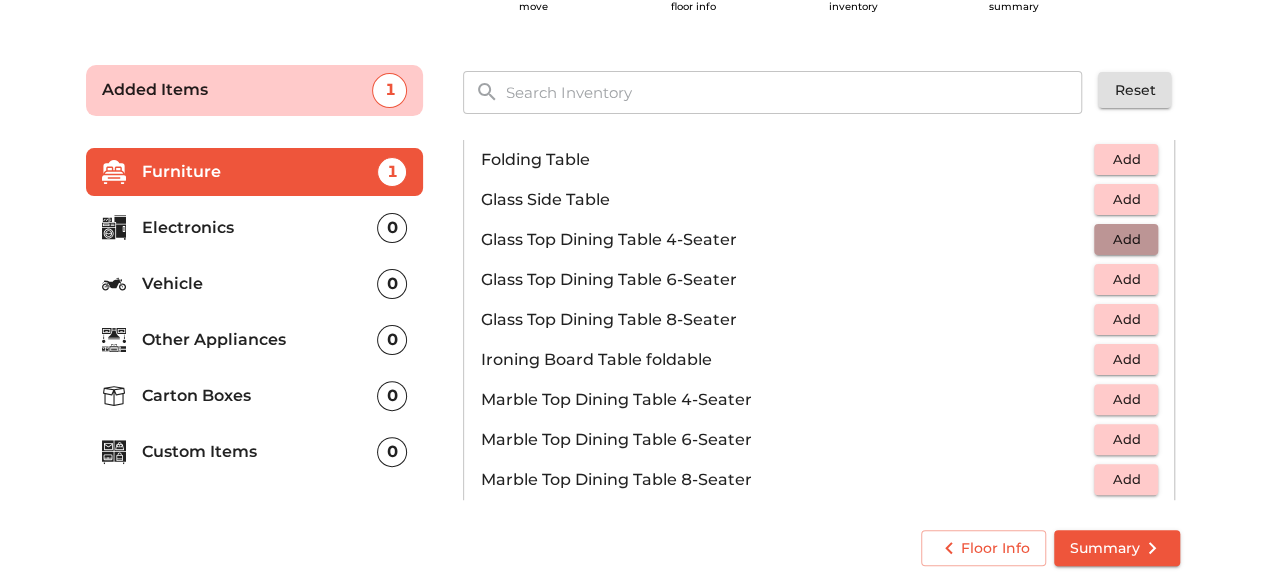 click on "Add" at bounding box center (1126, 239) 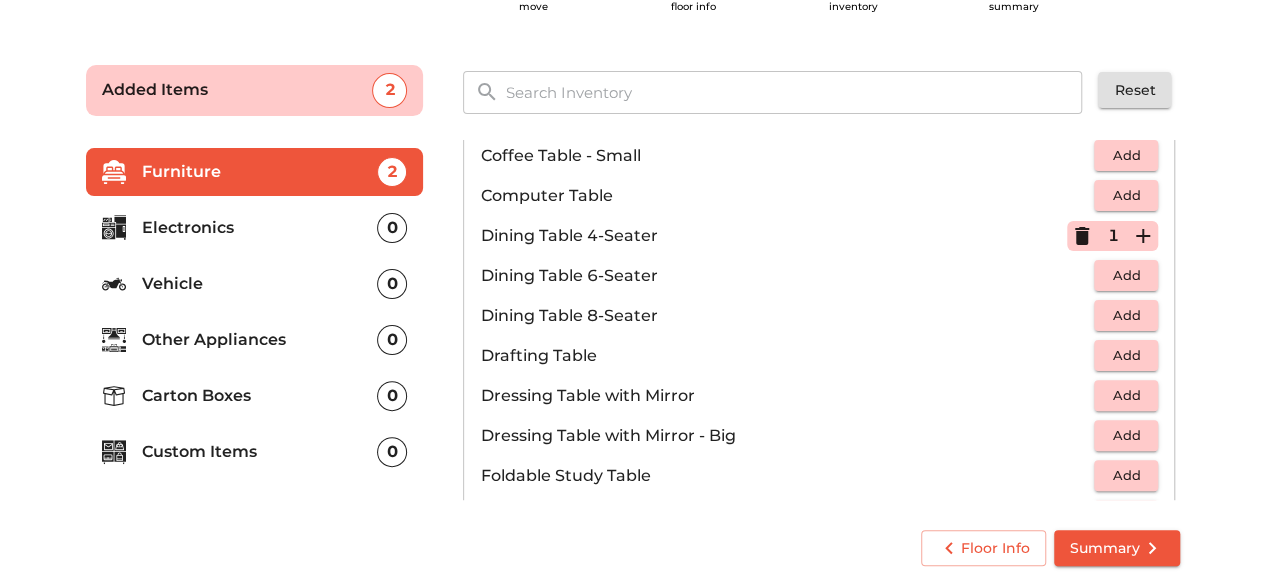scroll, scrollTop: 300, scrollLeft: 0, axis: vertical 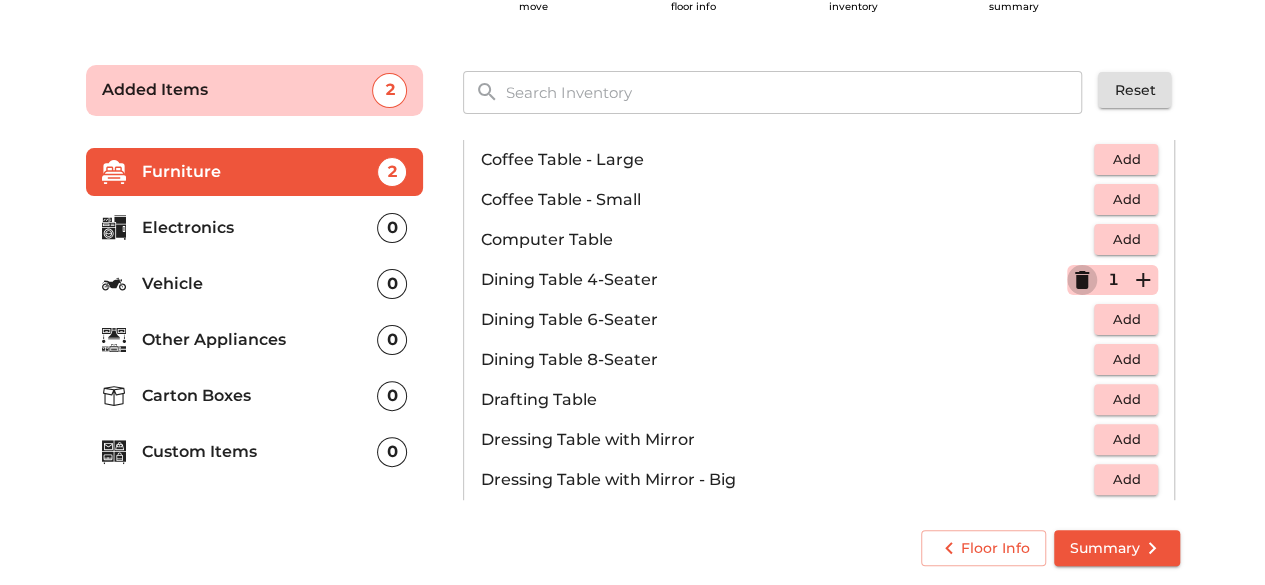 click 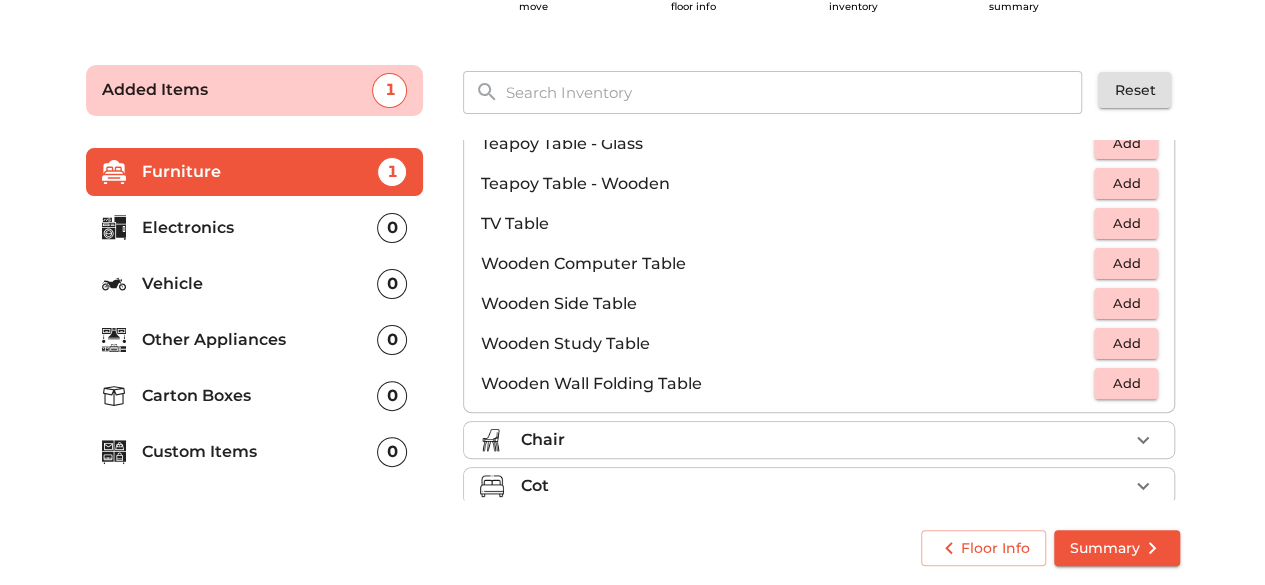 scroll, scrollTop: 1390, scrollLeft: 0, axis: vertical 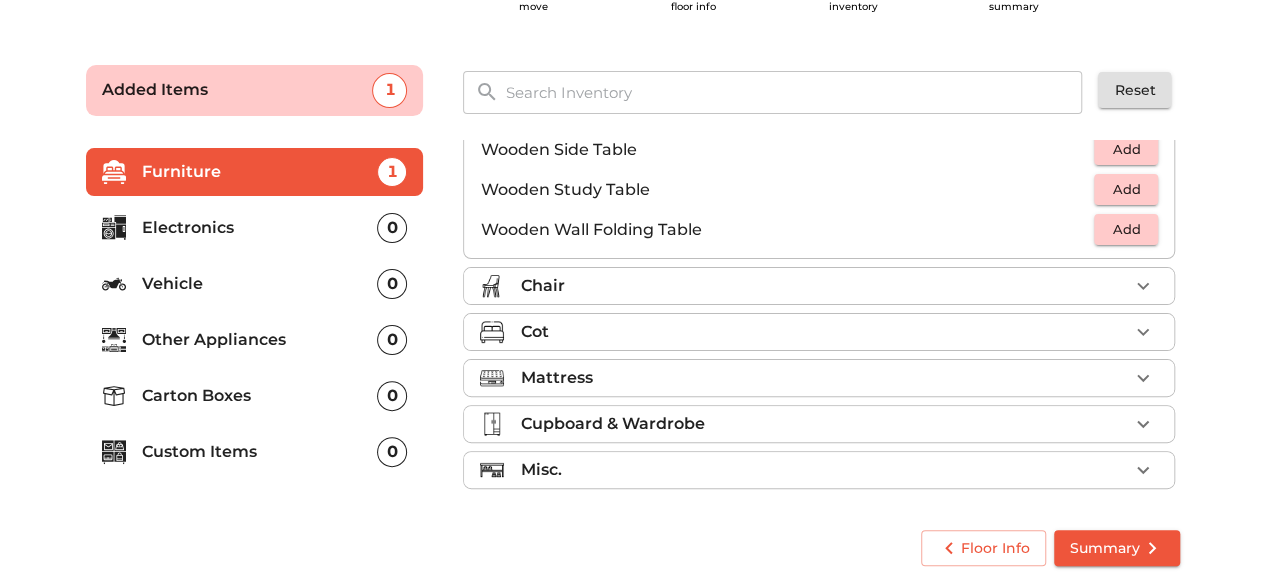 click 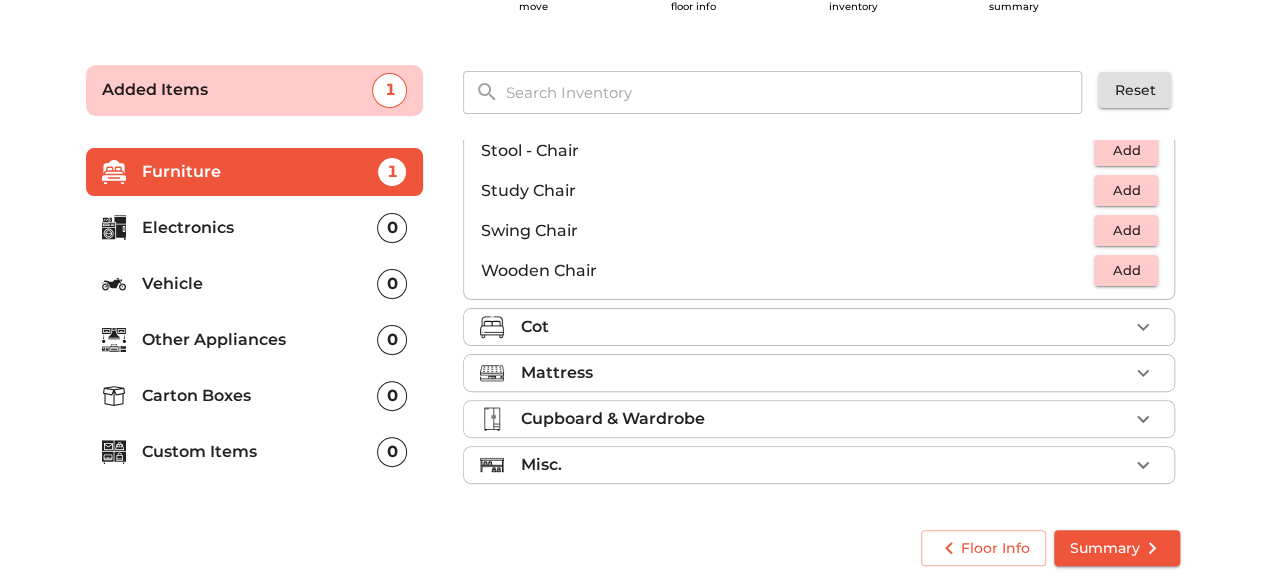 scroll, scrollTop: 830, scrollLeft: 0, axis: vertical 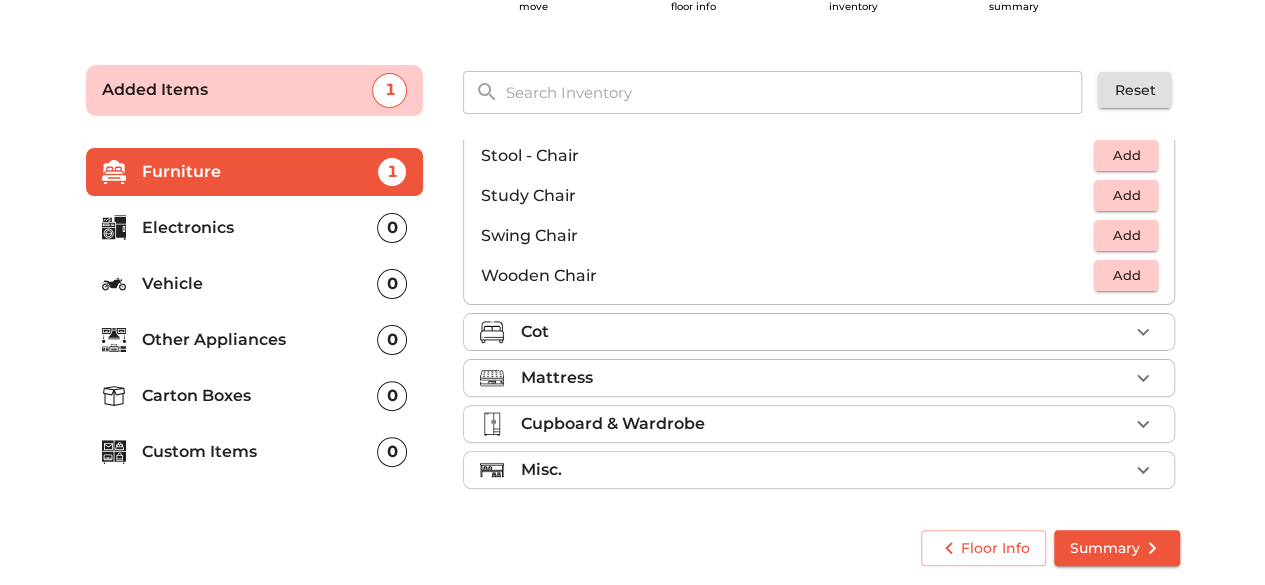 click on "Add" at bounding box center [1126, 275] 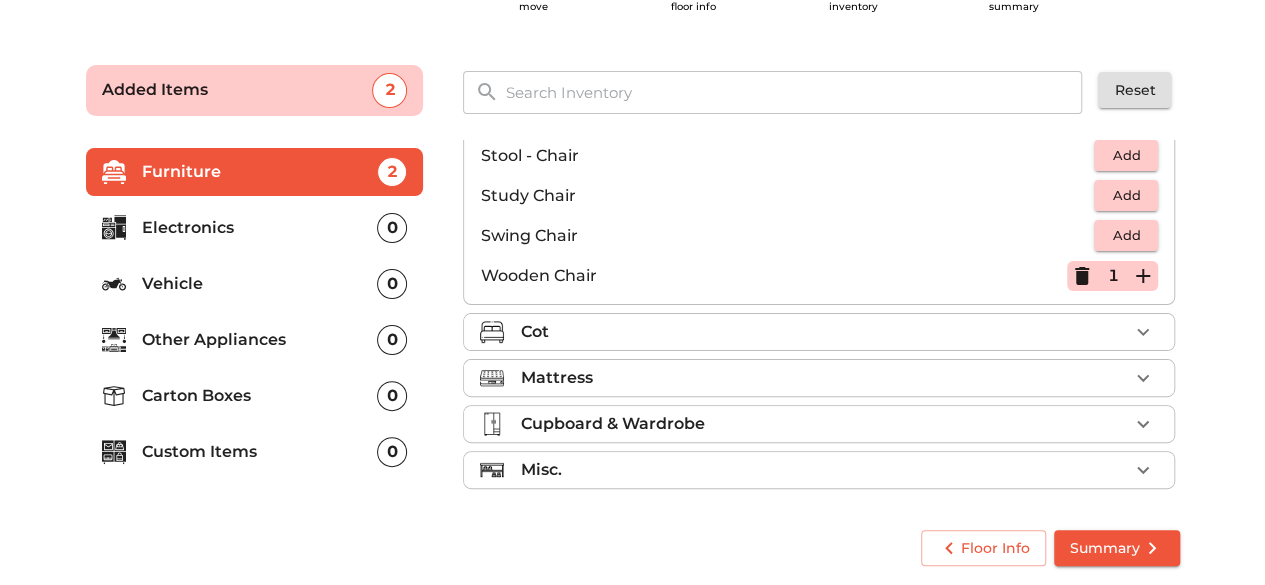 click 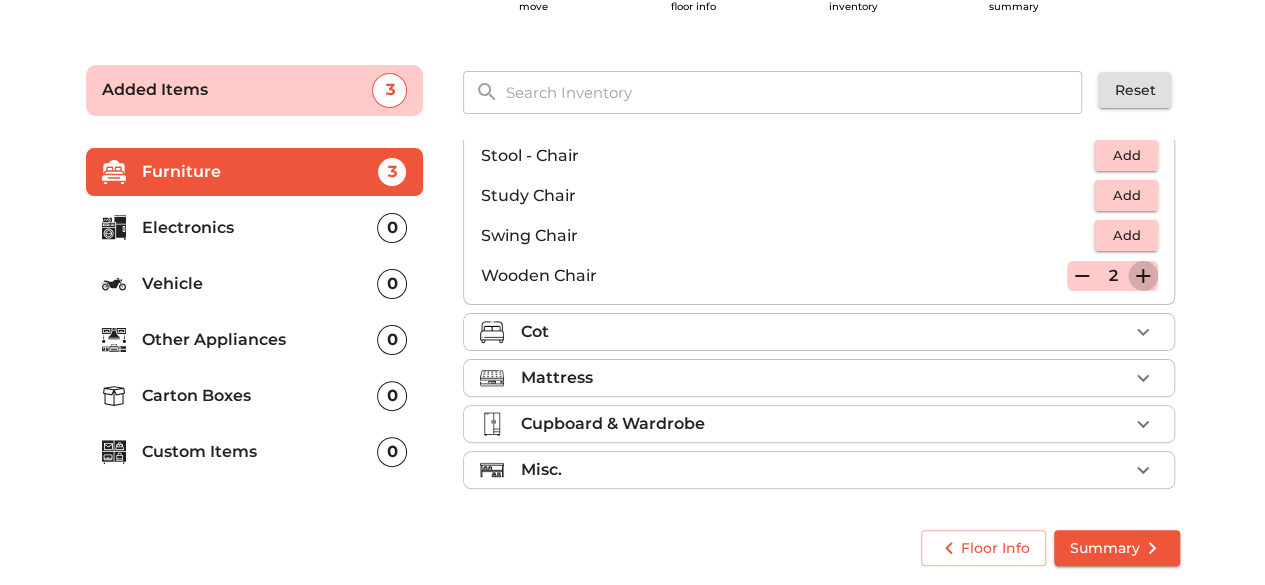 click 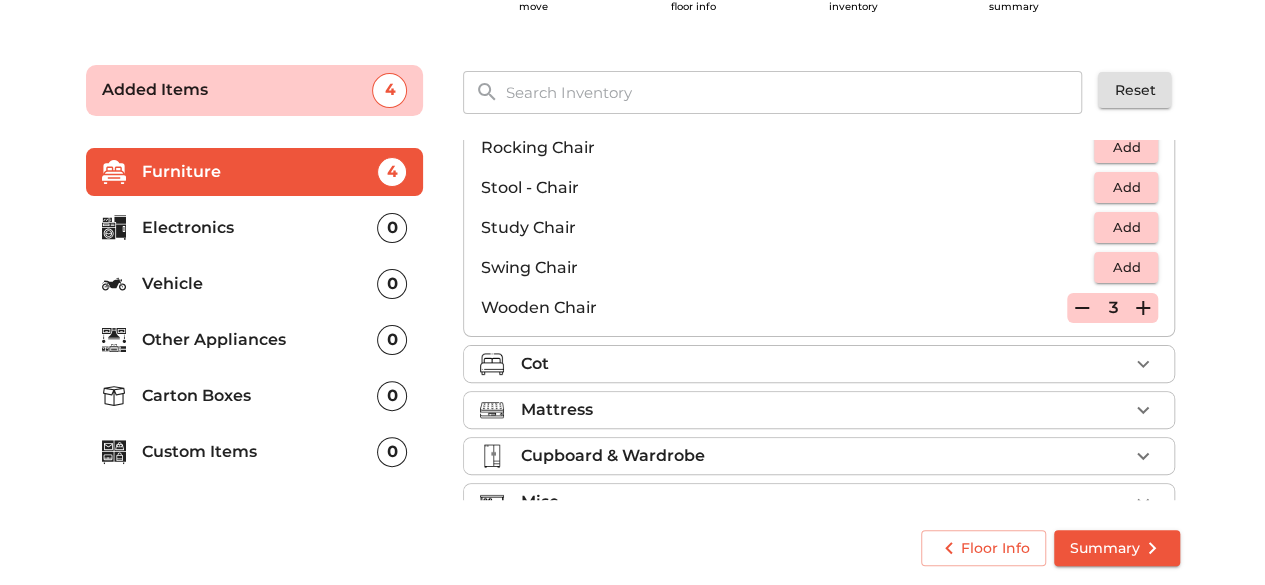 scroll, scrollTop: 830, scrollLeft: 0, axis: vertical 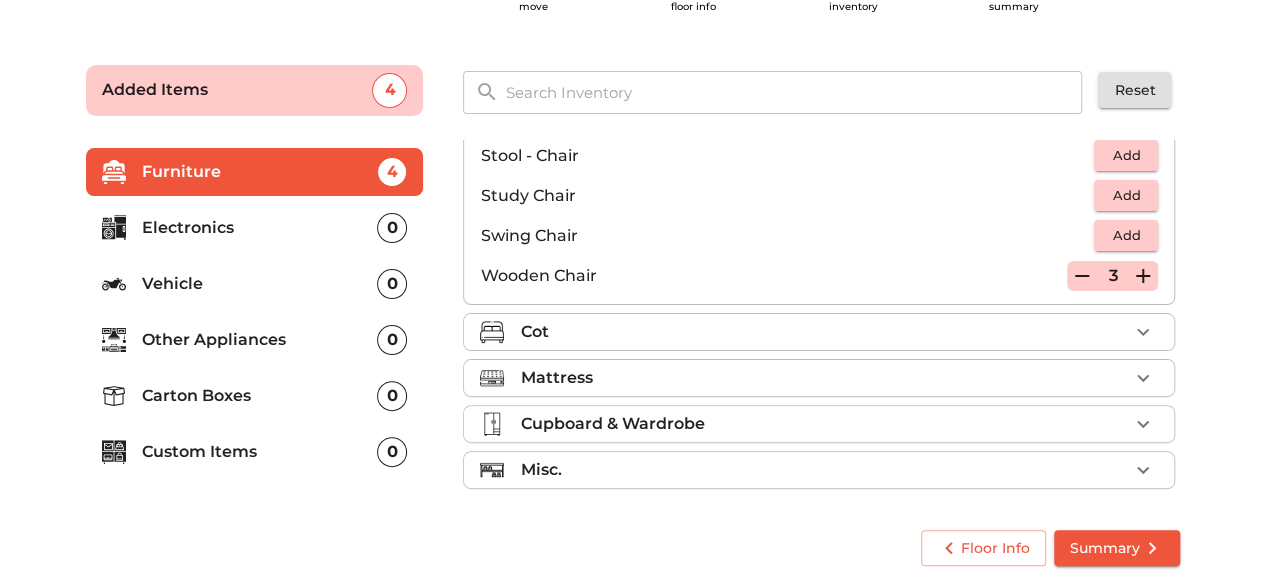 click 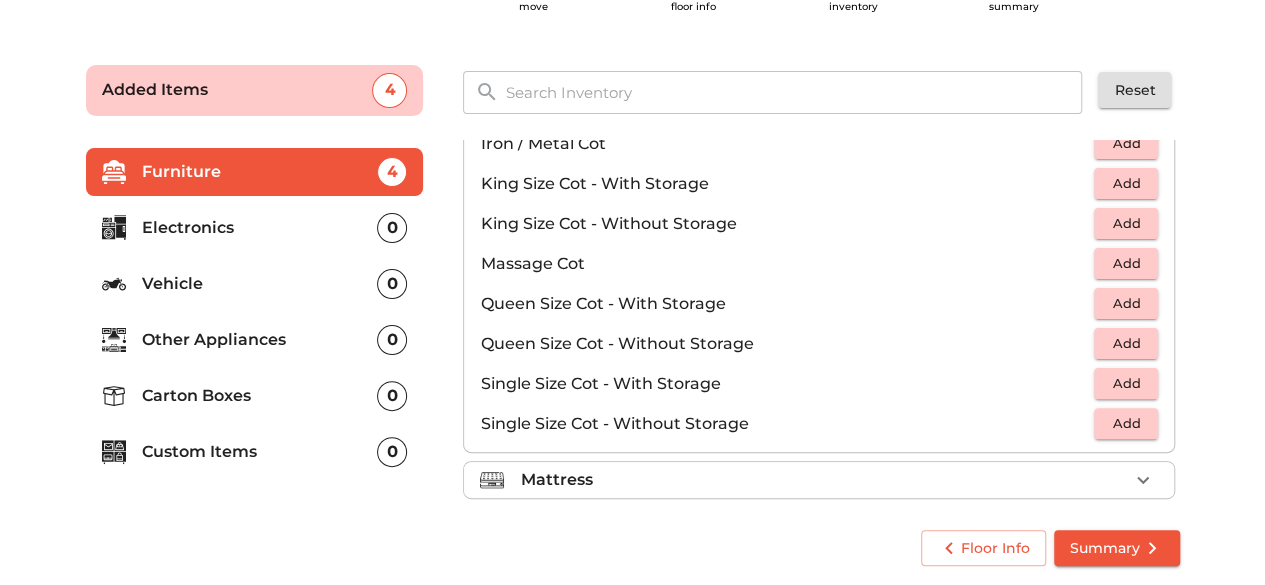 scroll, scrollTop: 630, scrollLeft: 0, axis: vertical 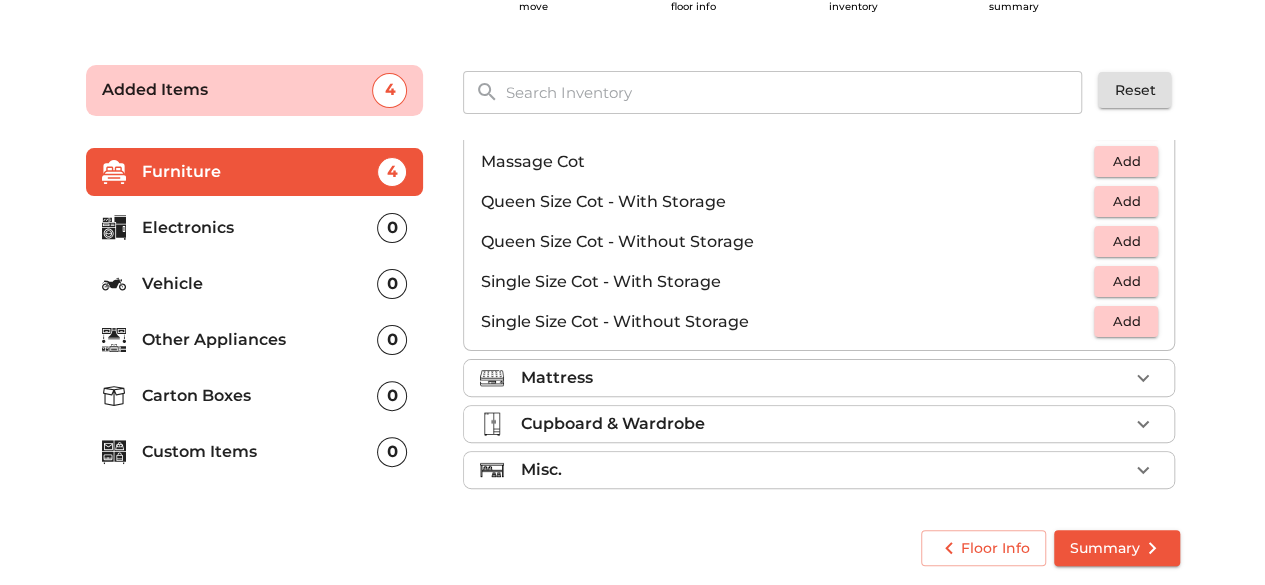 click on "Mattress" at bounding box center (824, 378) 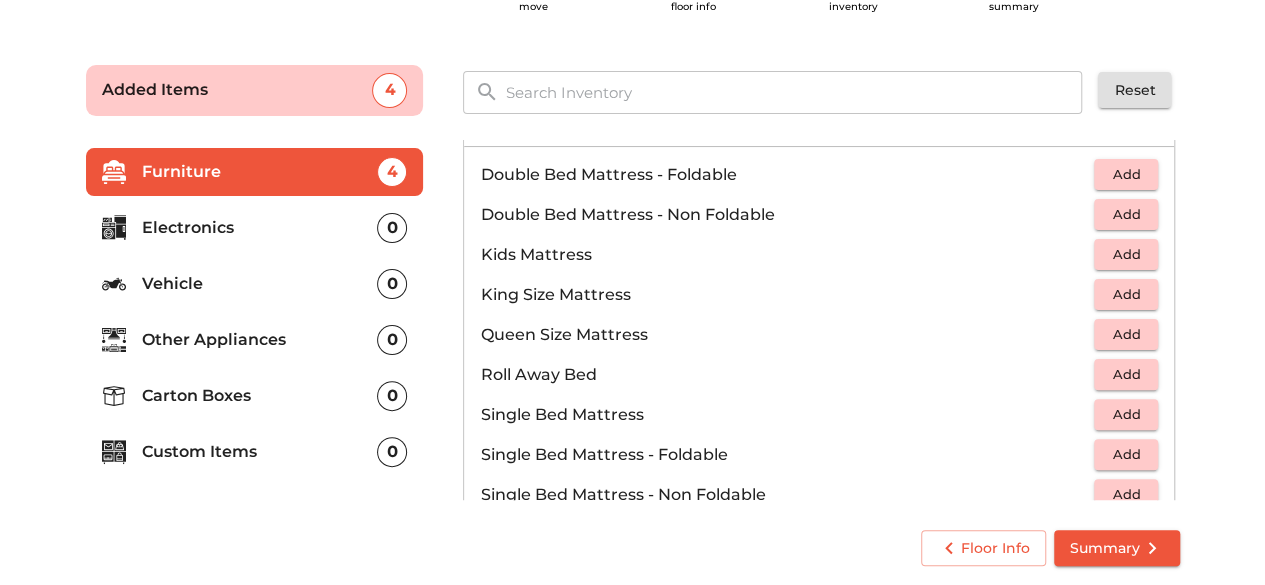 scroll, scrollTop: 222, scrollLeft: 0, axis: vertical 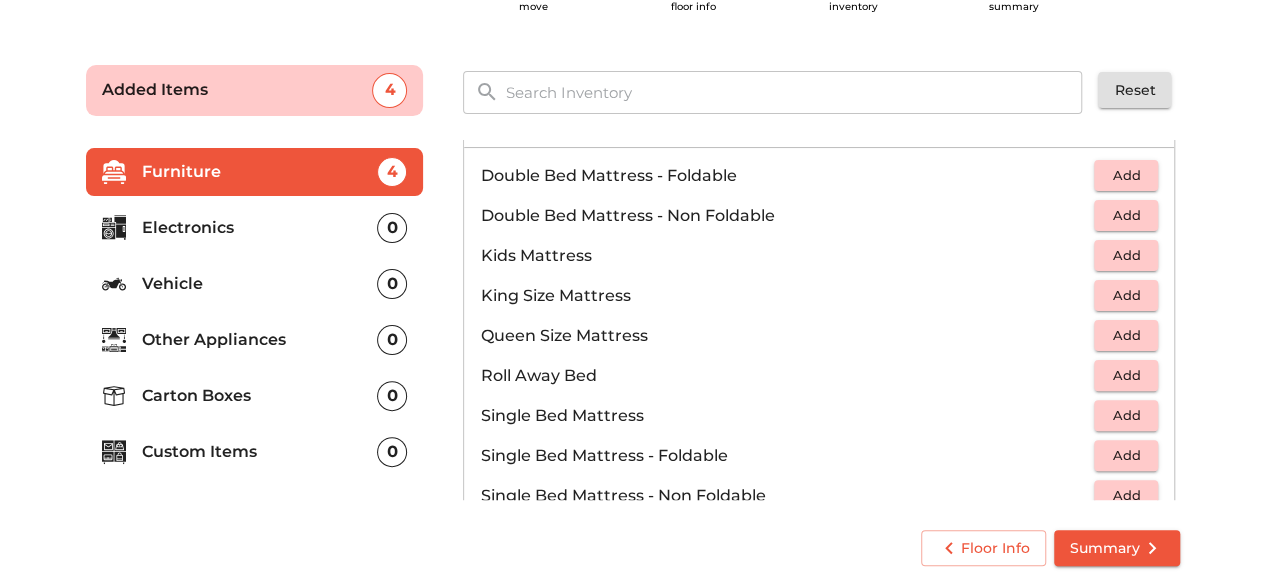 click on "Add" at bounding box center [1126, 215] 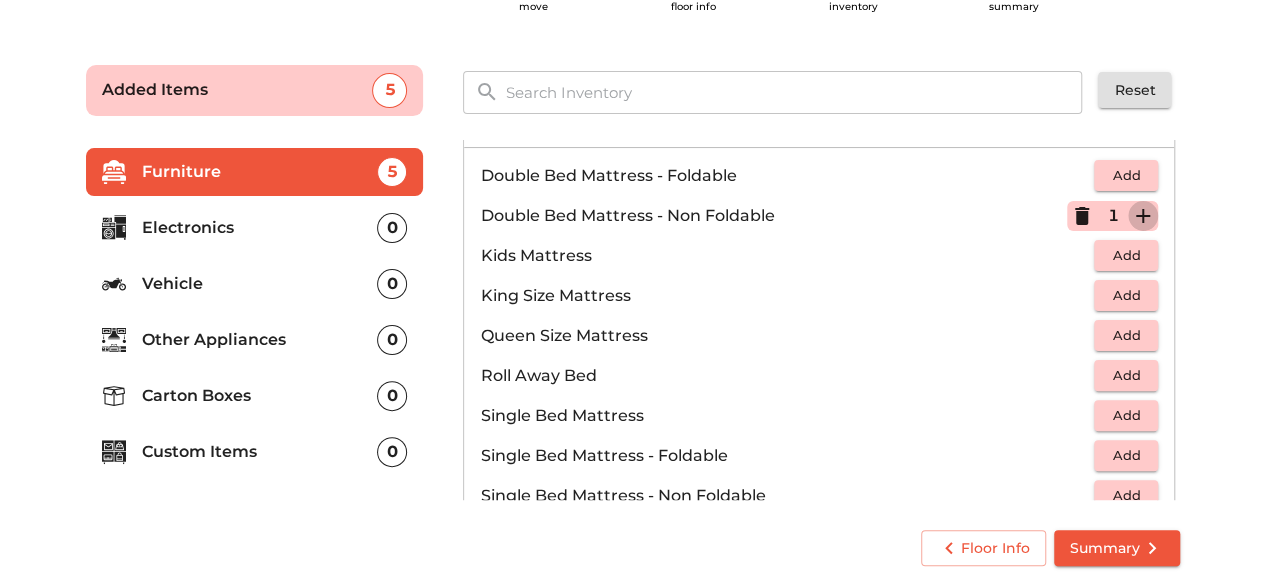 click 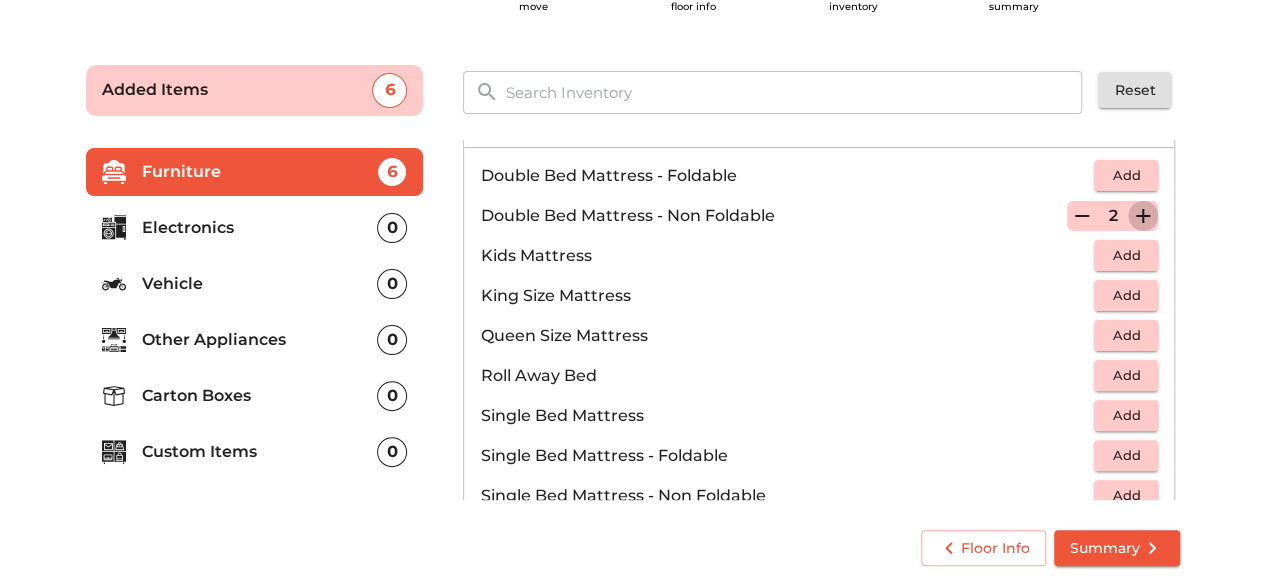 click 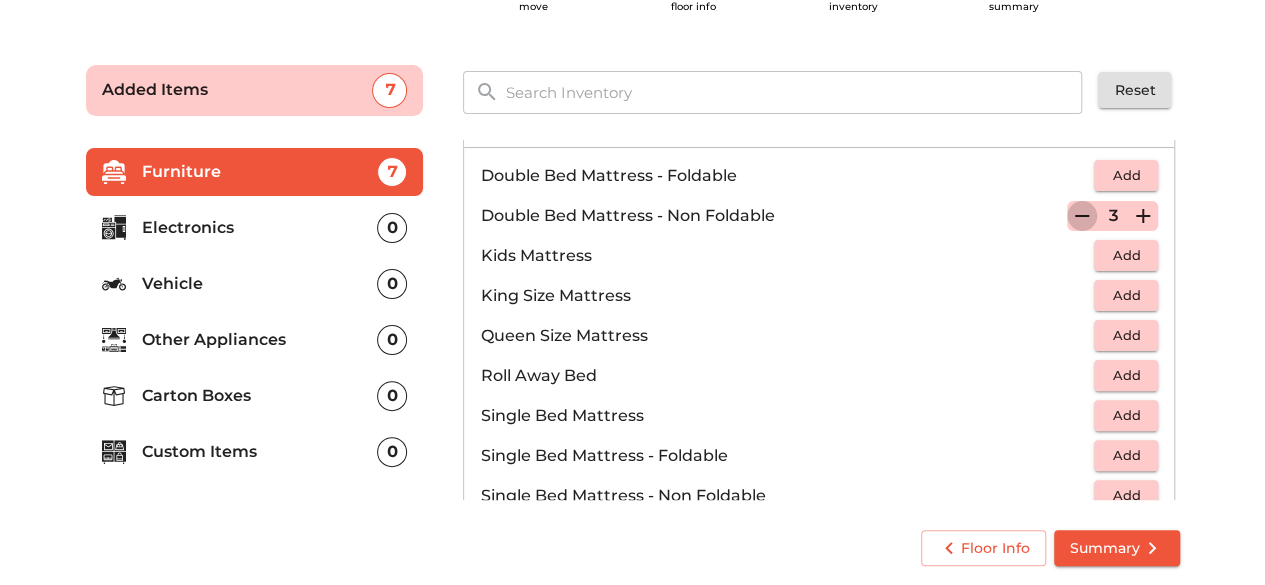 click 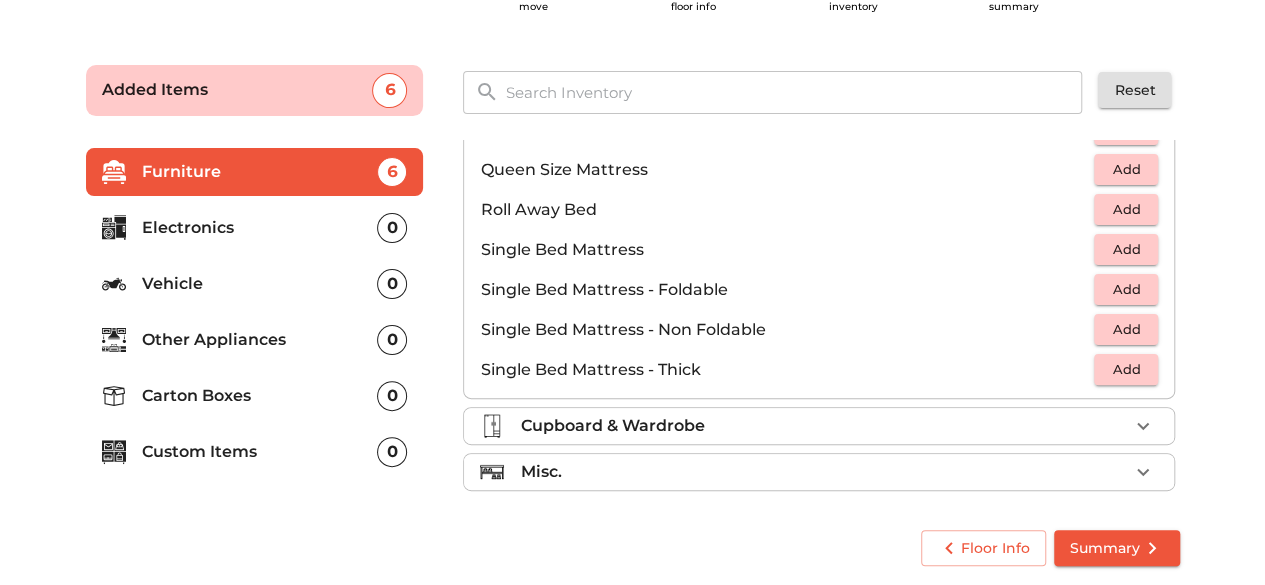scroll, scrollTop: 390, scrollLeft: 0, axis: vertical 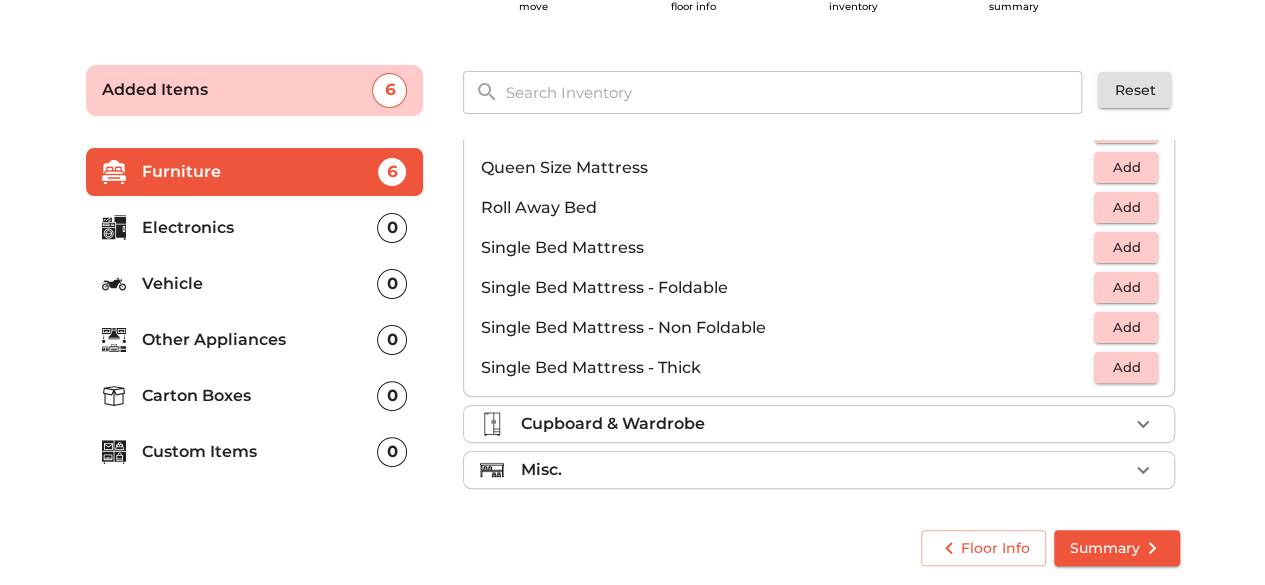 click 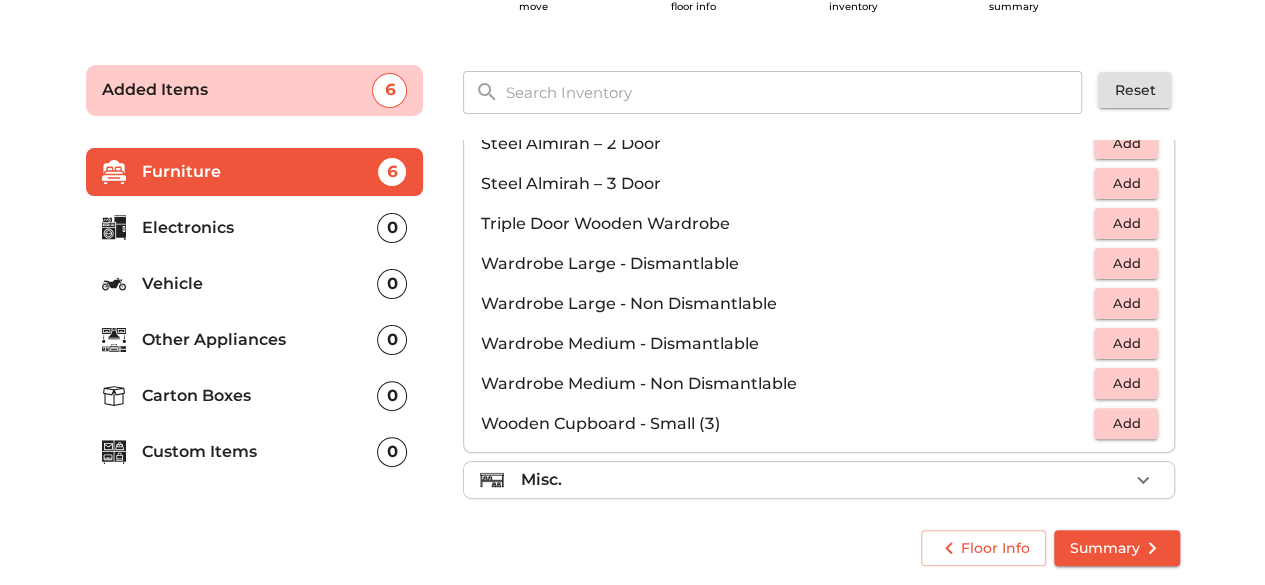 scroll, scrollTop: 670, scrollLeft: 0, axis: vertical 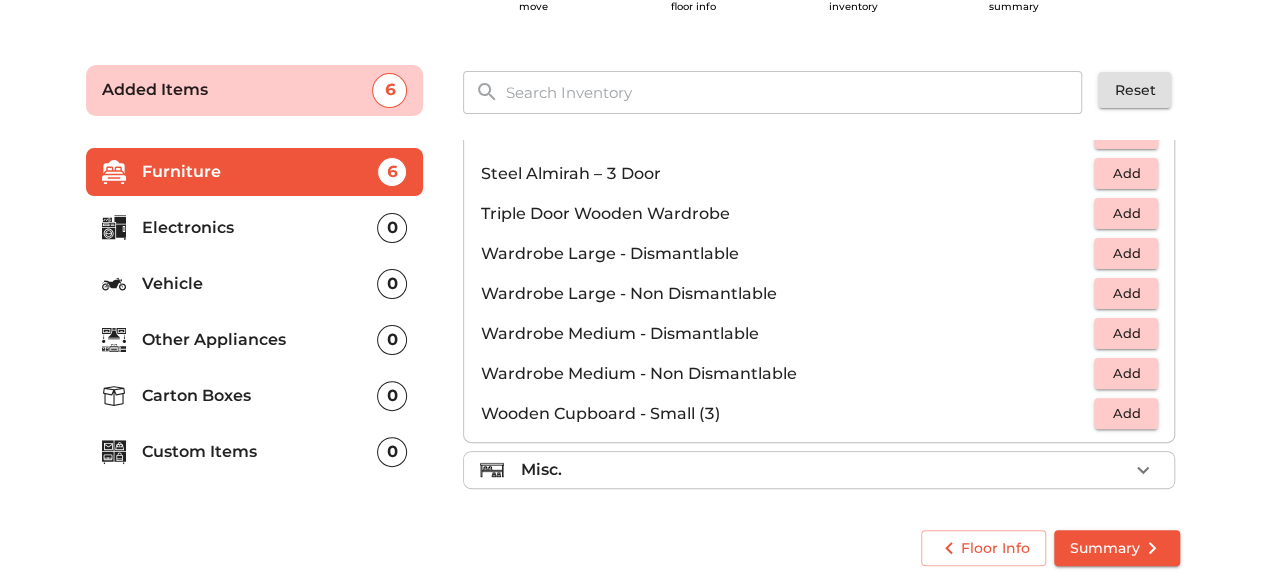 click on "Misc." at bounding box center (824, 470) 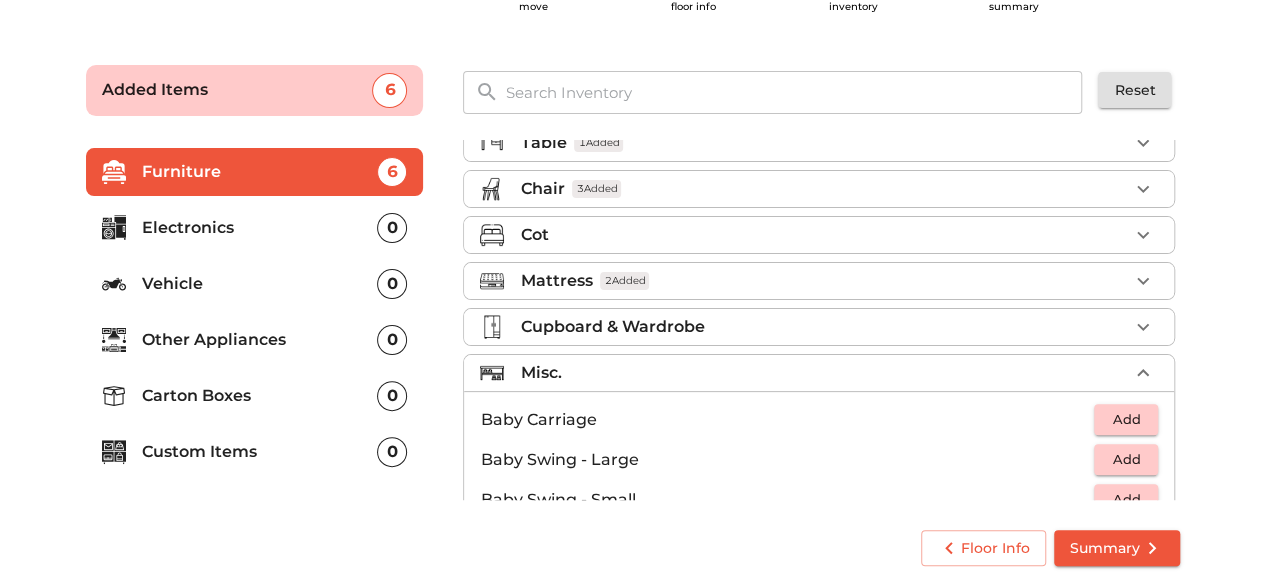 scroll, scrollTop: 0, scrollLeft: 0, axis: both 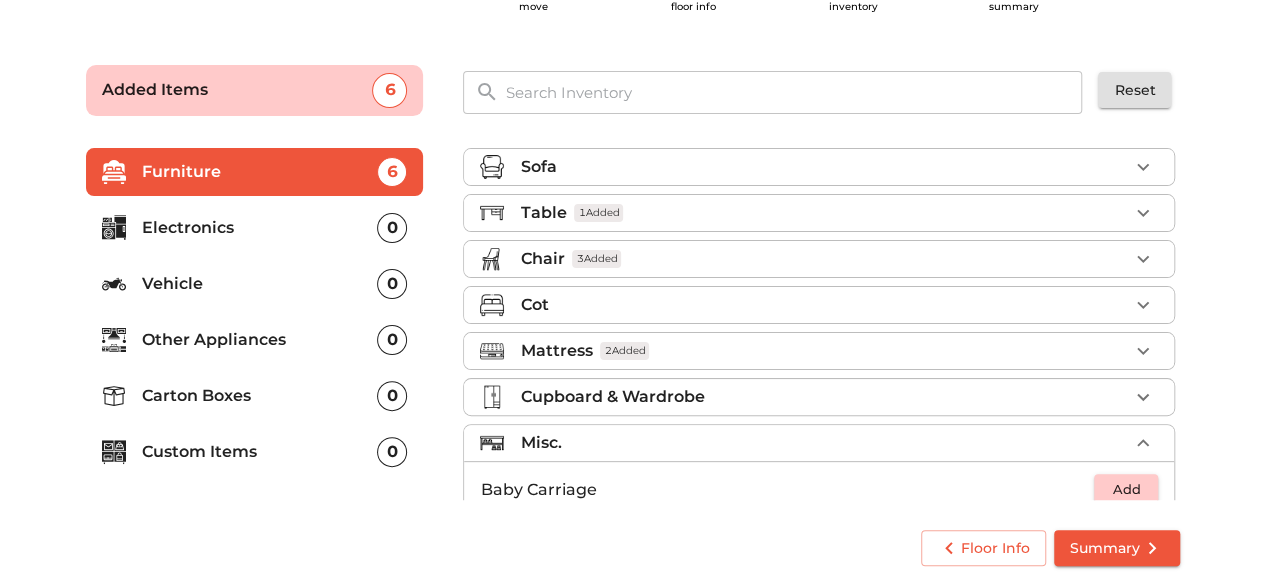 click on "Electronics" at bounding box center [260, 228] 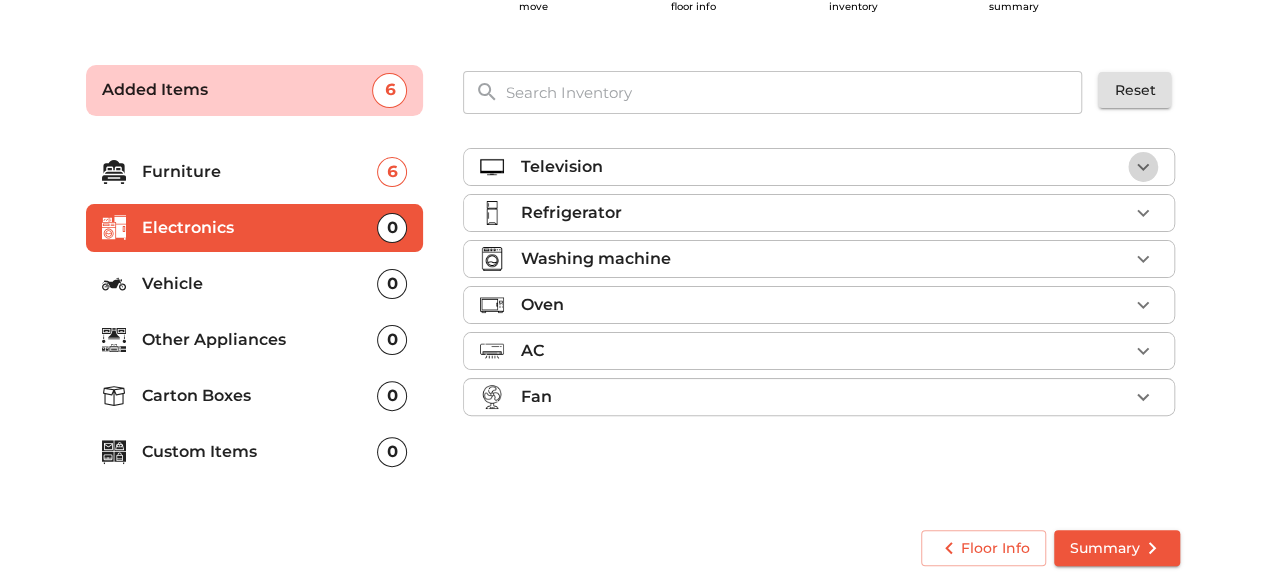 click 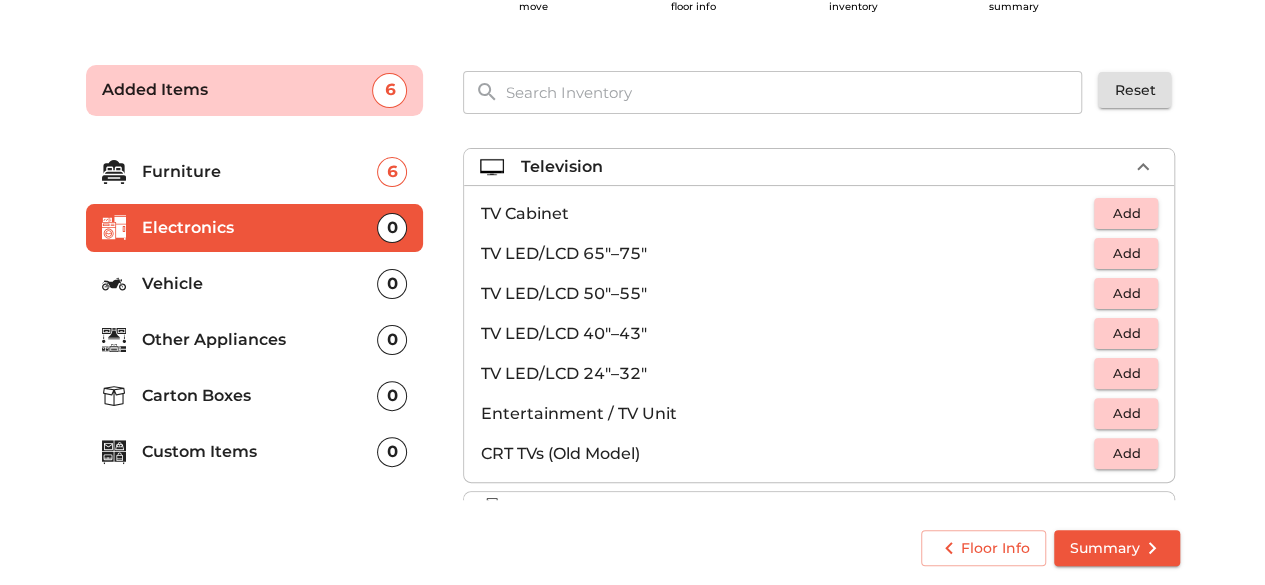 scroll, scrollTop: 200, scrollLeft: 0, axis: vertical 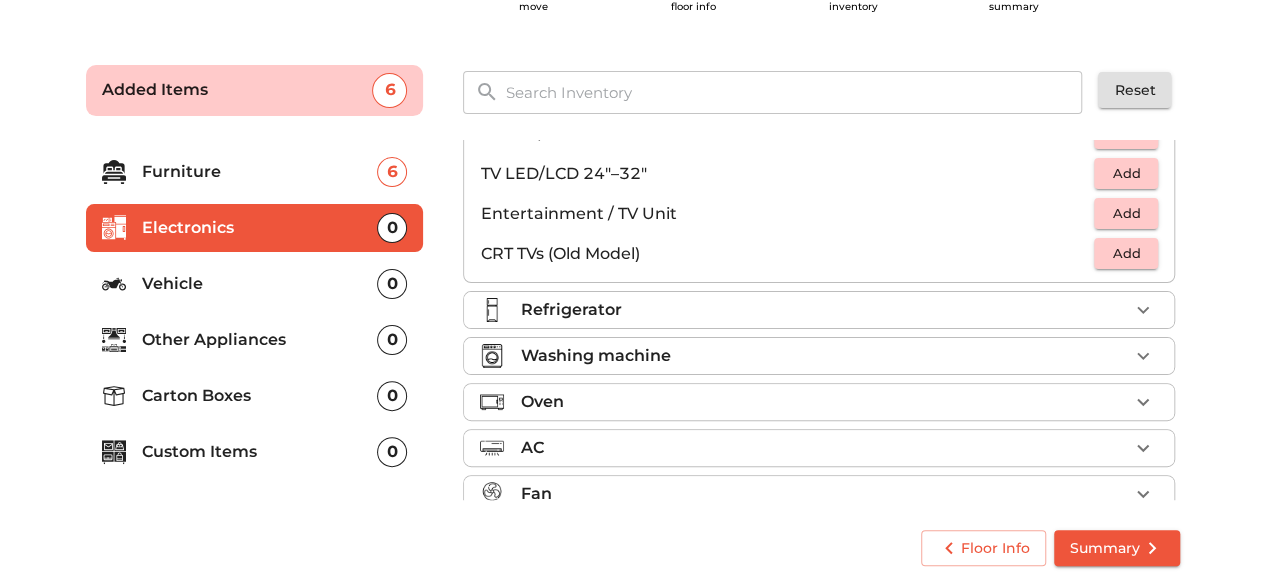 click 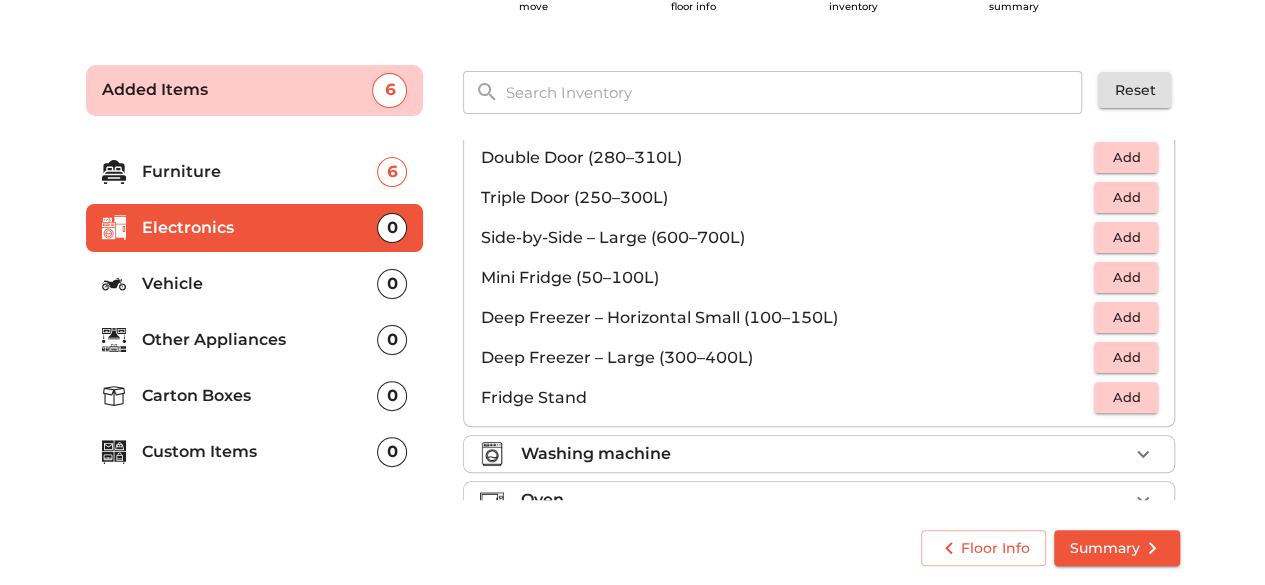 scroll, scrollTop: 100, scrollLeft: 0, axis: vertical 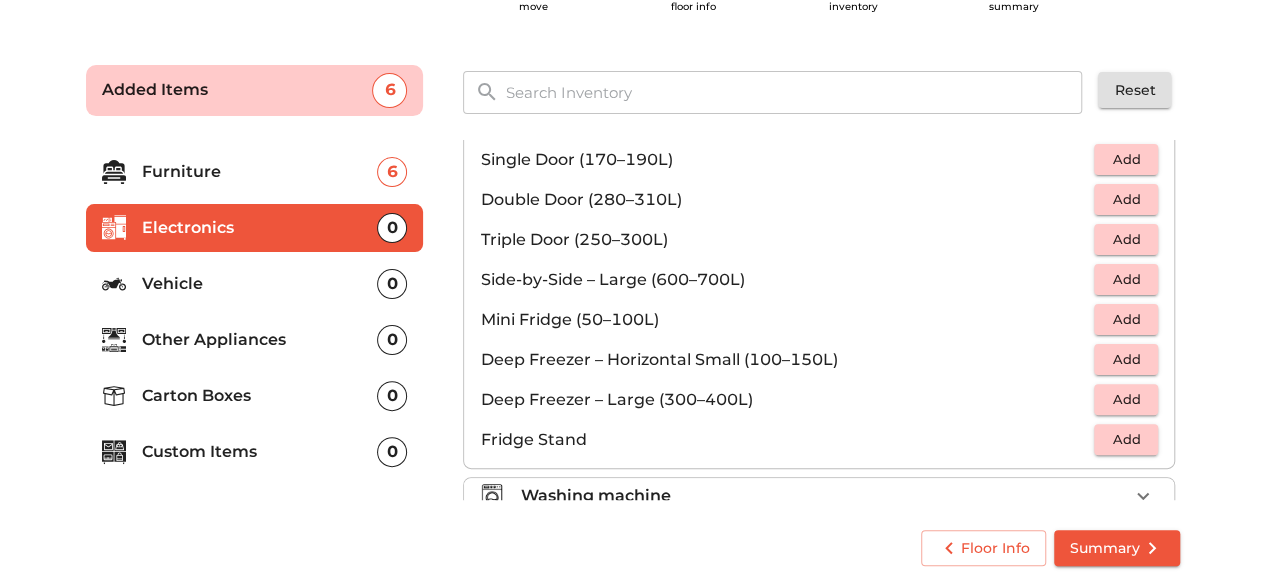click on "Add" at bounding box center [1126, 199] 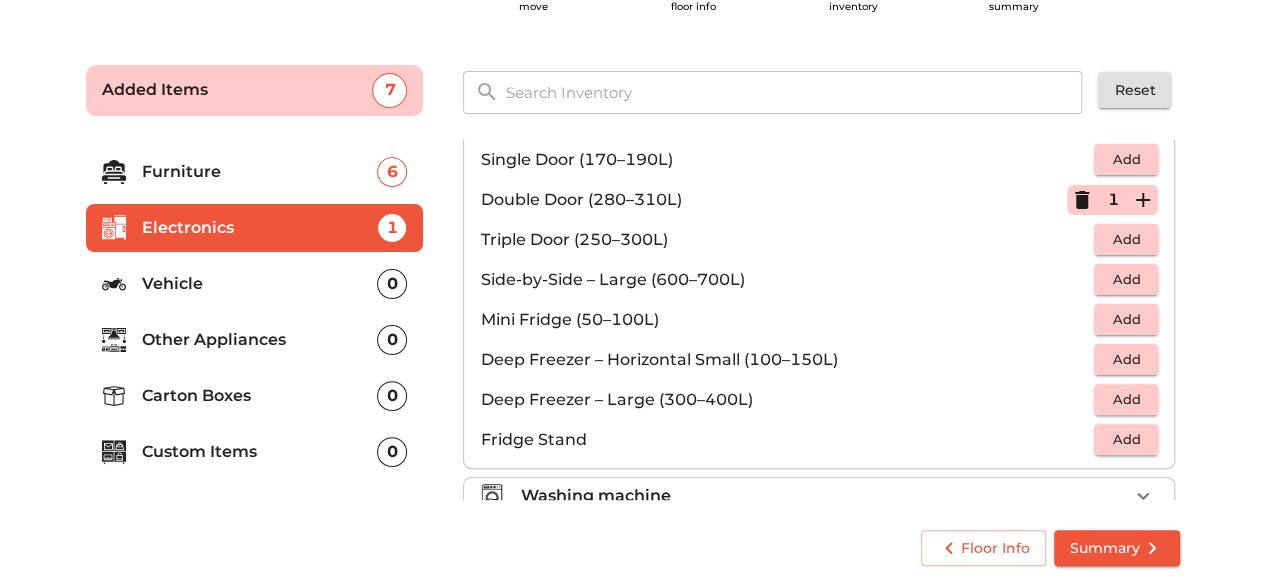 scroll, scrollTop: 0, scrollLeft: 0, axis: both 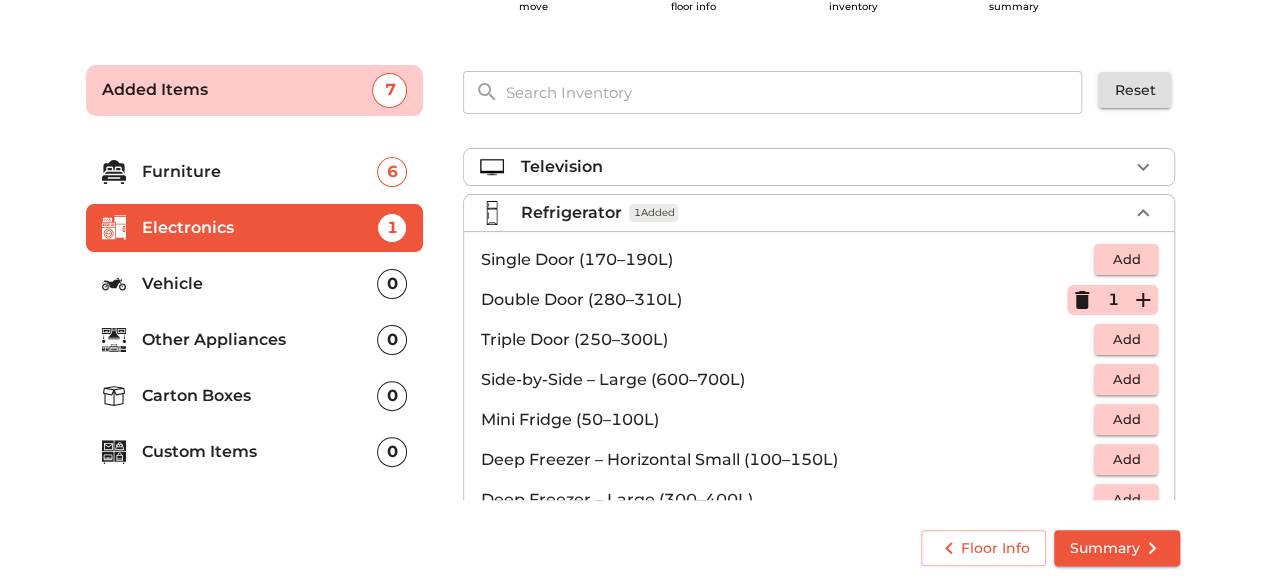 click 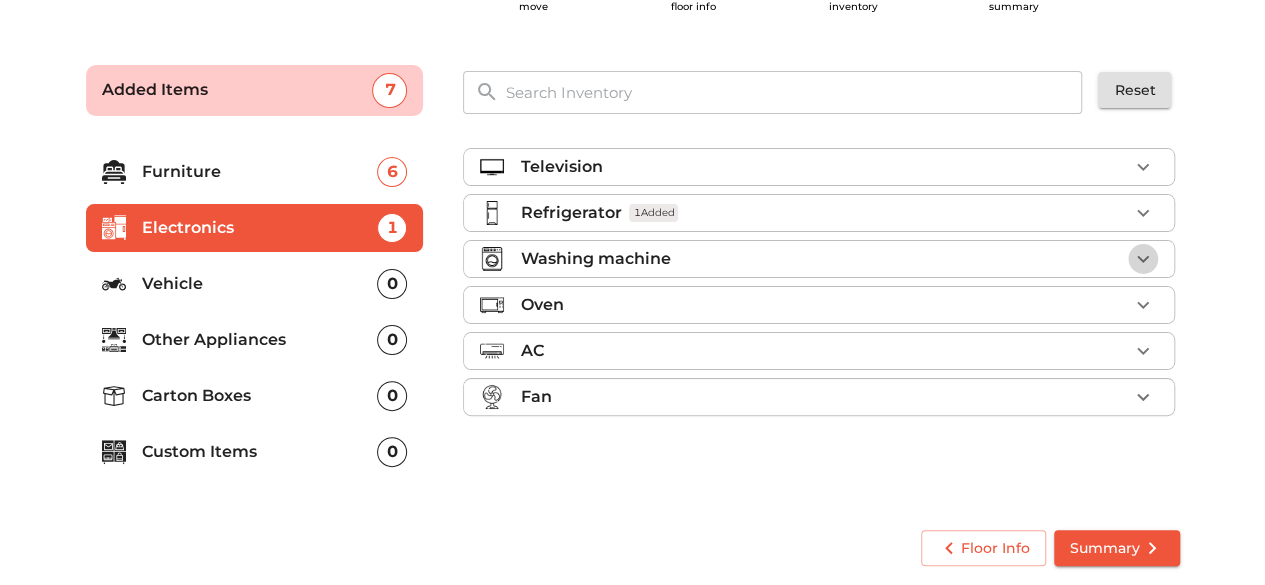 click 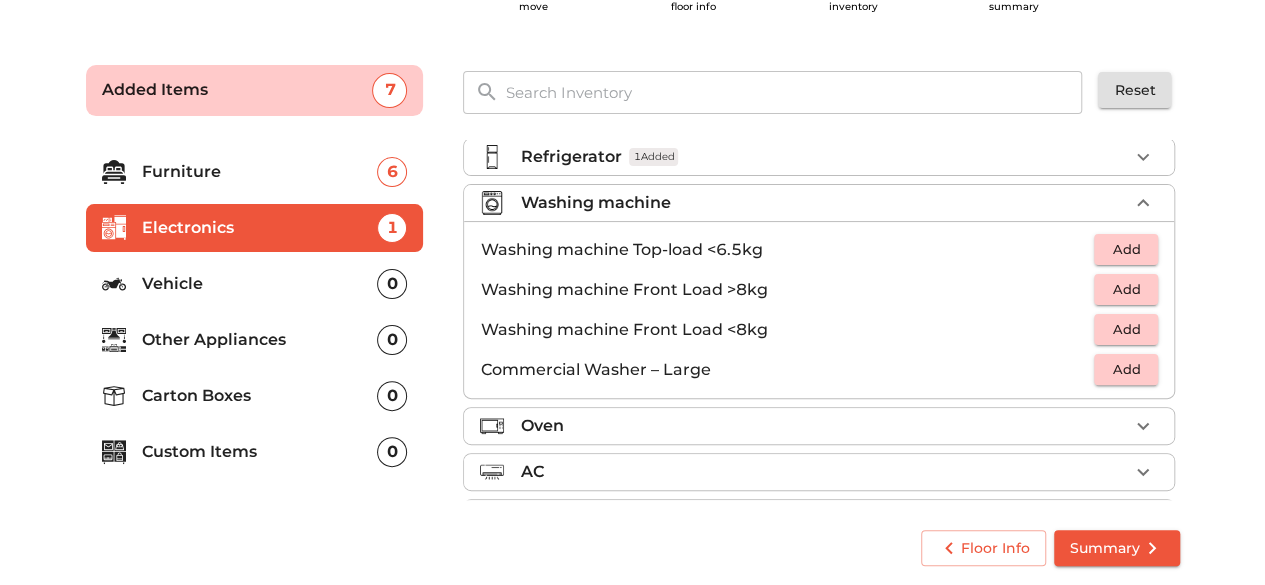 scroll, scrollTop: 100, scrollLeft: 0, axis: vertical 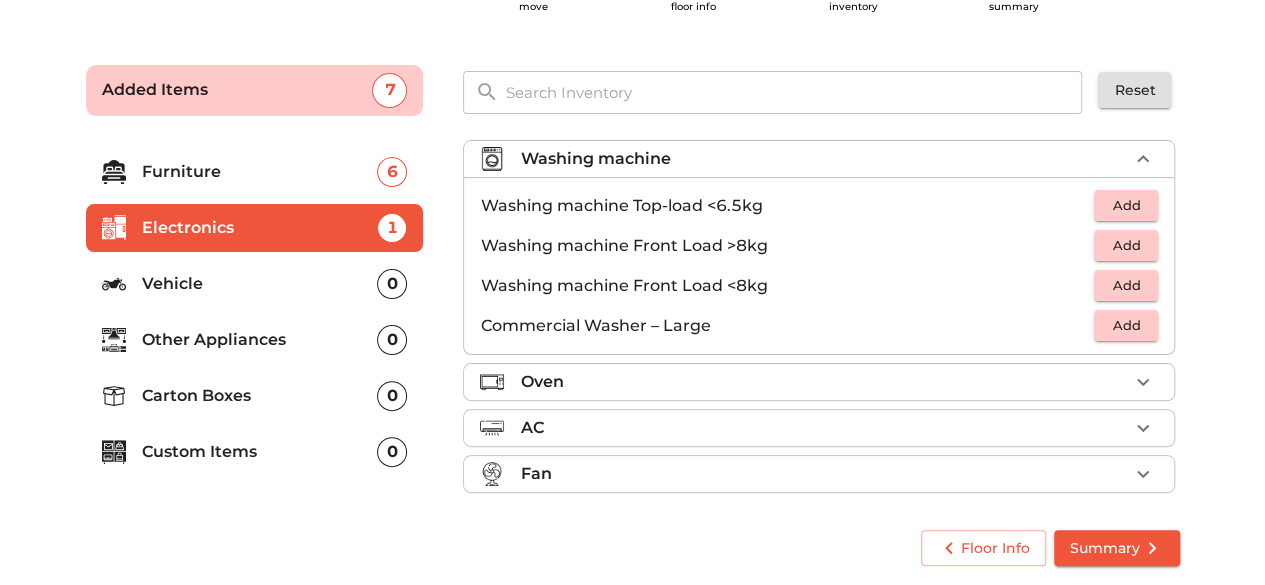 click on "Add" at bounding box center (1126, 205) 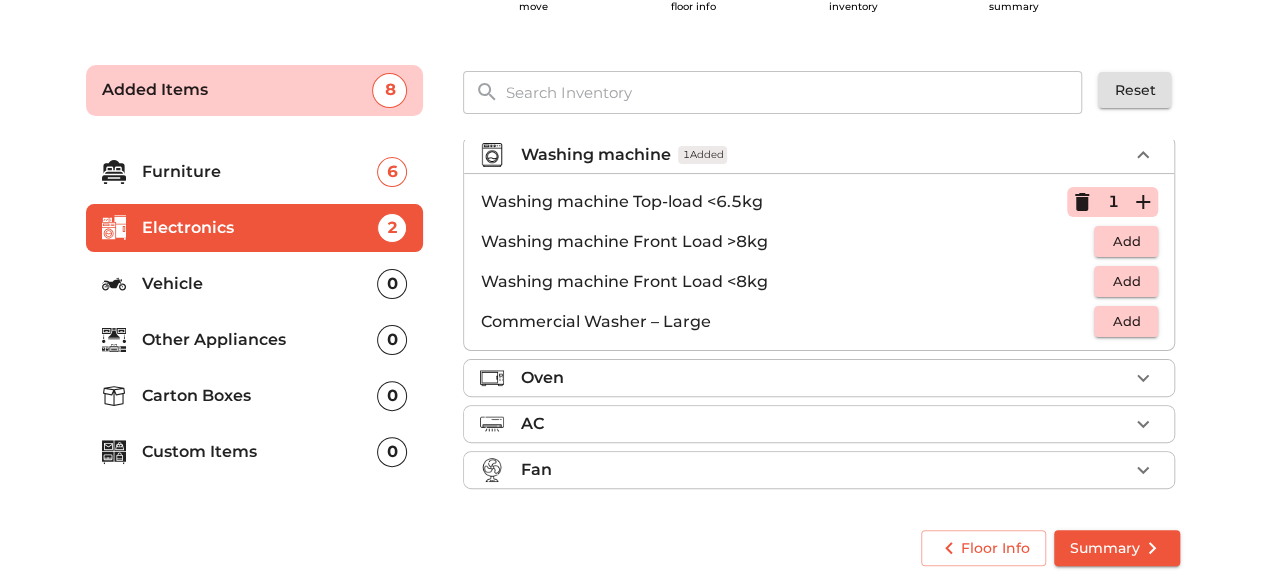 scroll, scrollTop: 104, scrollLeft: 0, axis: vertical 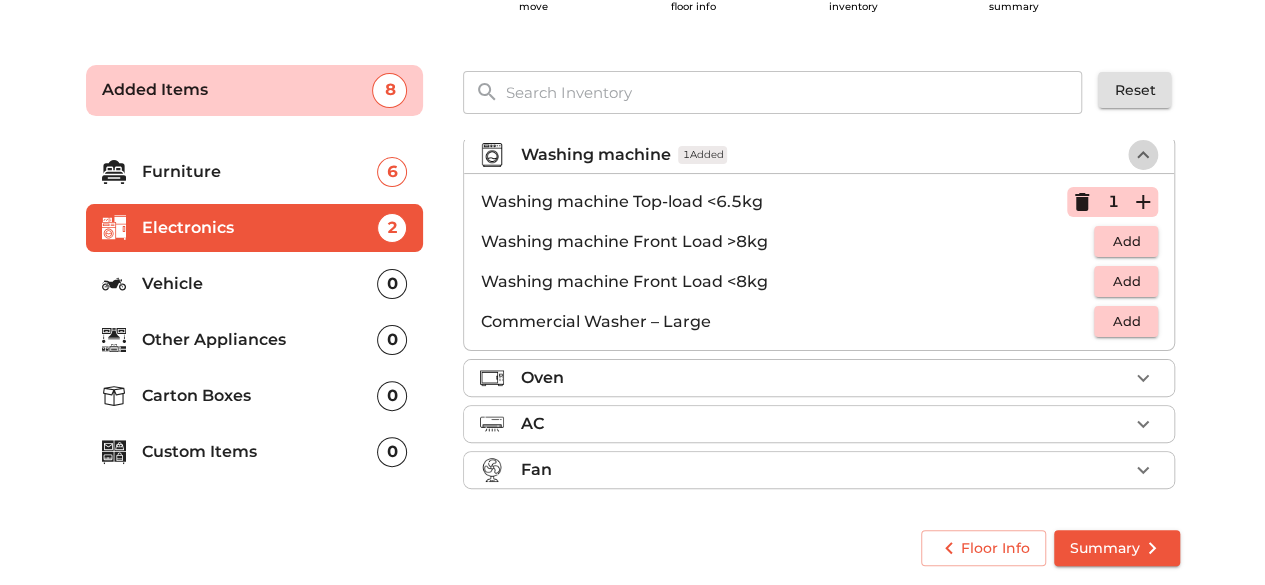 click 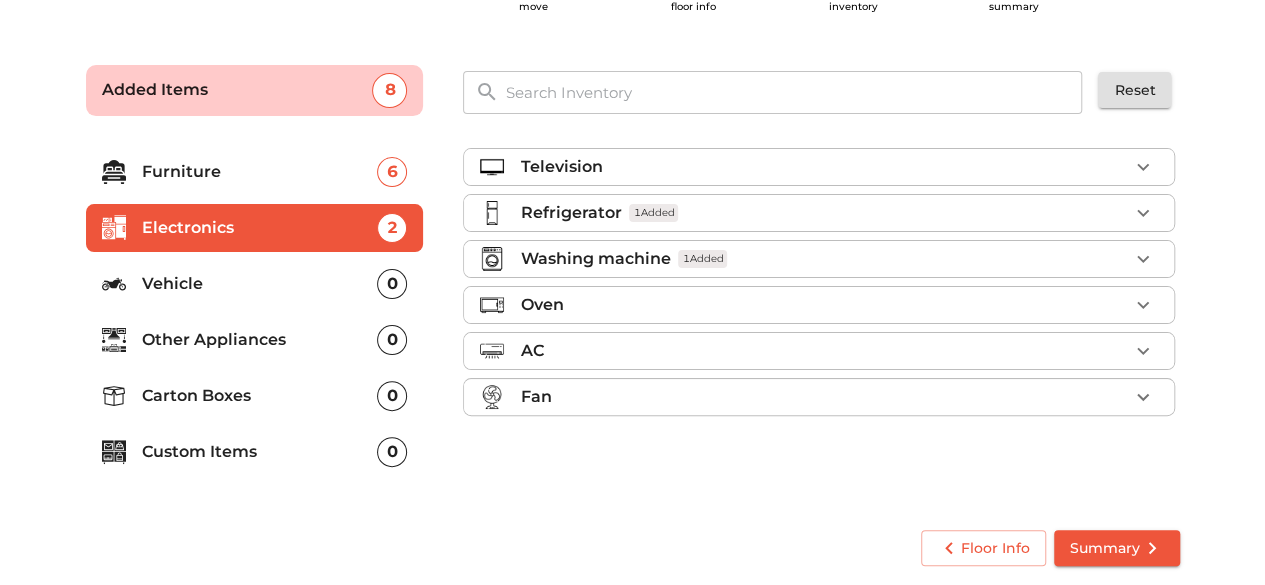 scroll, scrollTop: 0, scrollLeft: 0, axis: both 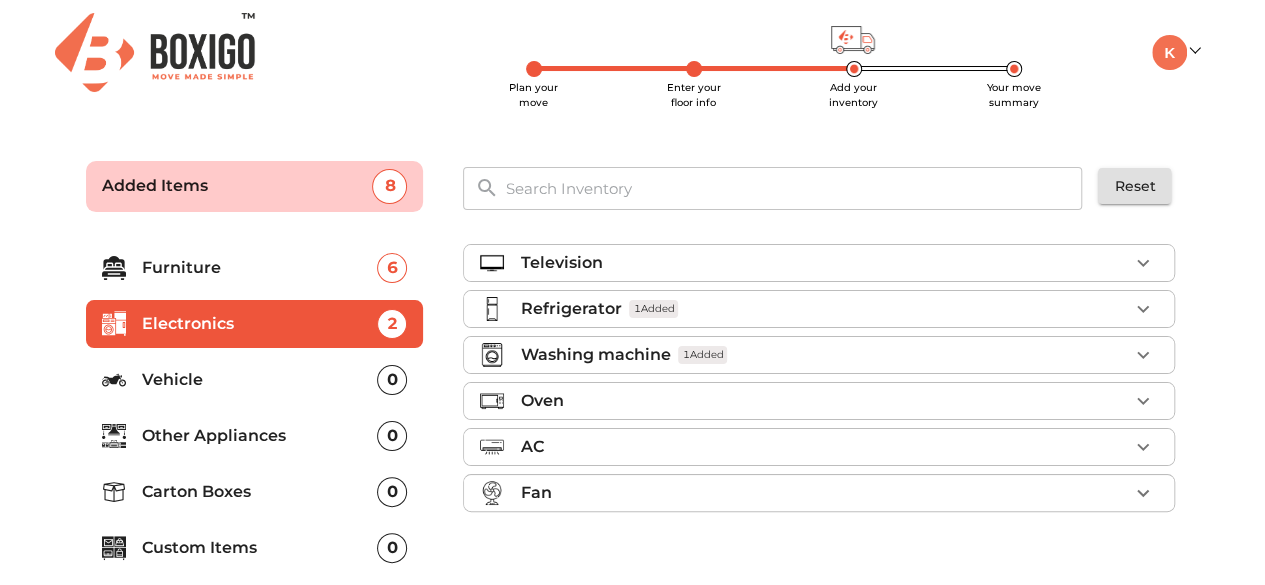 click on "Vehicle" at bounding box center (260, 380) 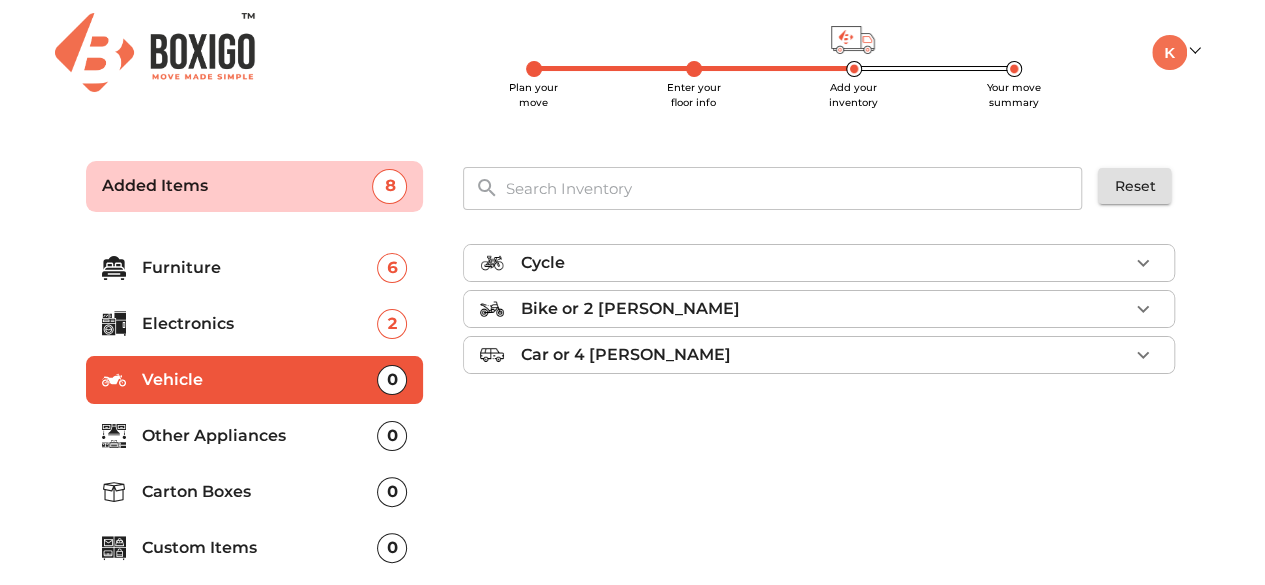 click 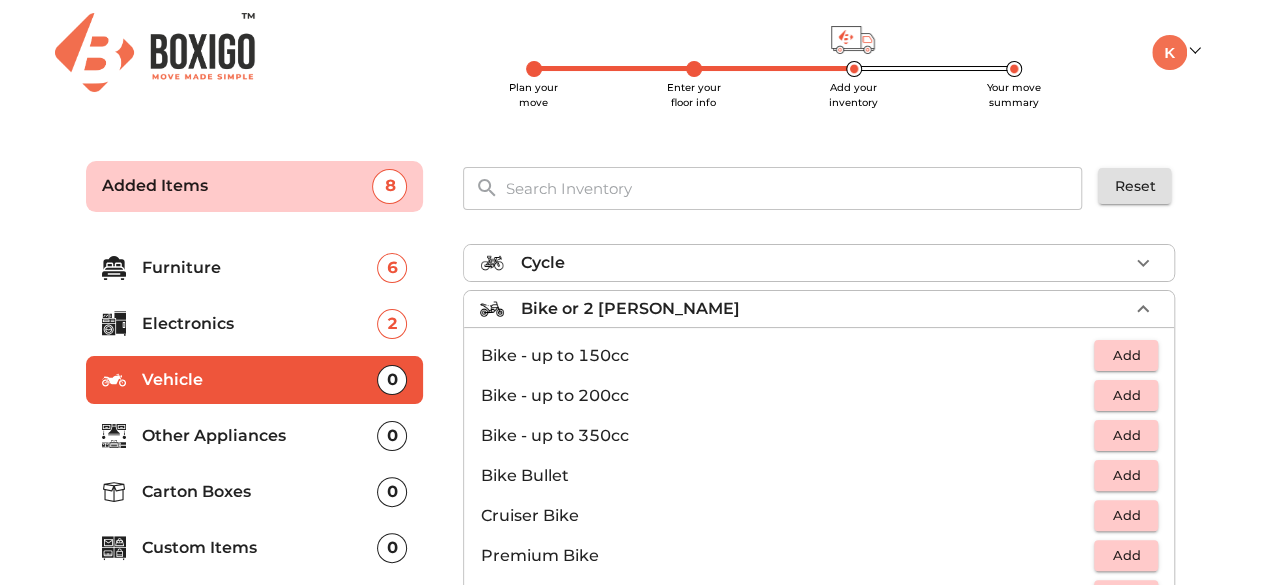 click on "Add" at bounding box center (1126, 355) 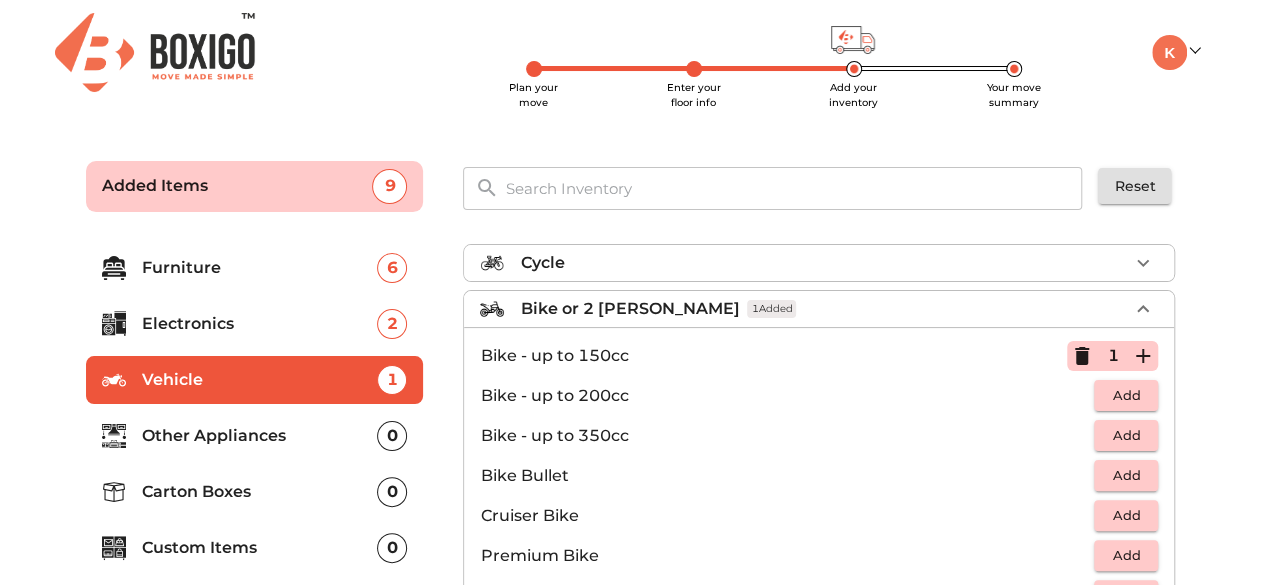 click 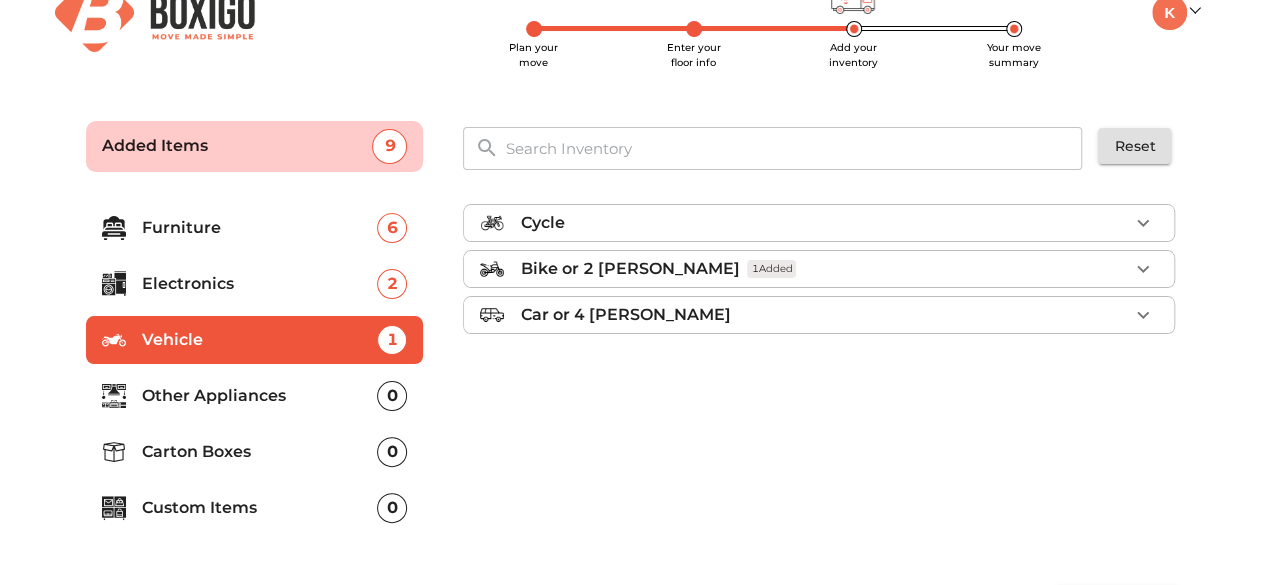 scroll, scrollTop: 96, scrollLeft: 0, axis: vertical 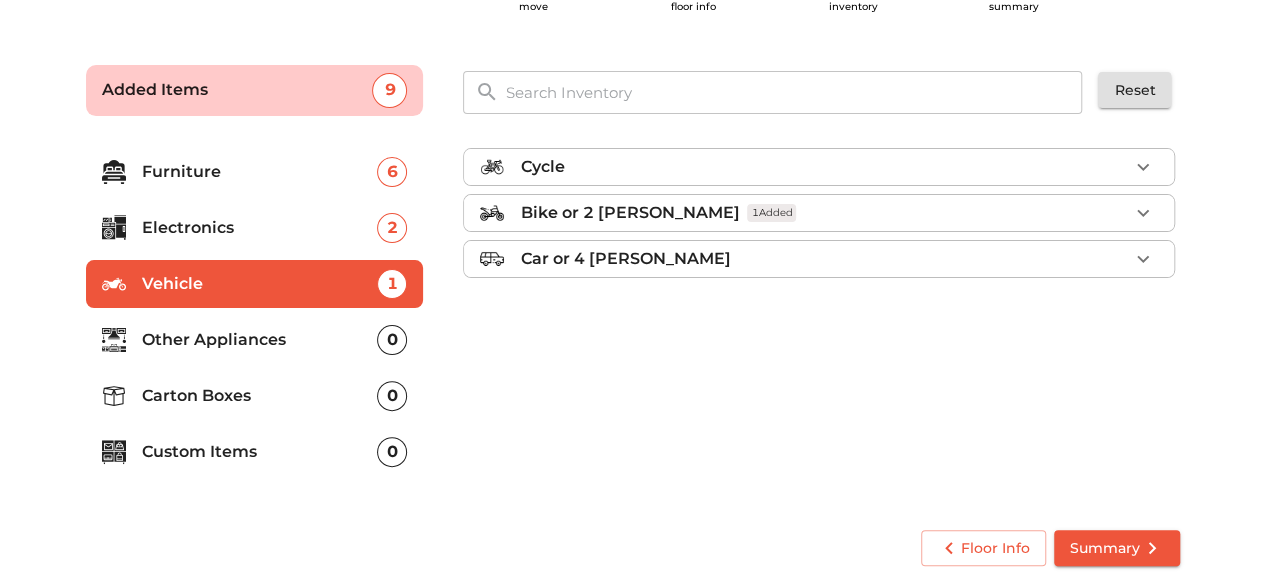 click on "Other Appliances 0" at bounding box center (255, 340) 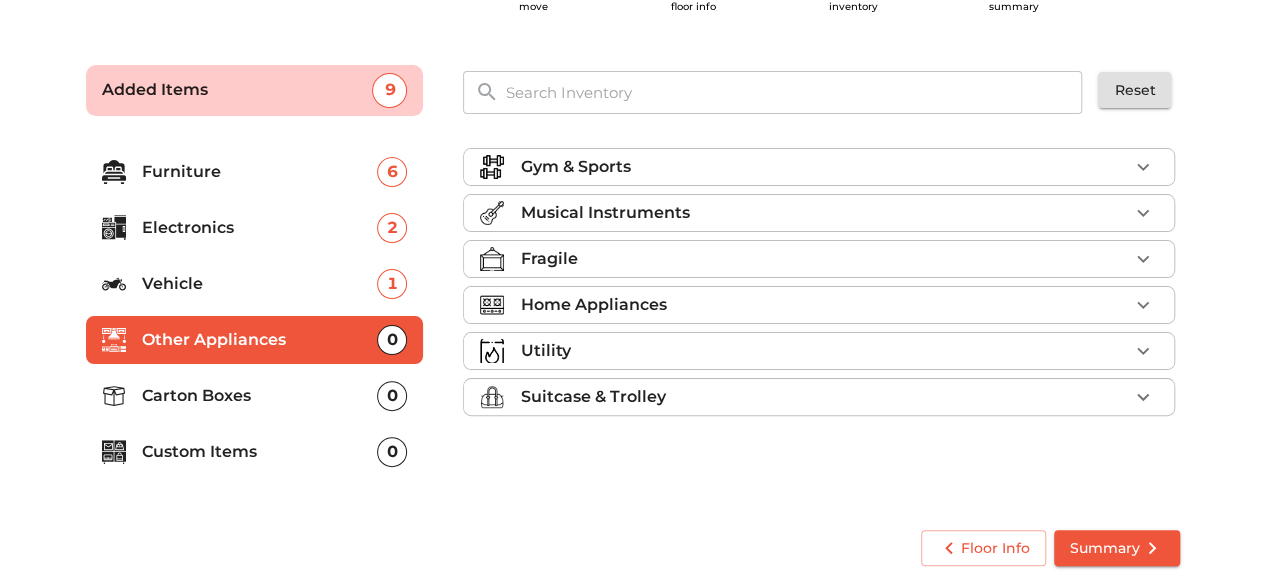 click 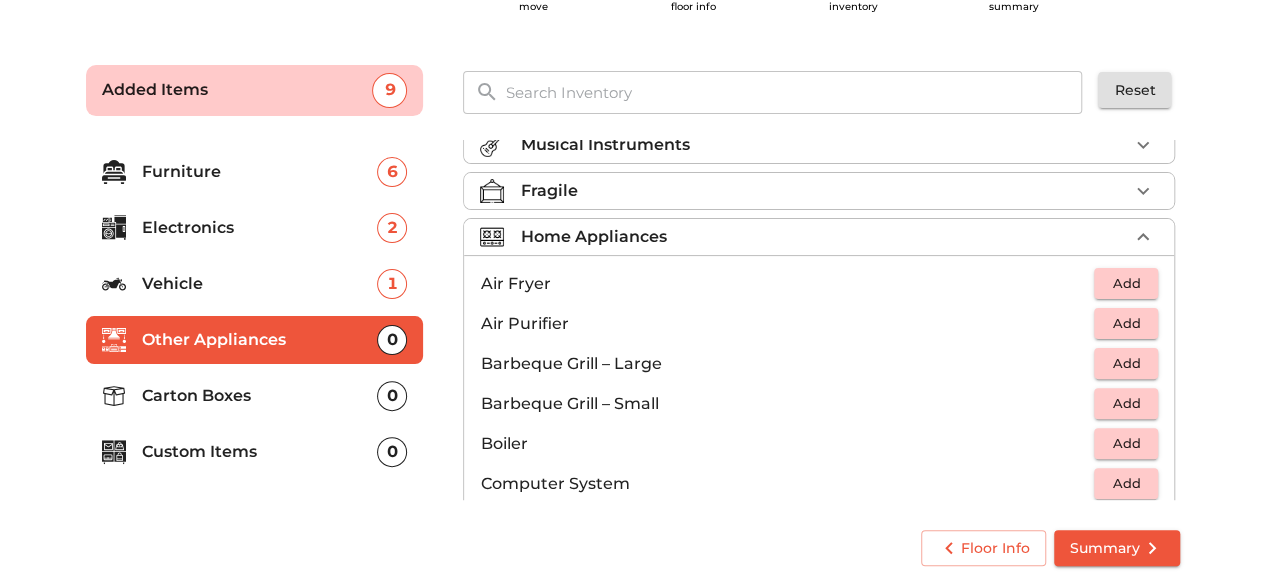 scroll, scrollTop: 100, scrollLeft: 0, axis: vertical 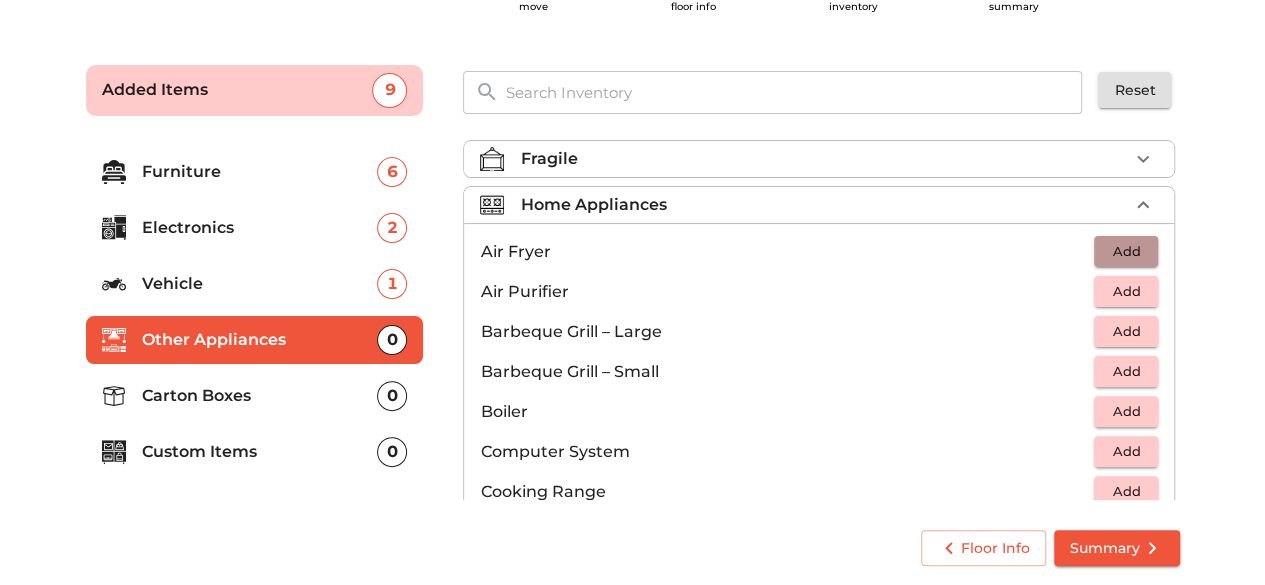 click on "Add" at bounding box center (1126, 251) 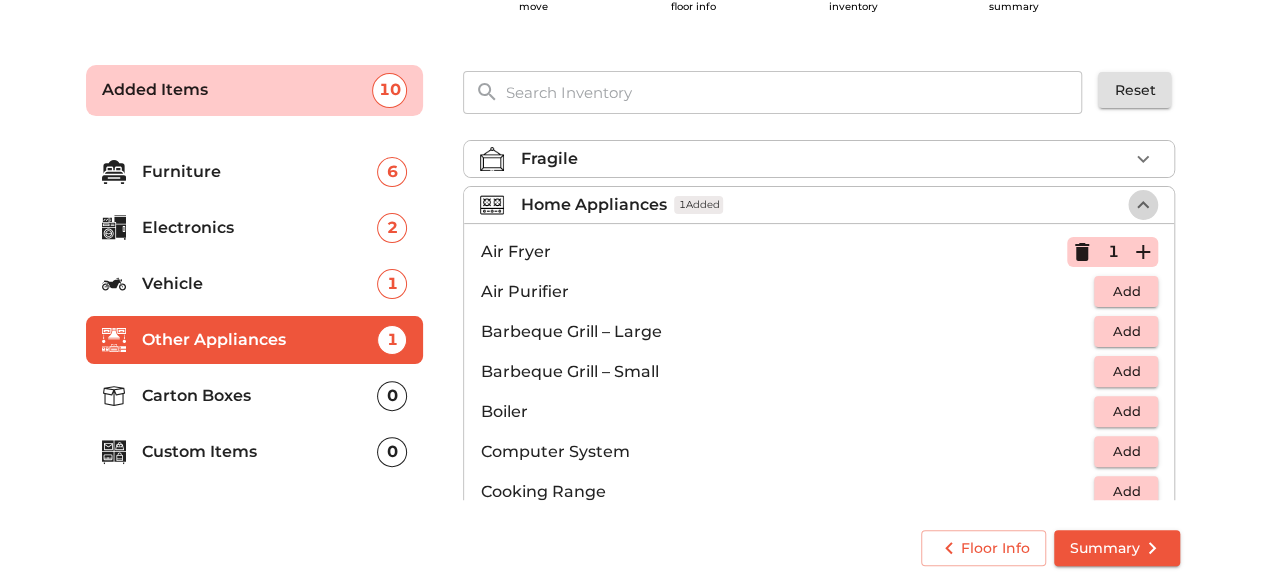 click 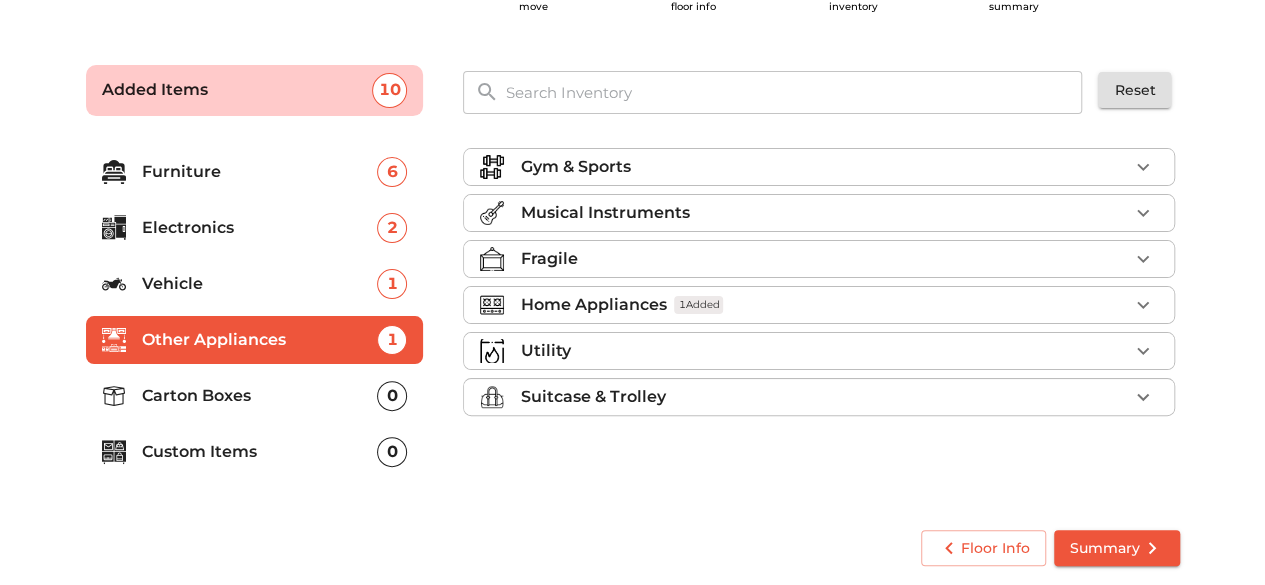 scroll, scrollTop: 0, scrollLeft: 0, axis: both 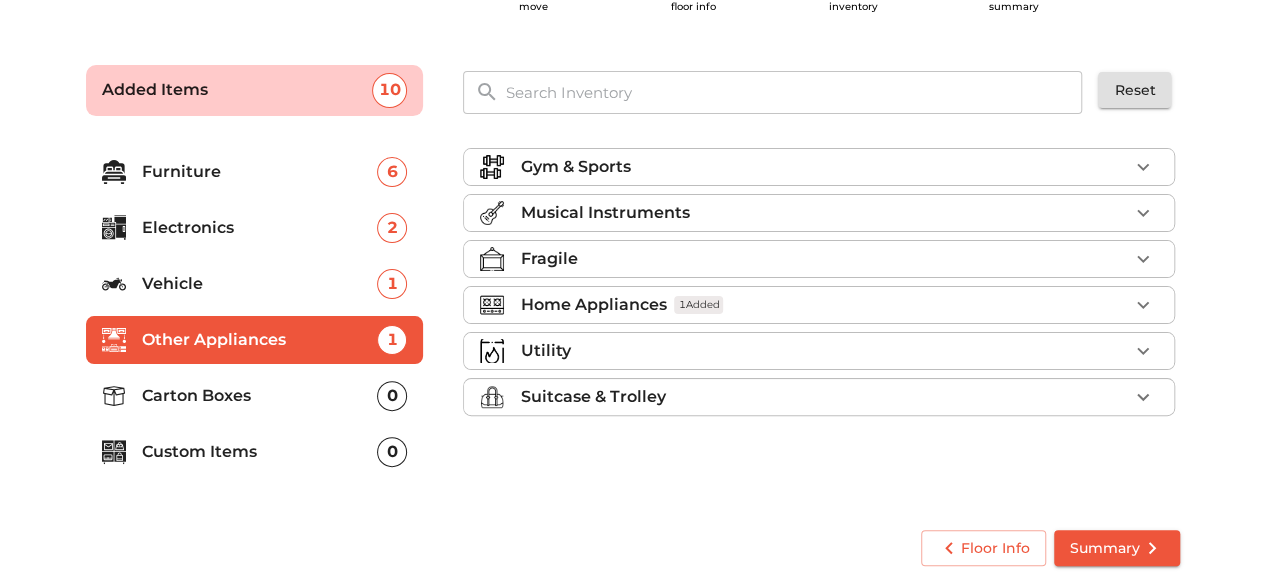 click 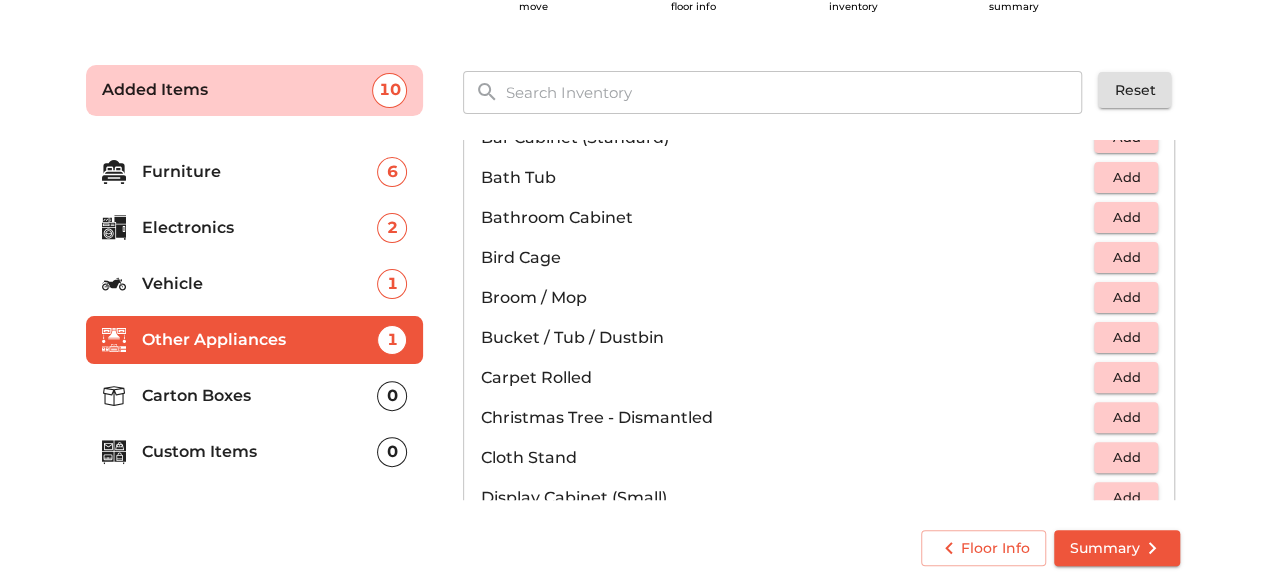 scroll, scrollTop: 200, scrollLeft: 0, axis: vertical 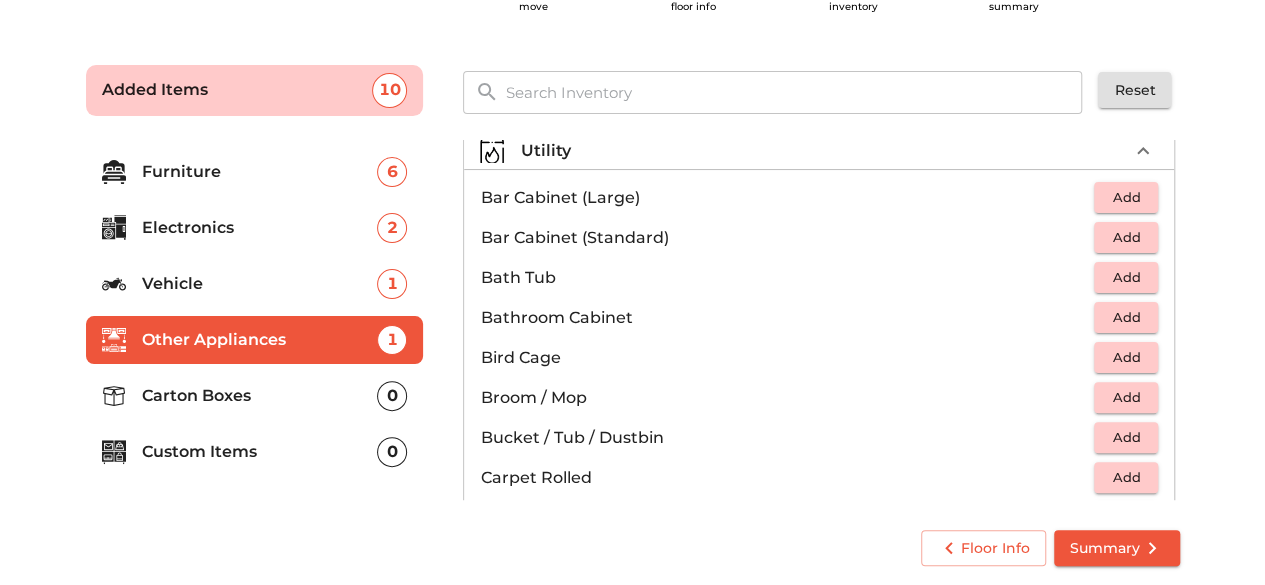 click 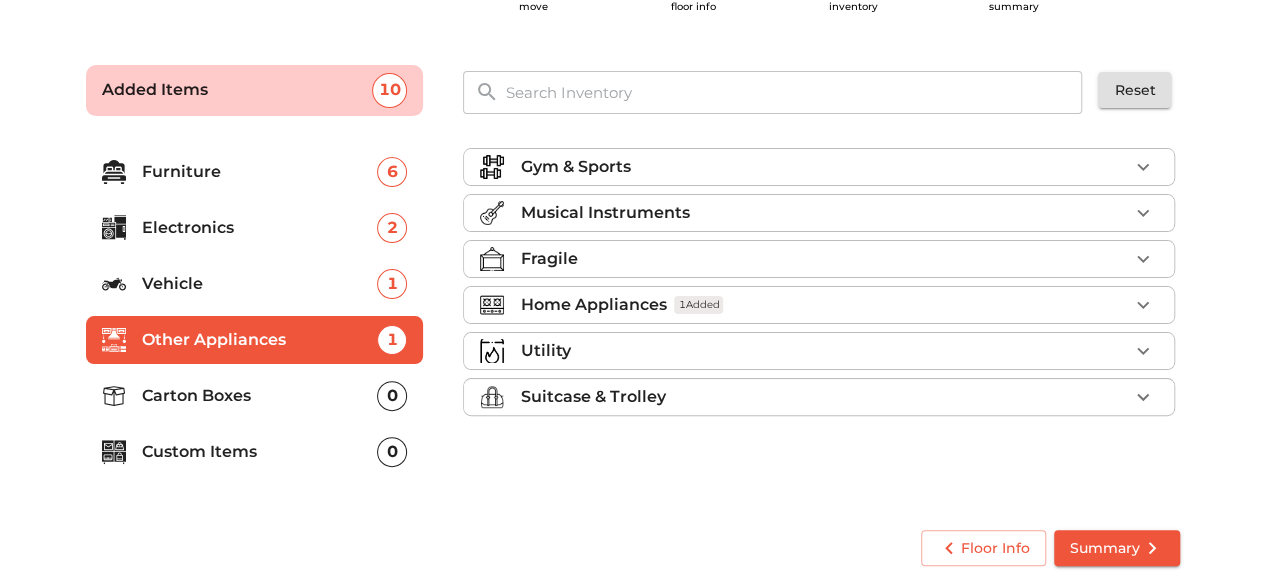 scroll, scrollTop: 0, scrollLeft: 0, axis: both 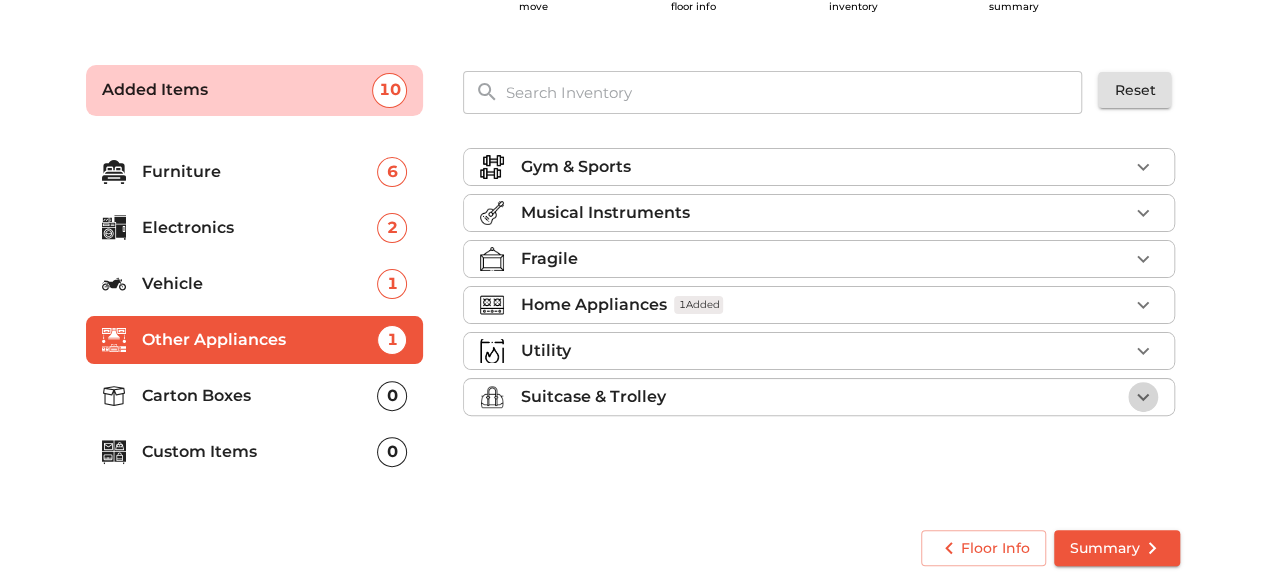 click 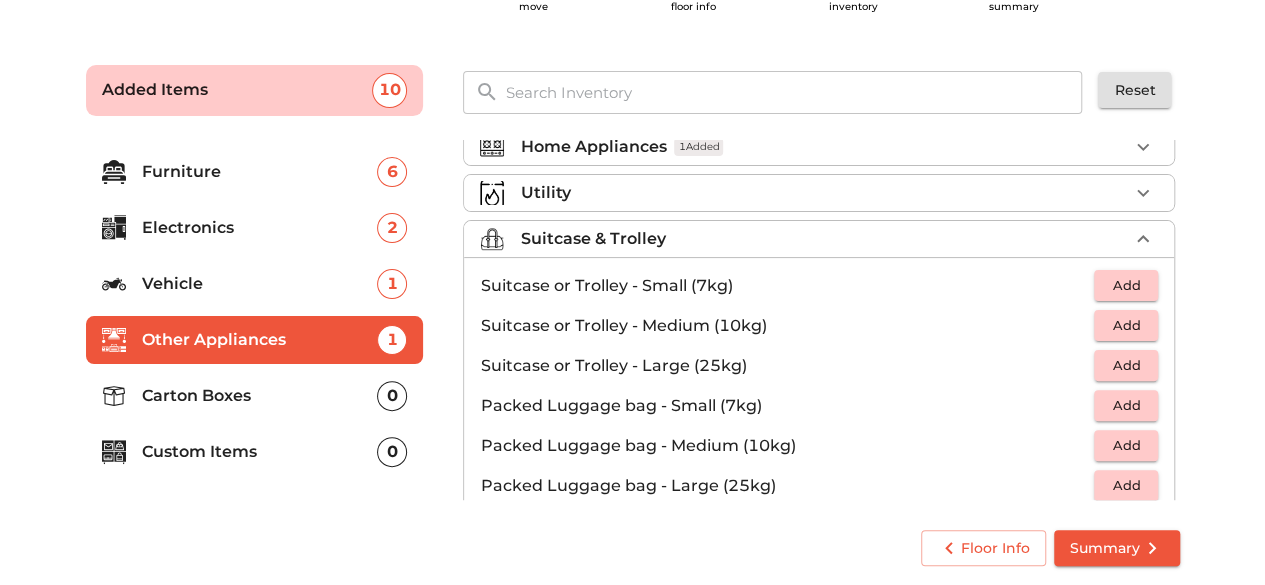 scroll, scrollTop: 200, scrollLeft: 0, axis: vertical 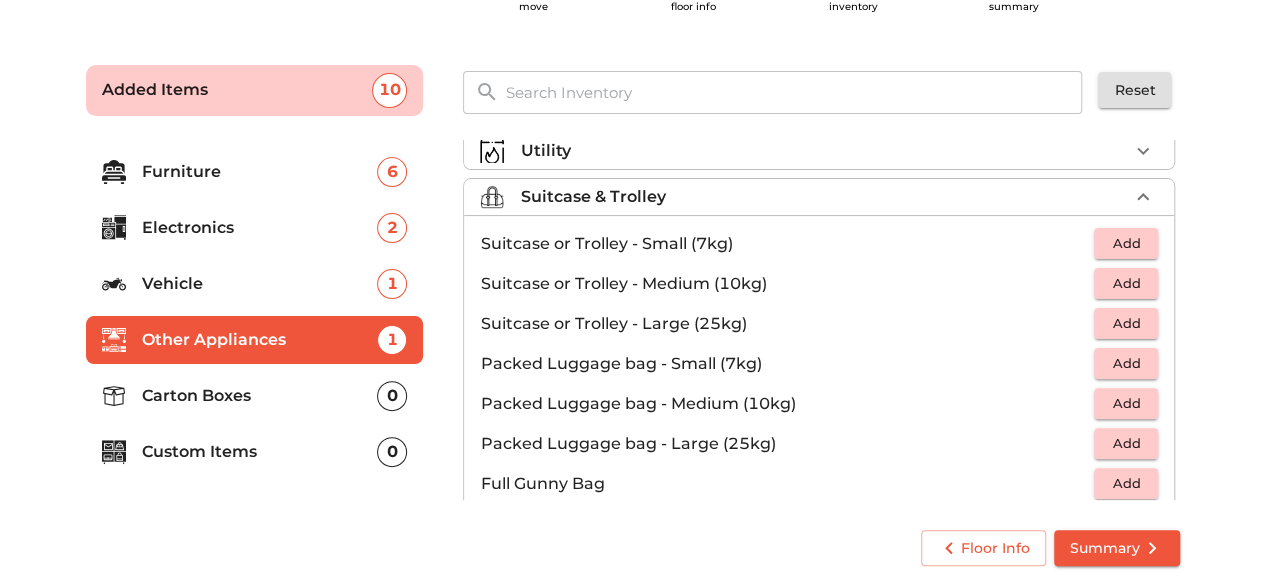 click on "Add" at bounding box center (1126, 323) 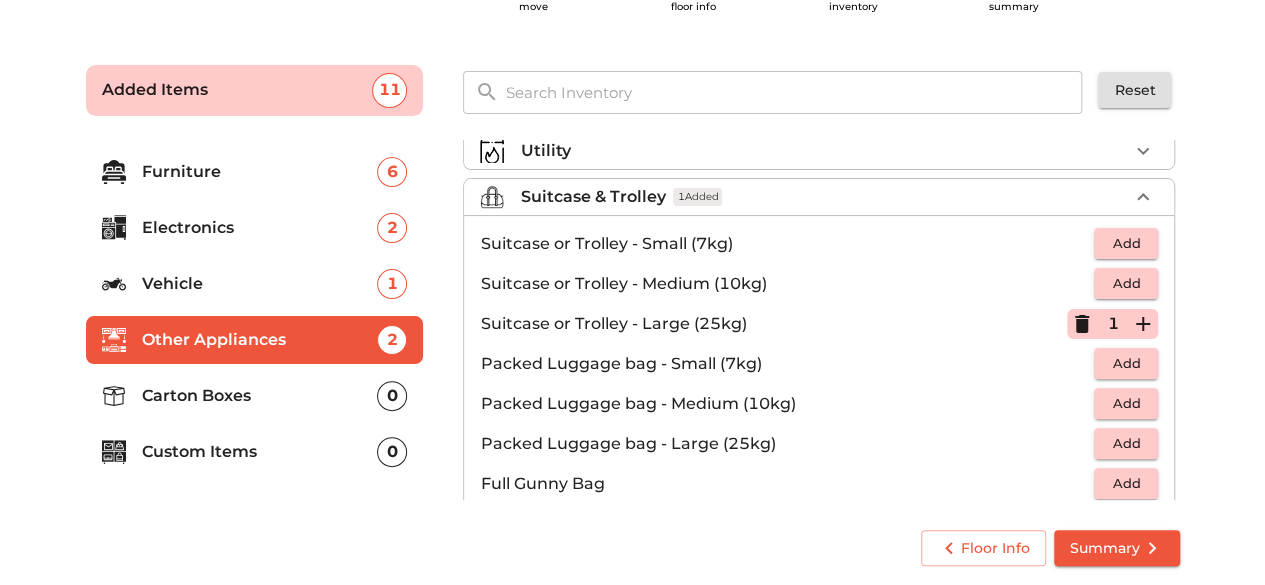 click 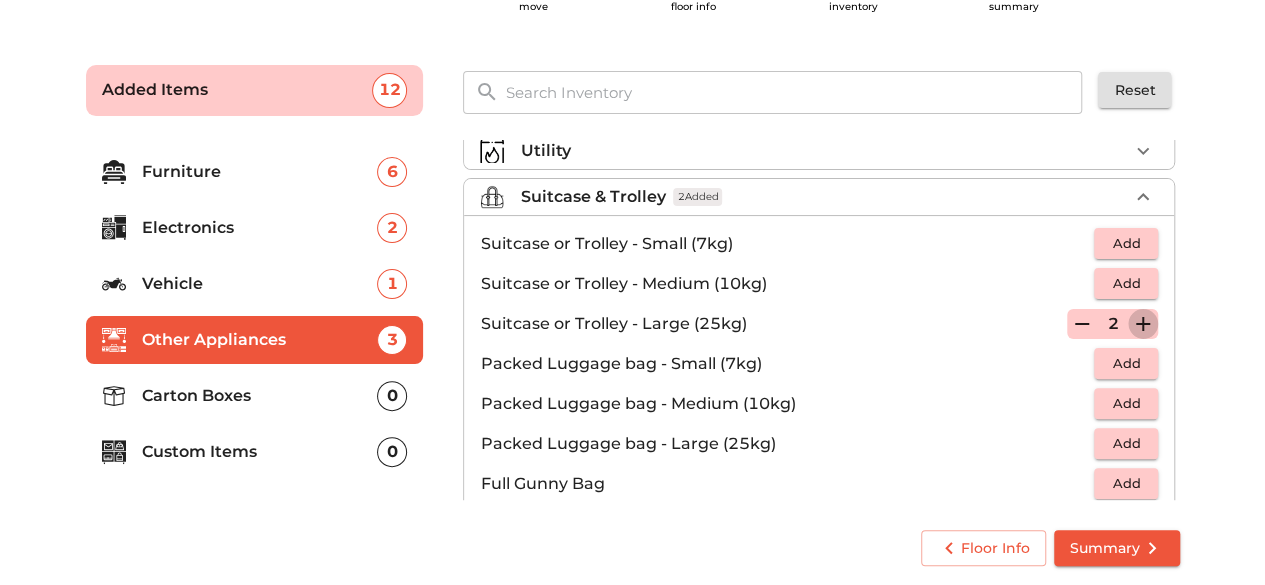 click 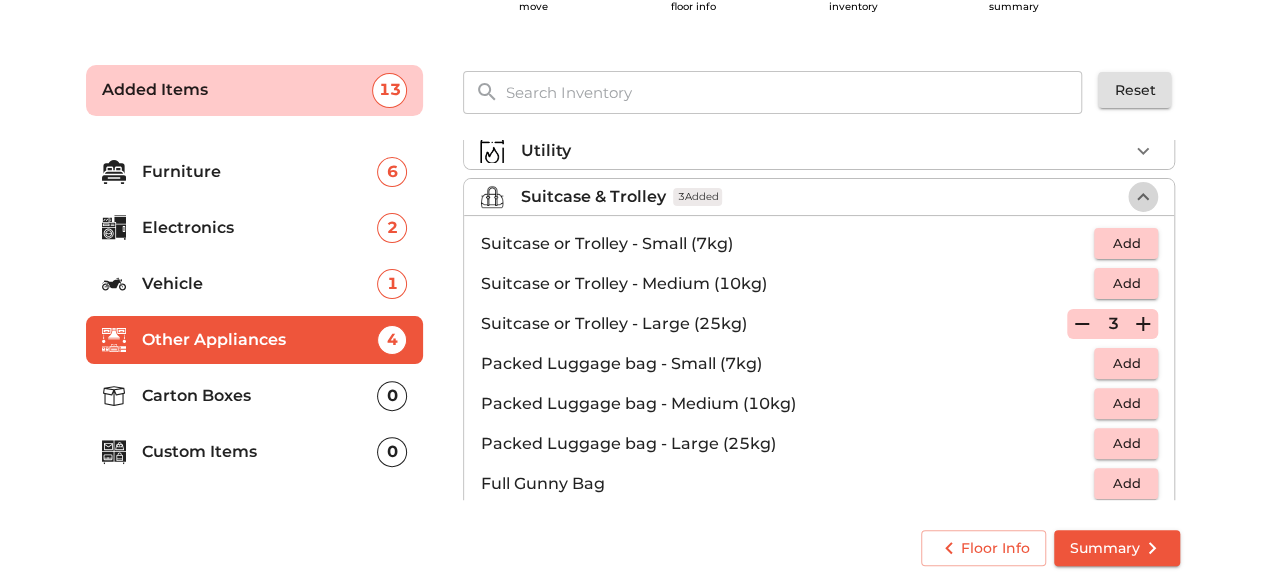 click 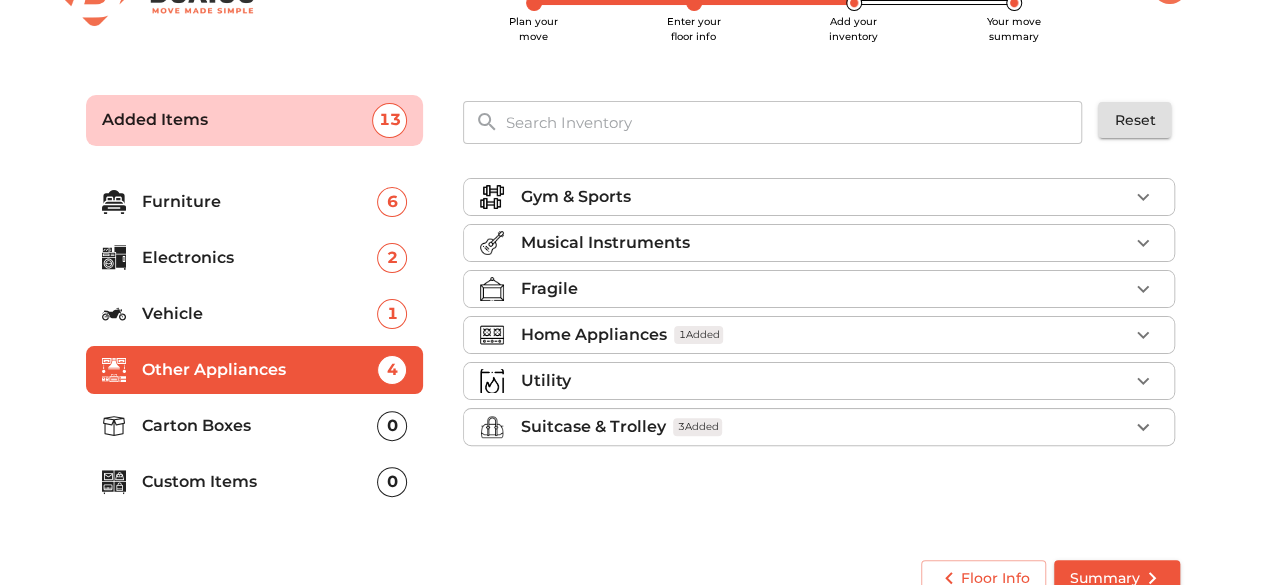 scroll, scrollTop: 96, scrollLeft: 0, axis: vertical 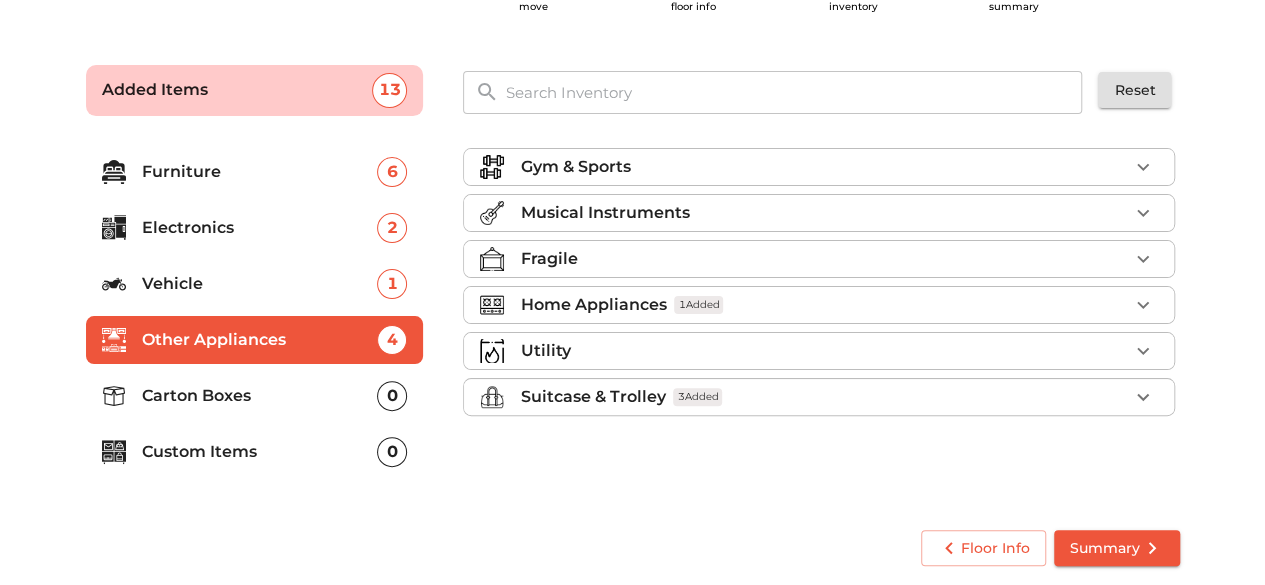 click on "Carton Boxes" at bounding box center (260, 396) 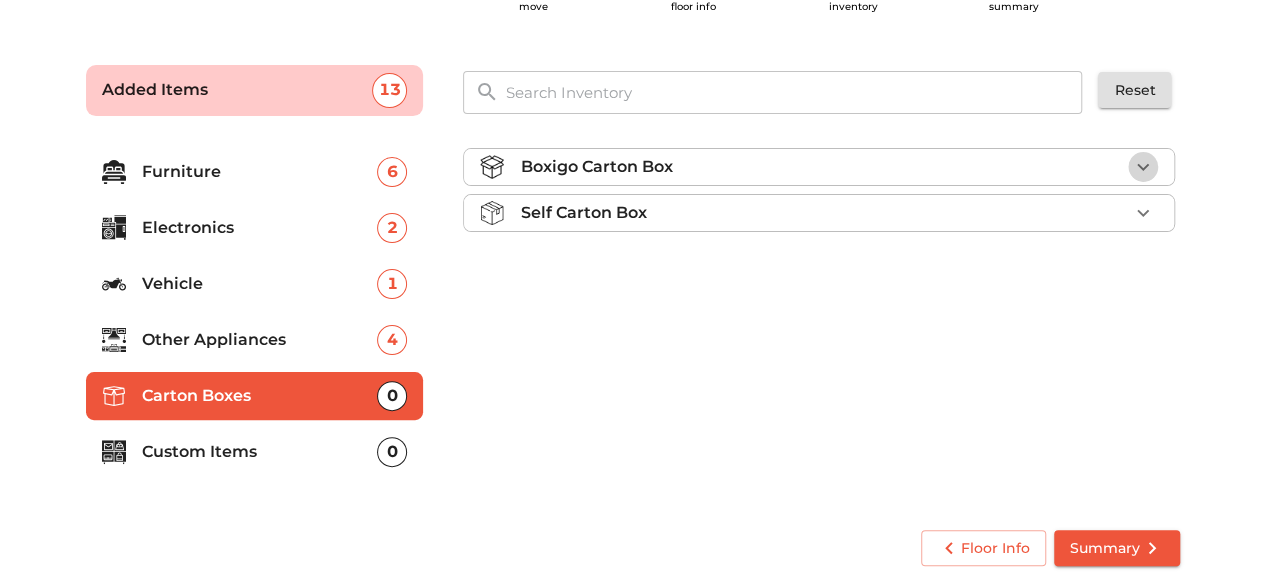 click 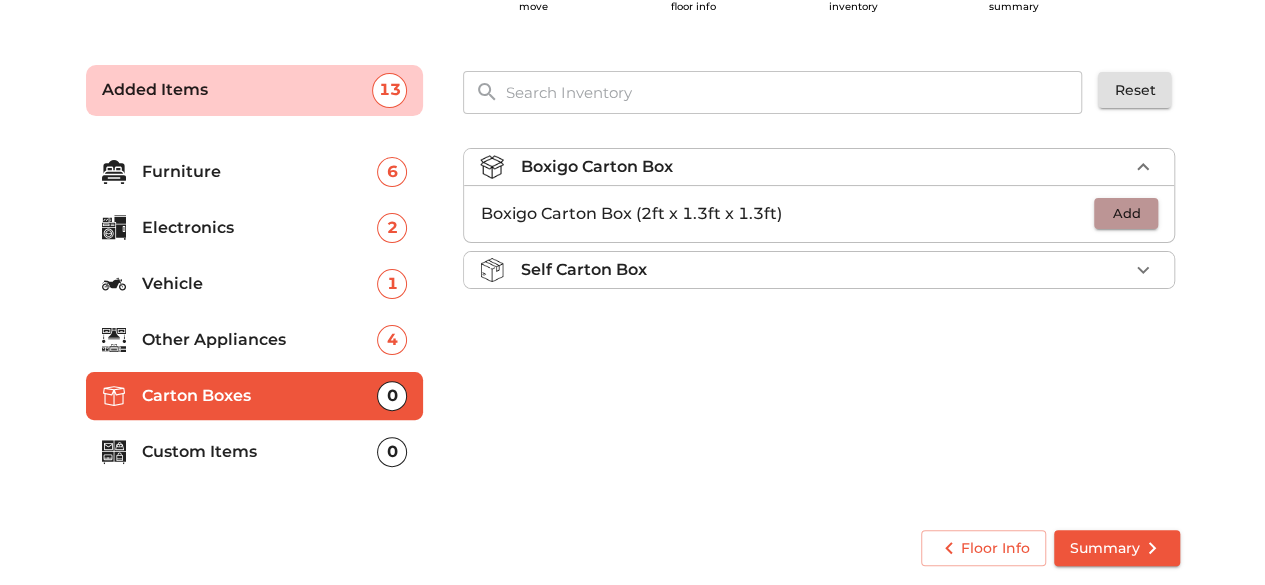 click on "Add" at bounding box center (1126, 213) 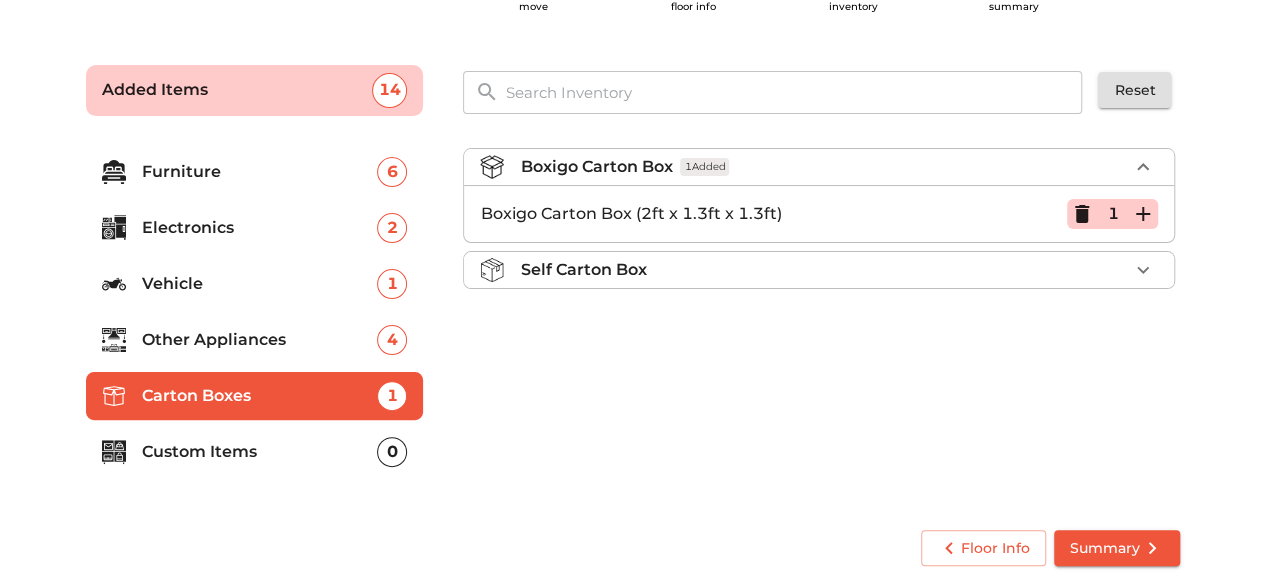 click 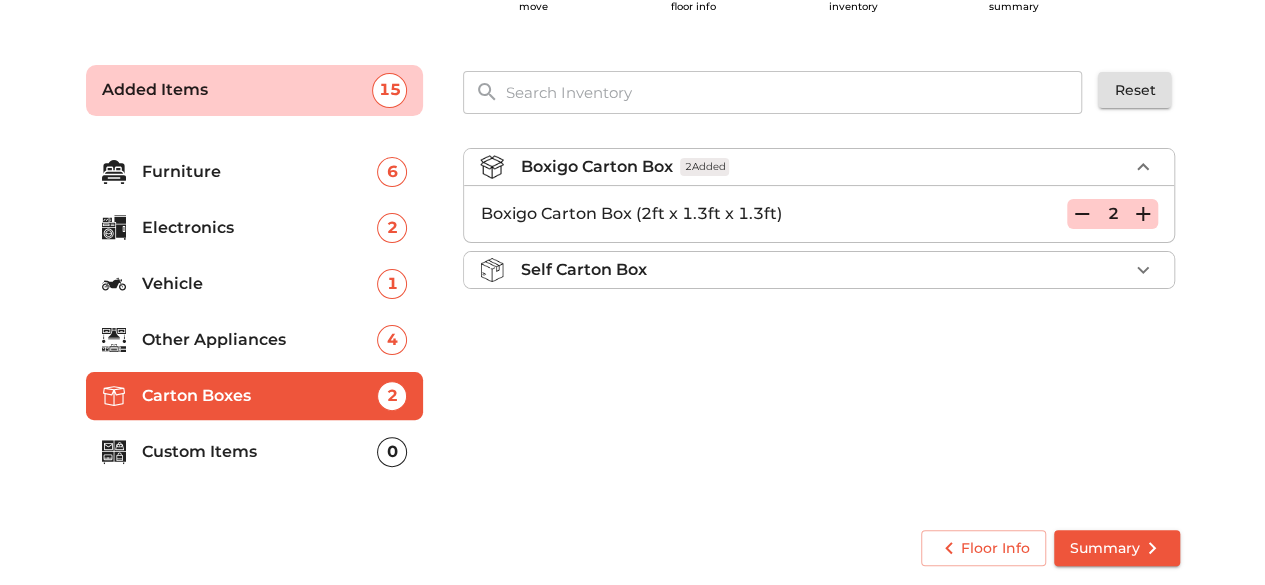 click 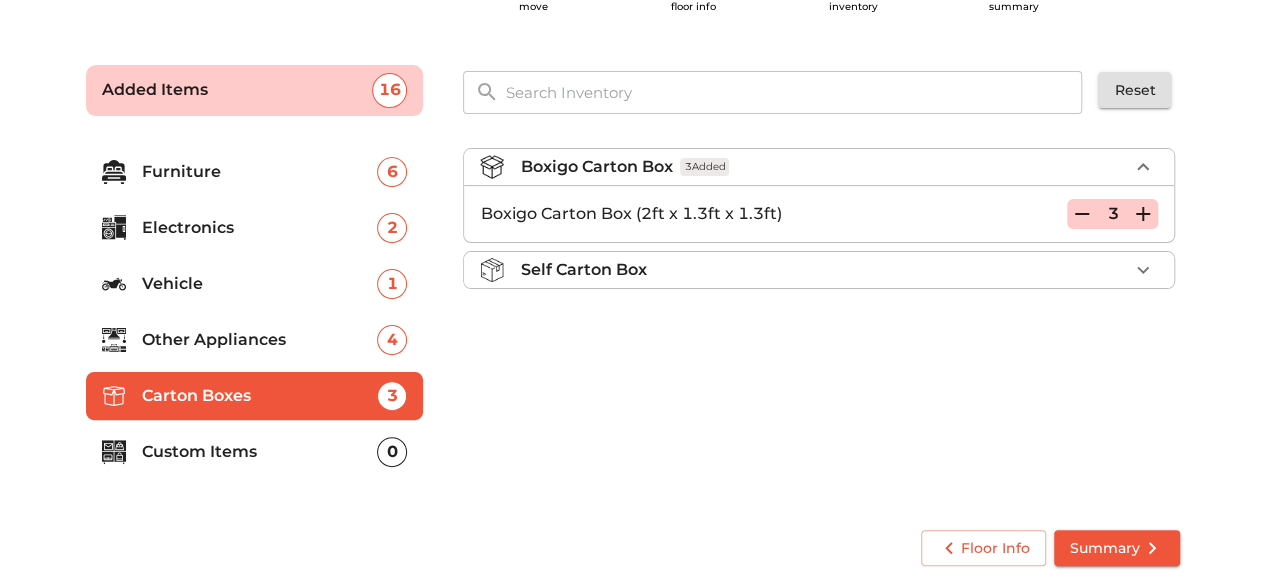 click 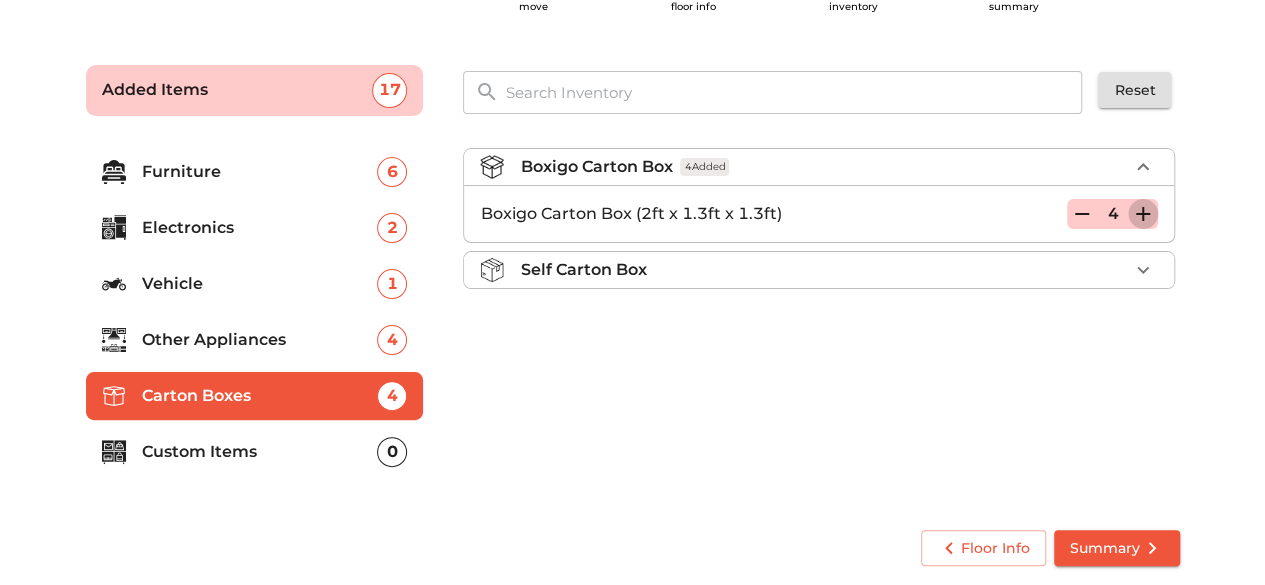 click 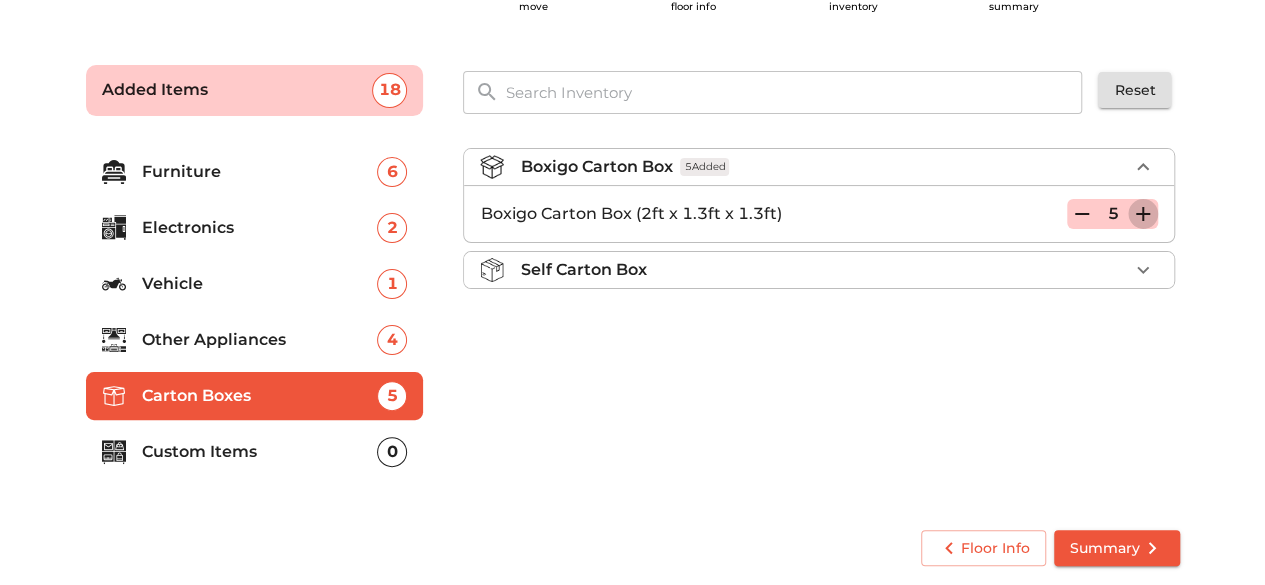 click 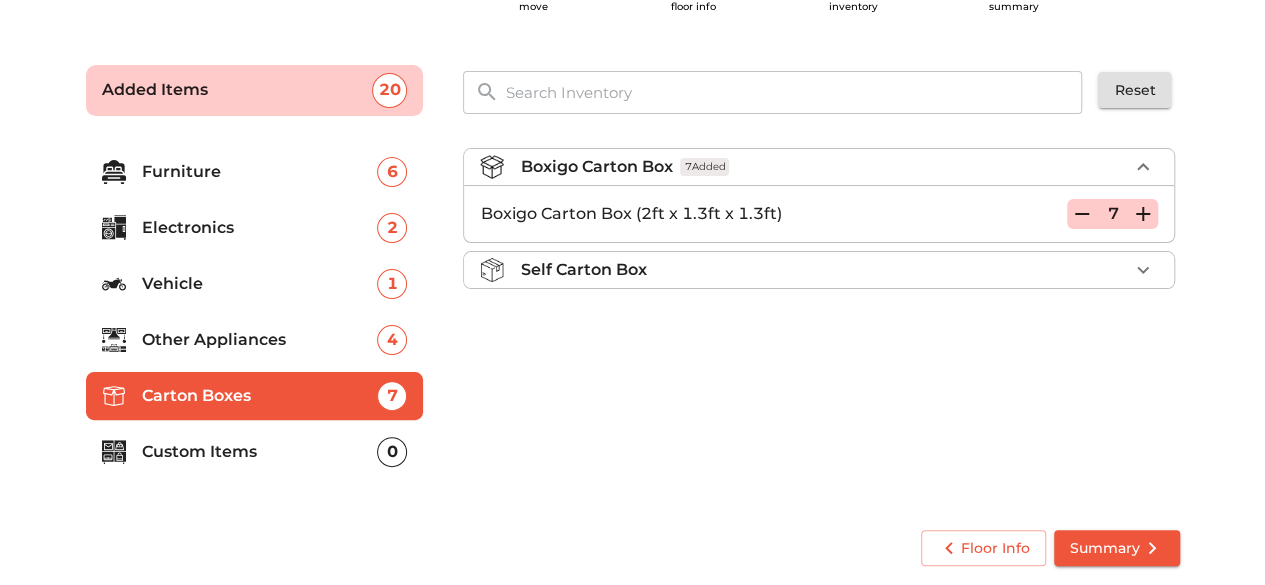click 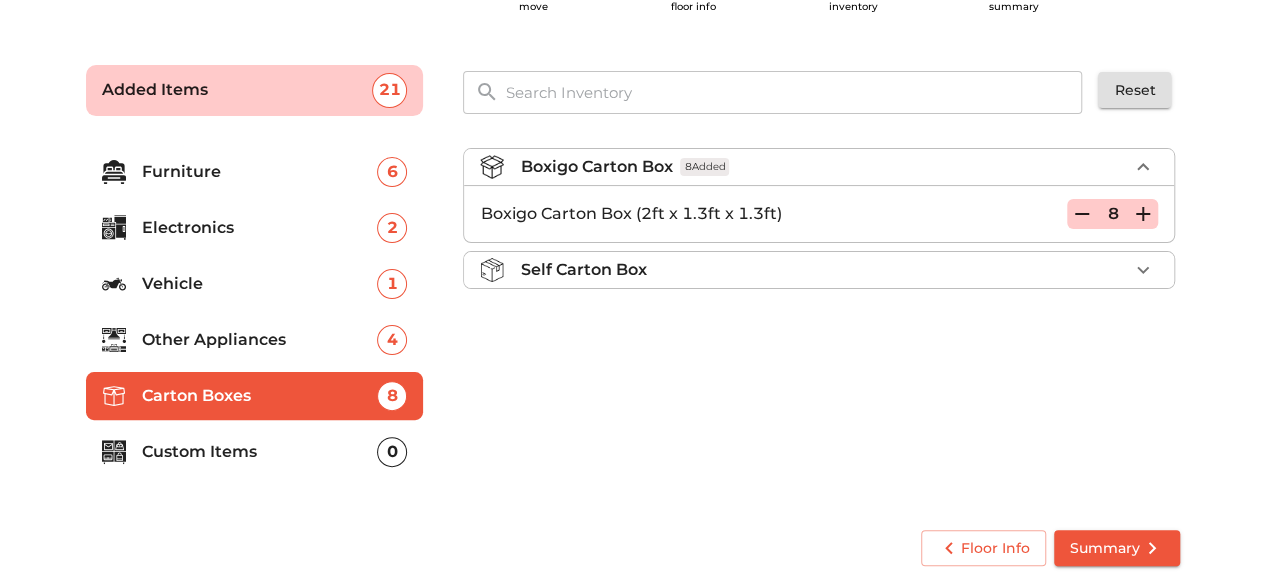 click 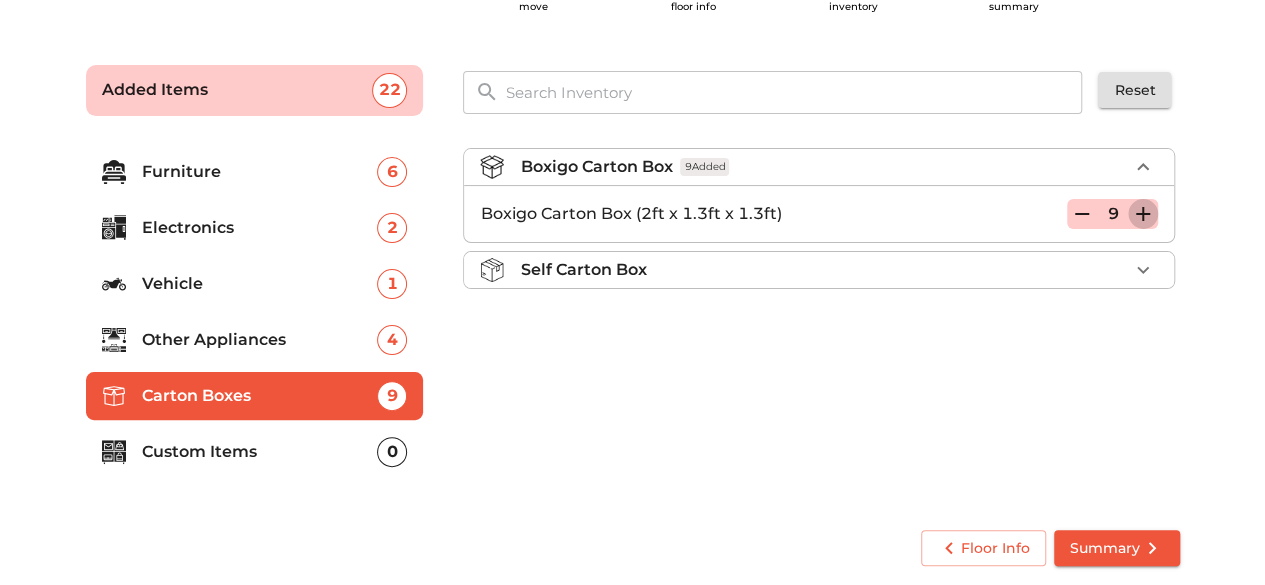 click 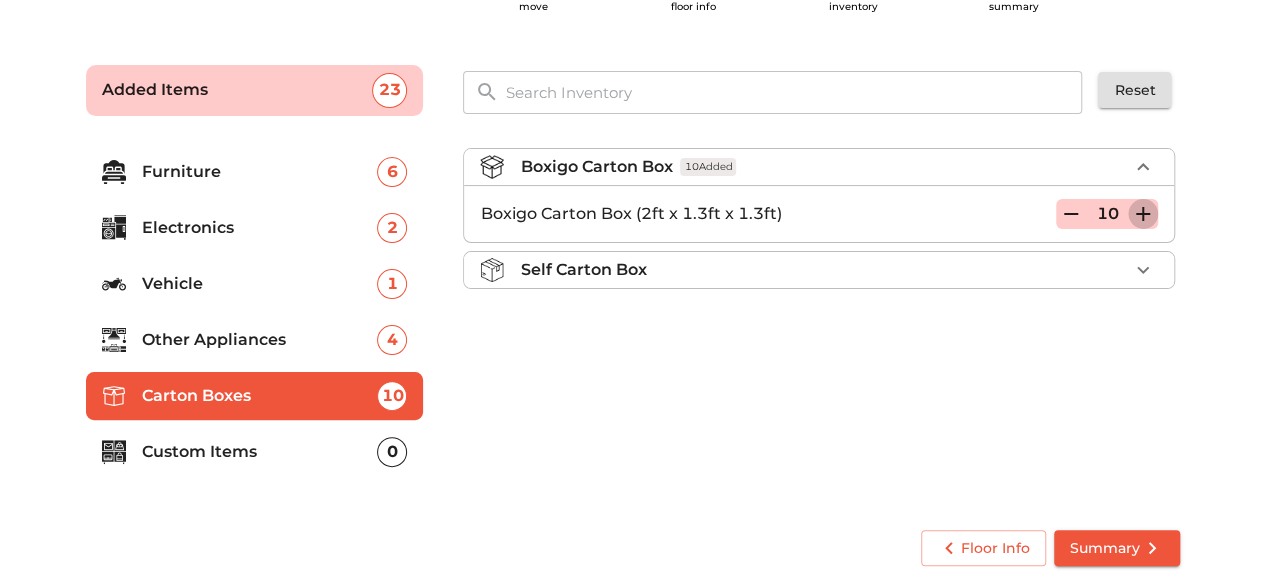 click 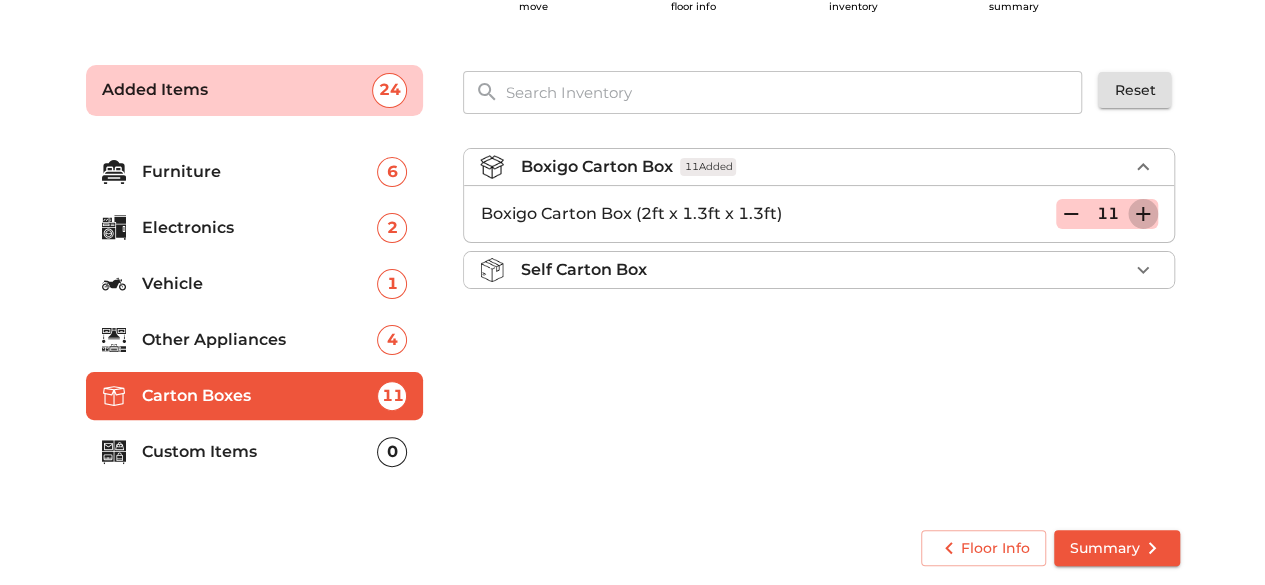 click 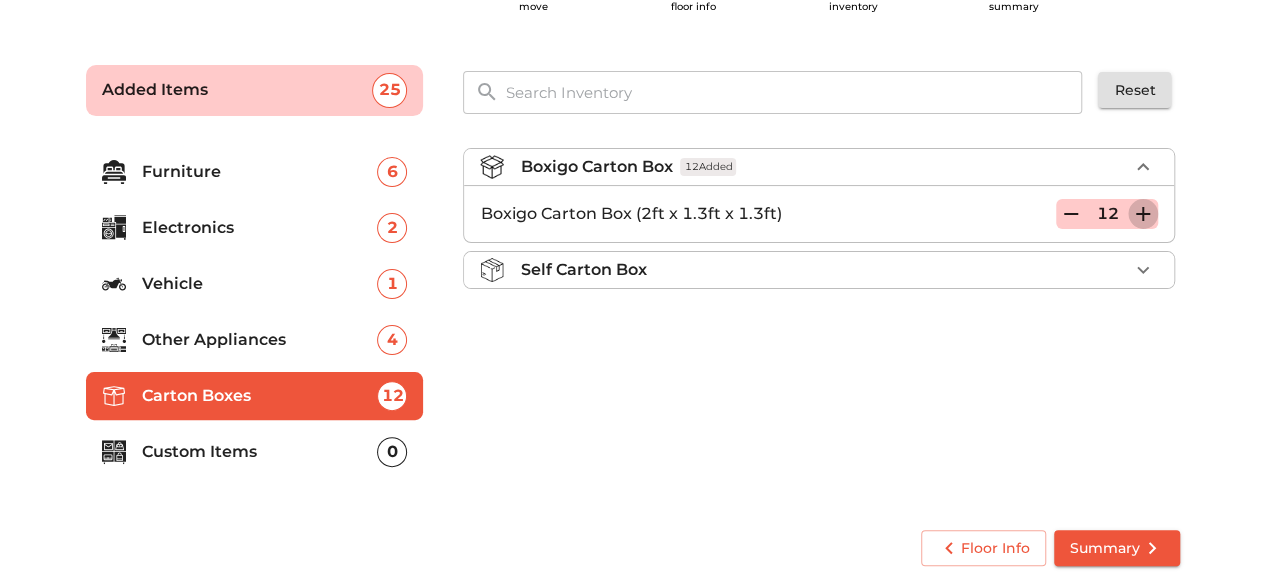 click 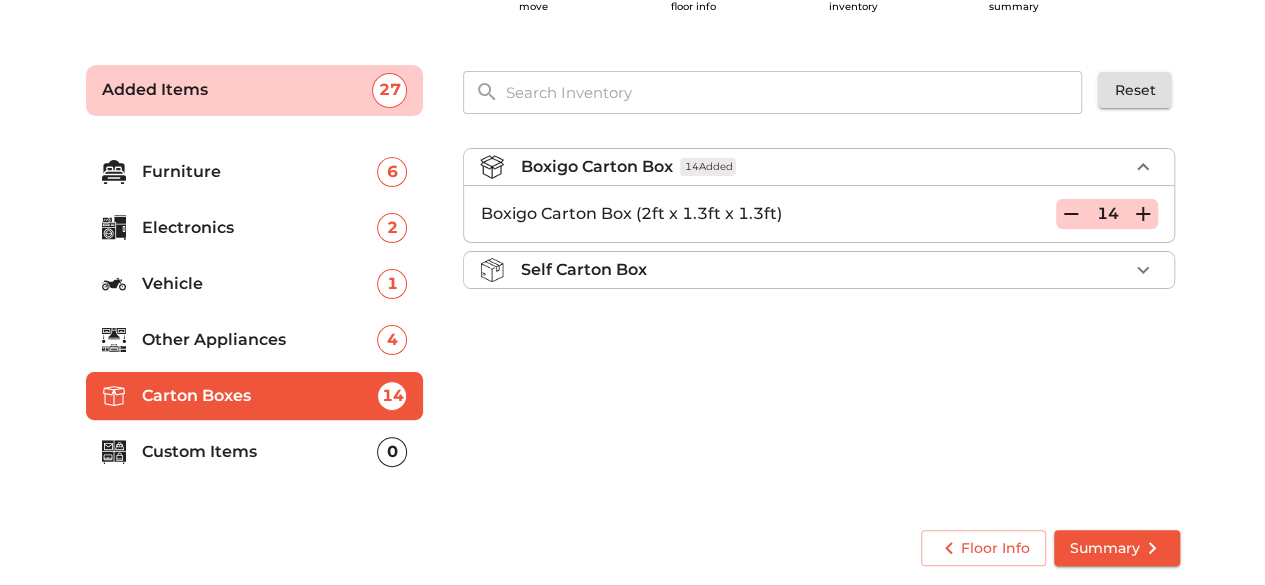 click 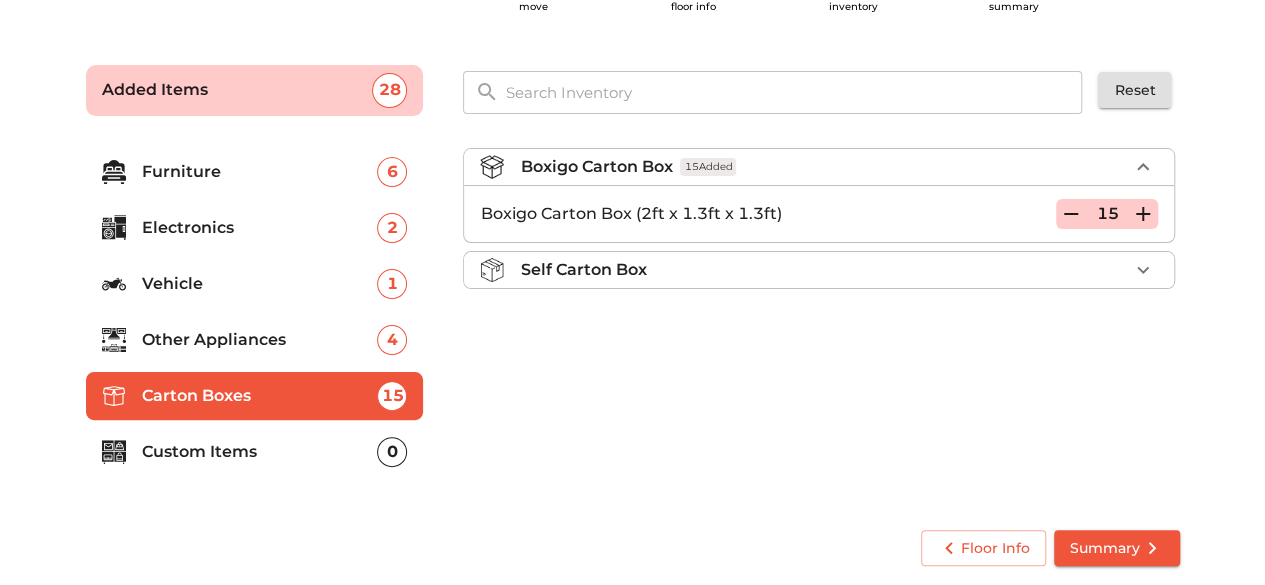 click 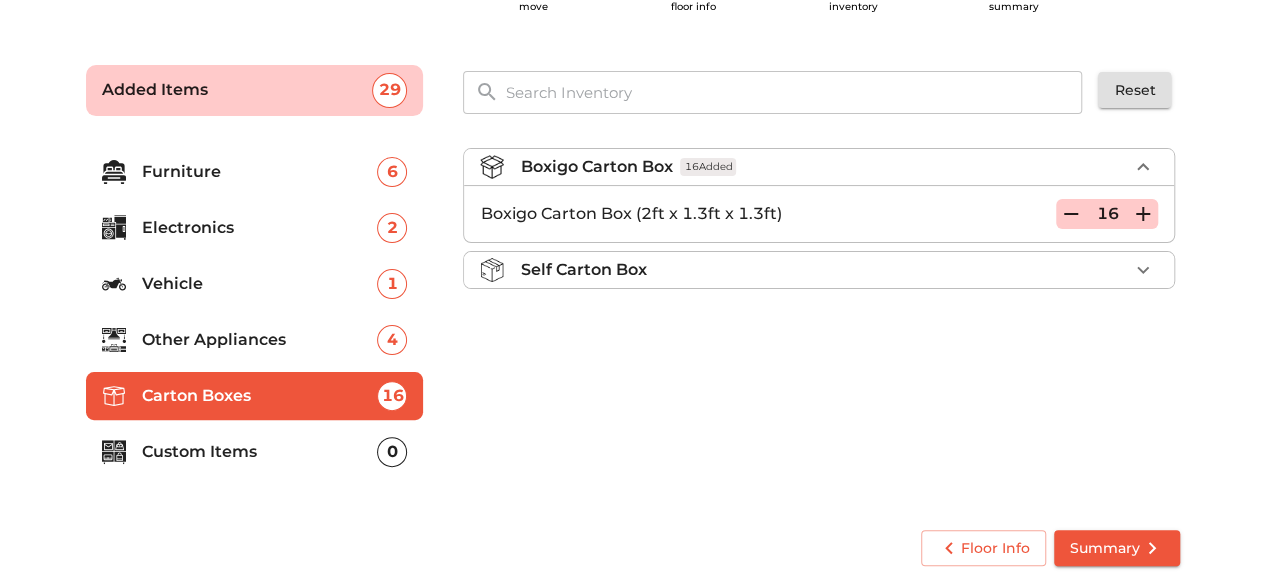 click 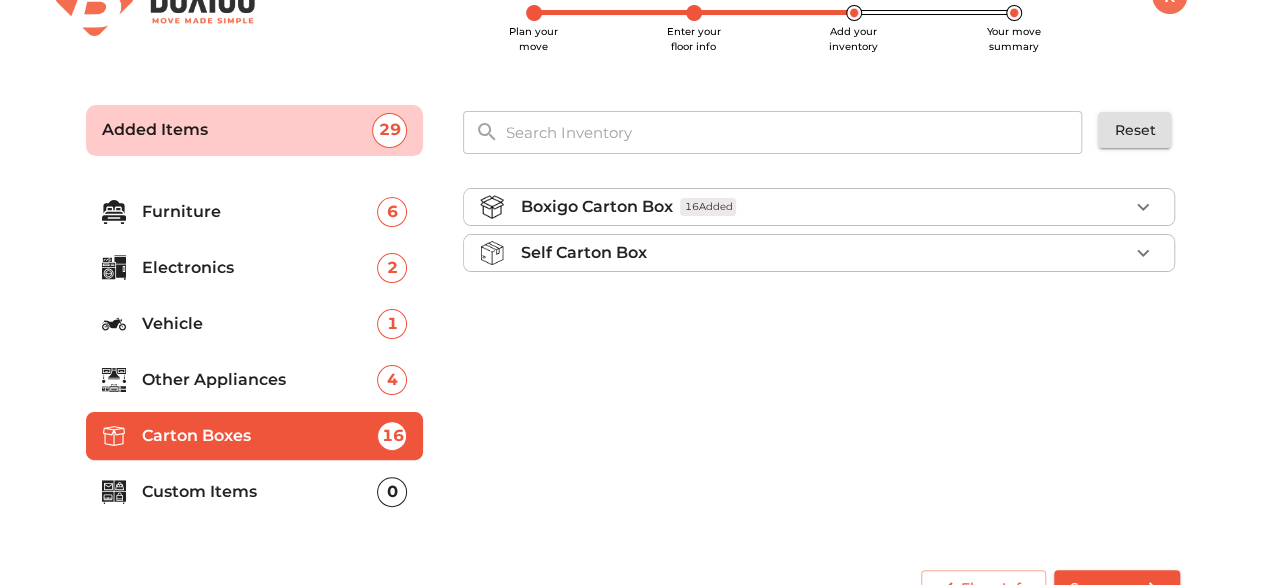 scroll, scrollTop: 96, scrollLeft: 0, axis: vertical 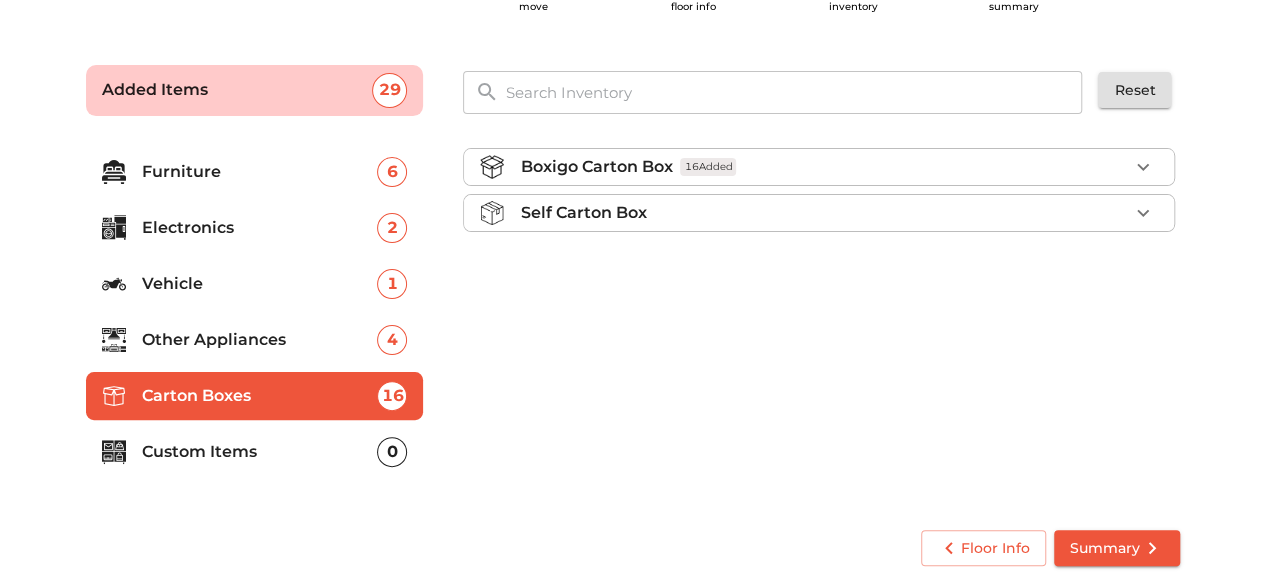 click on "Summary" at bounding box center (1117, 548) 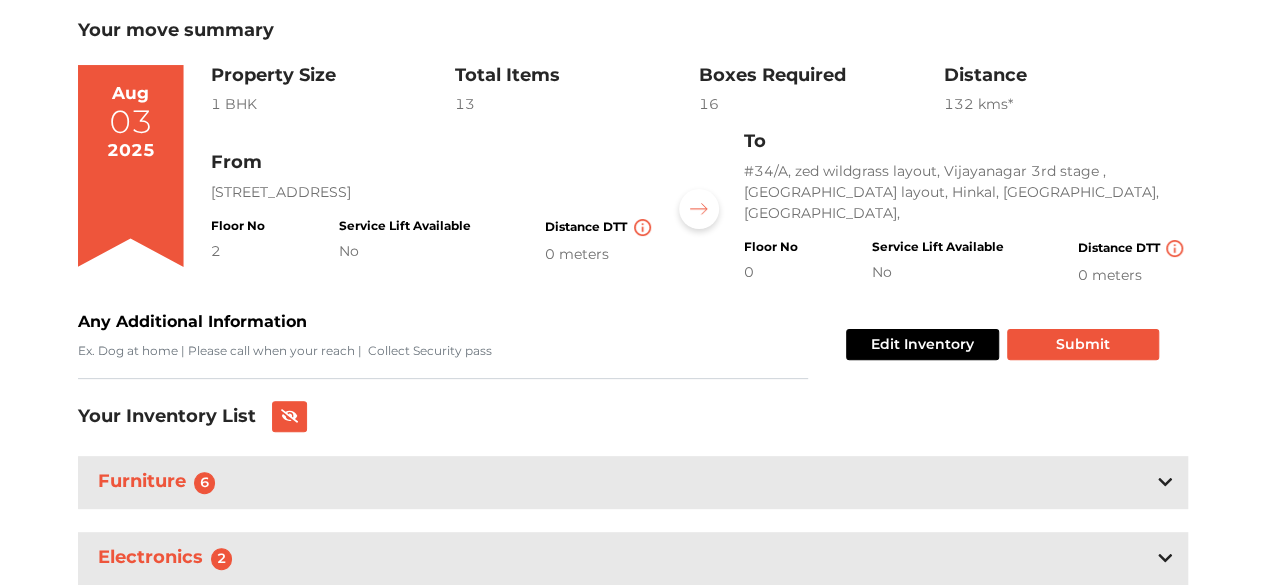 scroll, scrollTop: 113, scrollLeft: 0, axis: vertical 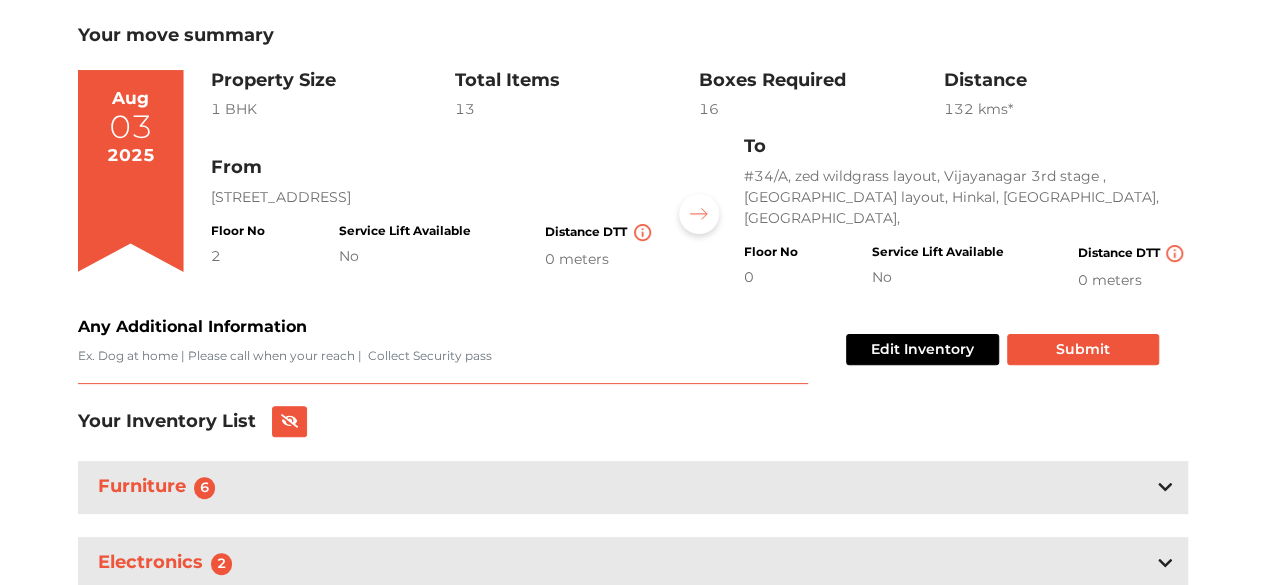 drag, startPoint x: 152, startPoint y: 355, endPoint x: 362, endPoint y: 349, distance: 210.0857 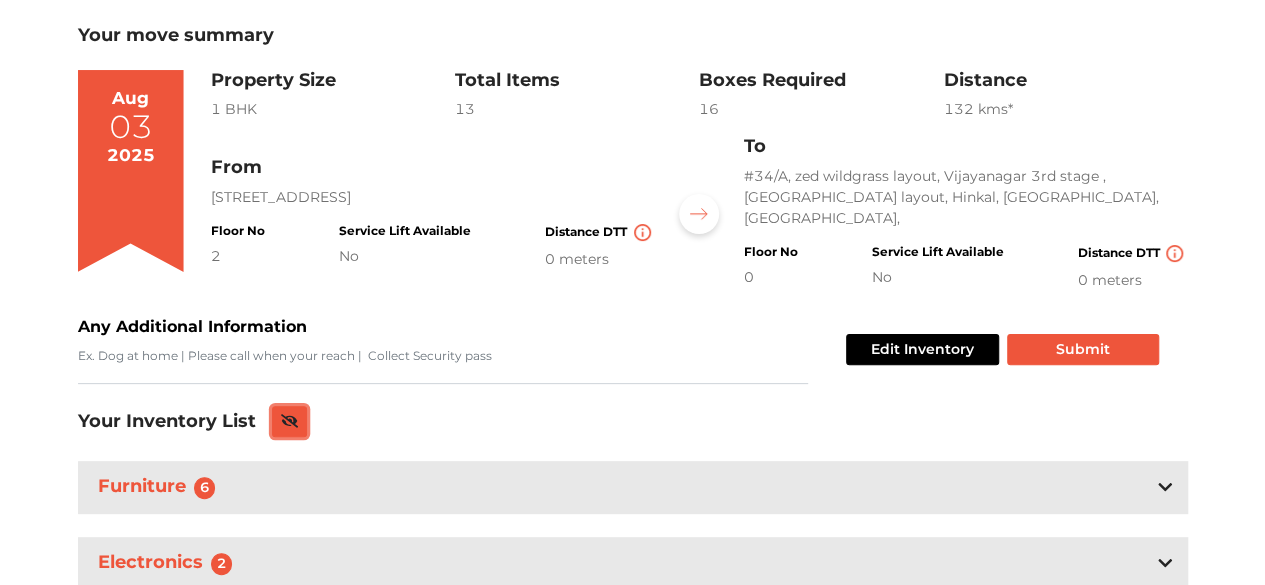 click 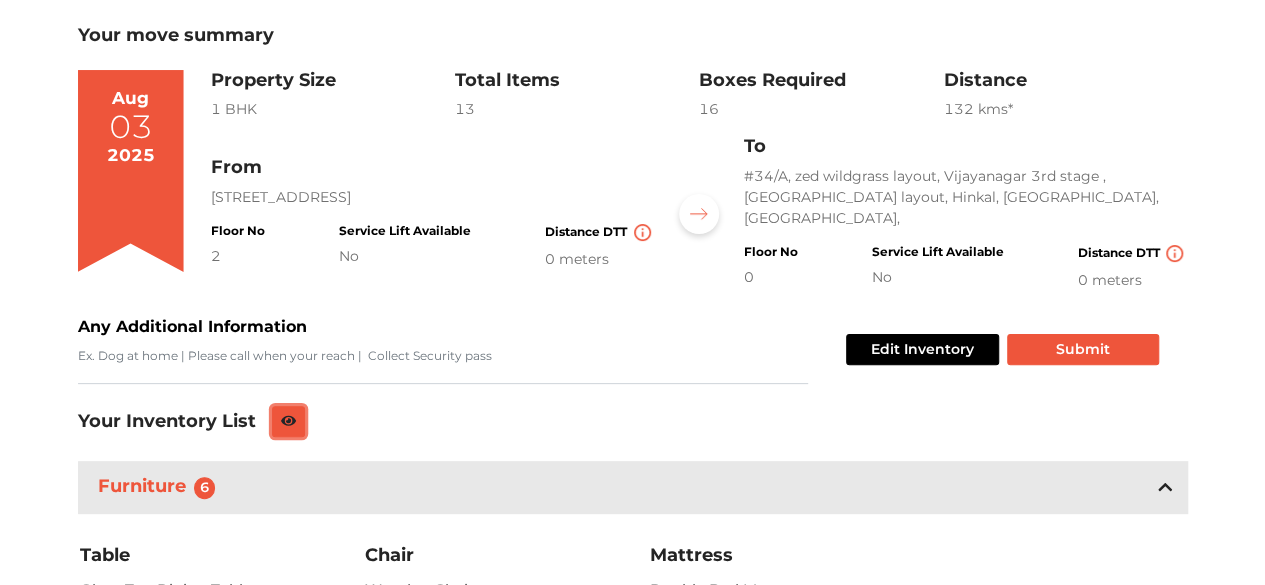 scroll, scrollTop: 313, scrollLeft: 0, axis: vertical 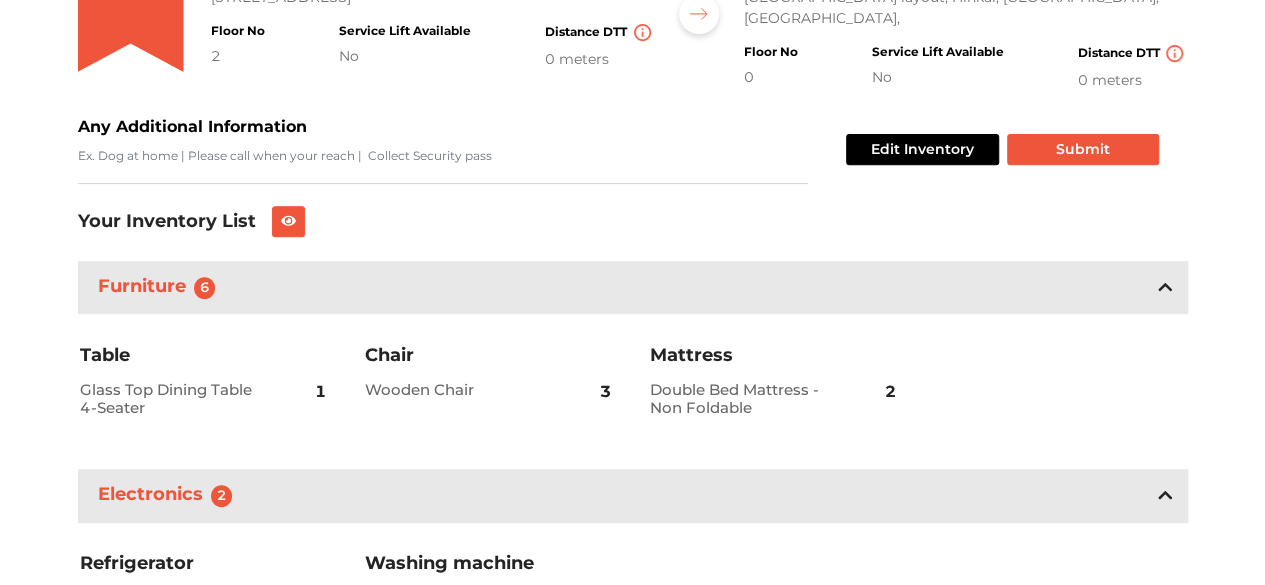 click on "Your move summary  Aug 03 2025 Property Size   1 BHK Total Items   13   Boxes Required   16   Distance   132 km s*  Edit Inventory Submit  From  no.89, 2nd cross, near global village back gate, Mylasandra, Mylasandra, Bengaluru, karnataka  Floor No   2   Service Lift Available   No Distance DTT       0 meters    To  #34/A, zed wildgrass layout, Vijayanagar 3rd stage , Garudachar layout, Hinkal,  Mysuru, karnataka,    Floor No   0   Service Lift Available   No   Distance DTT       0 meters   Any Additional Information Edit Inventory Submit  Your Inventory List  Furniture 6 Table   Glass Top Dining Table 4-Seater     1 Chair   Wooden Chair     3 Mattress   Double Bed Mattress - Non Foldable     2 Electronics 2 Refrigerator   Double Door (280–310L)     1 Washing machine   Washing machine Top-load <6.5kg     1 Vehicle 1 Bike or 2 wheeler   Bike - up to 150cc     1 Other Appliances 4 Home Appliances   Air Fryer     1 Suitcase & Trolley   Suitcase or Trolley - Large (25kg)     3 Carton Boxes 16 Boxigo Carton Box" at bounding box center (633, 593) 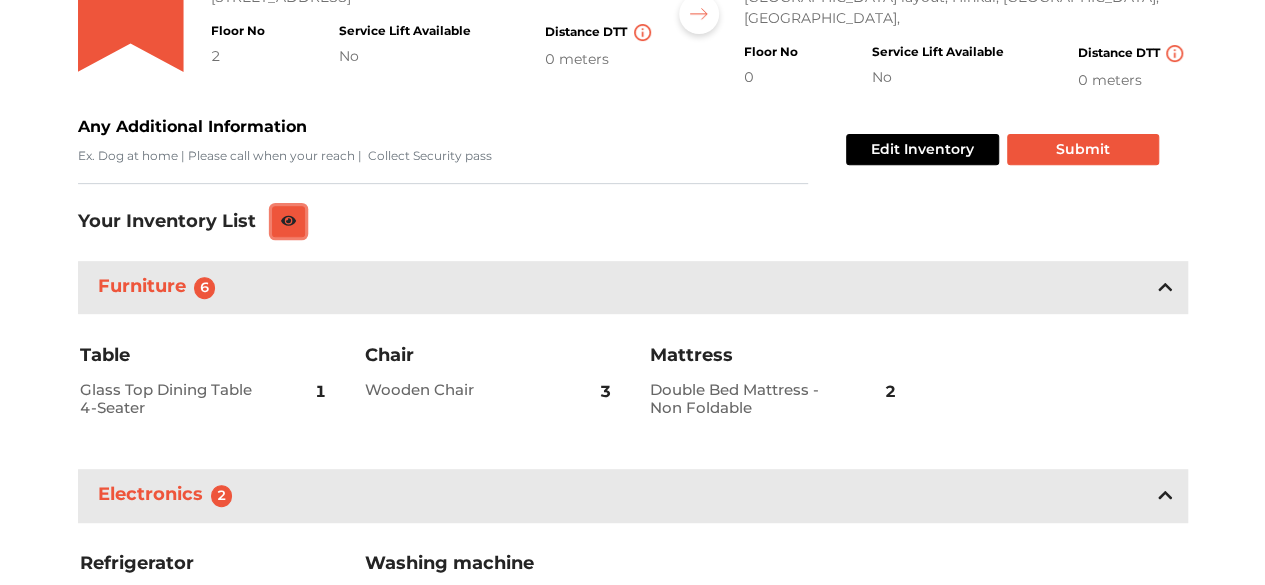 click 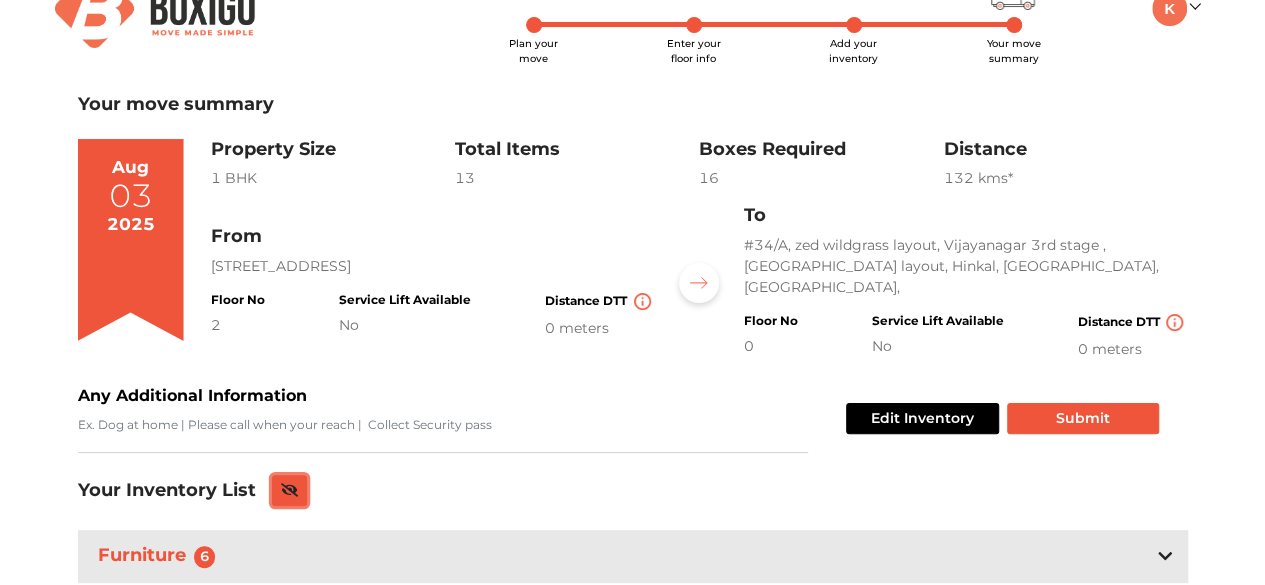 scroll, scrollTop: 13, scrollLeft: 0, axis: vertical 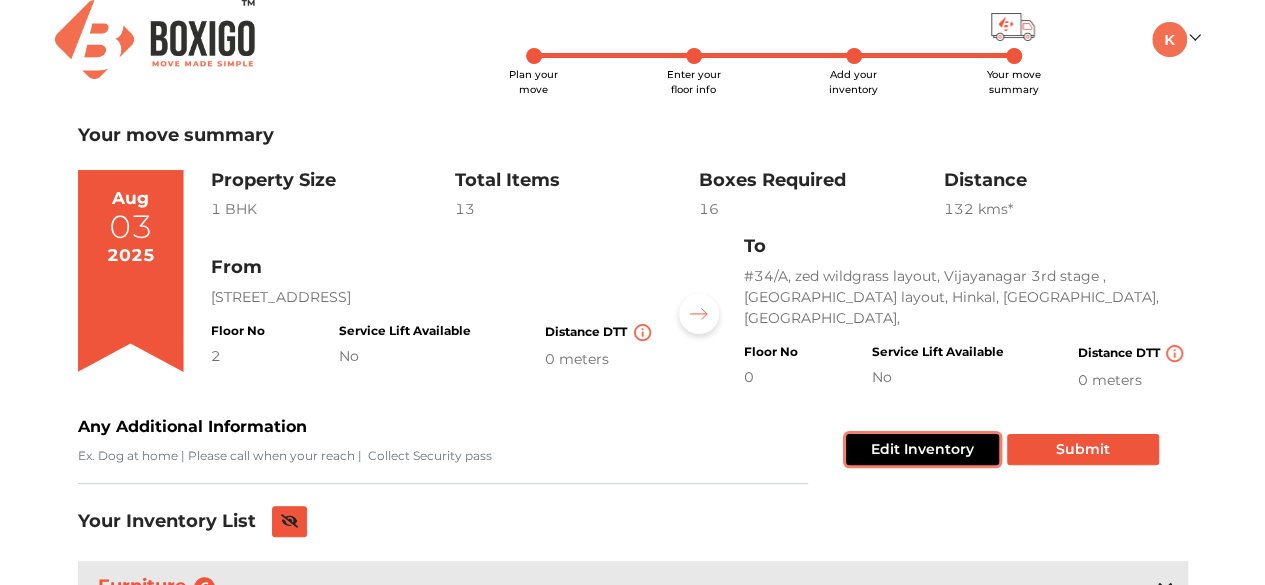 click on "Edit Inventory" at bounding box center [922, 449] 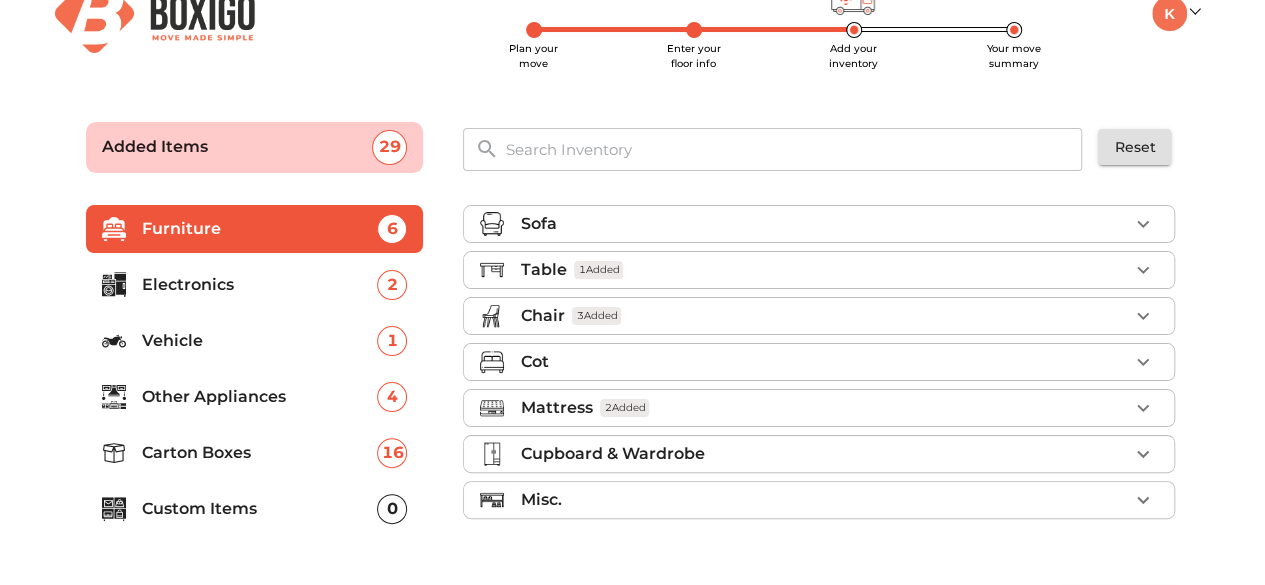 scroll, scrollTop: 96, scrollLeft: 0, axis: vertical 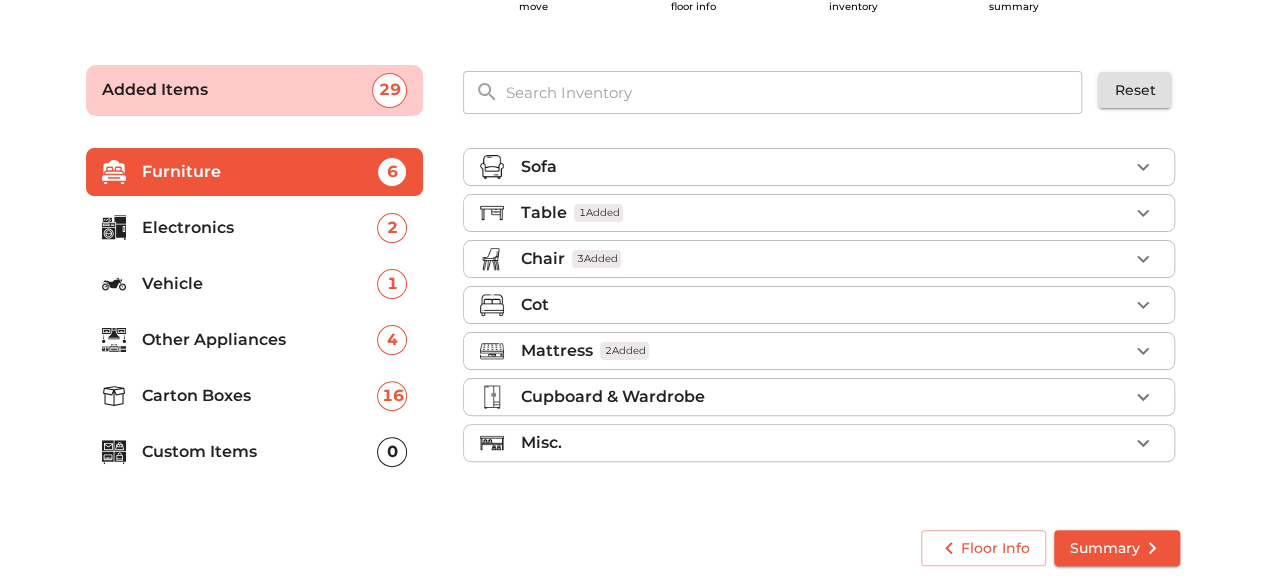 click on "Chair 3  Added" at bounding box center (824, 259) 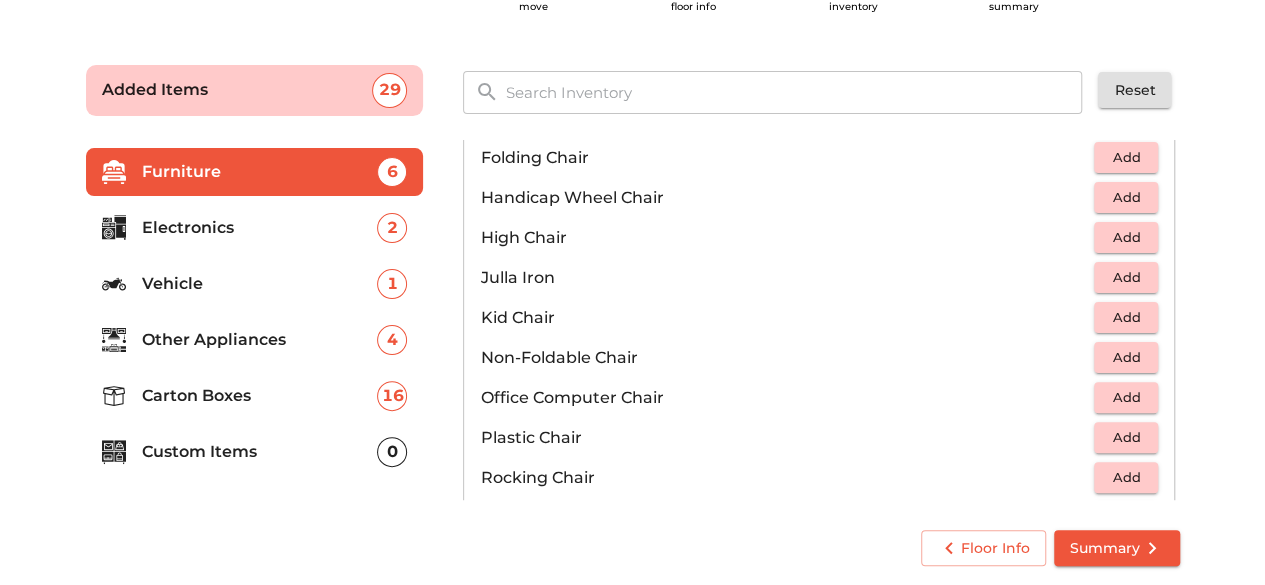 scroll, scrollTop: 500, scrollLeft: 0, axis: vertical 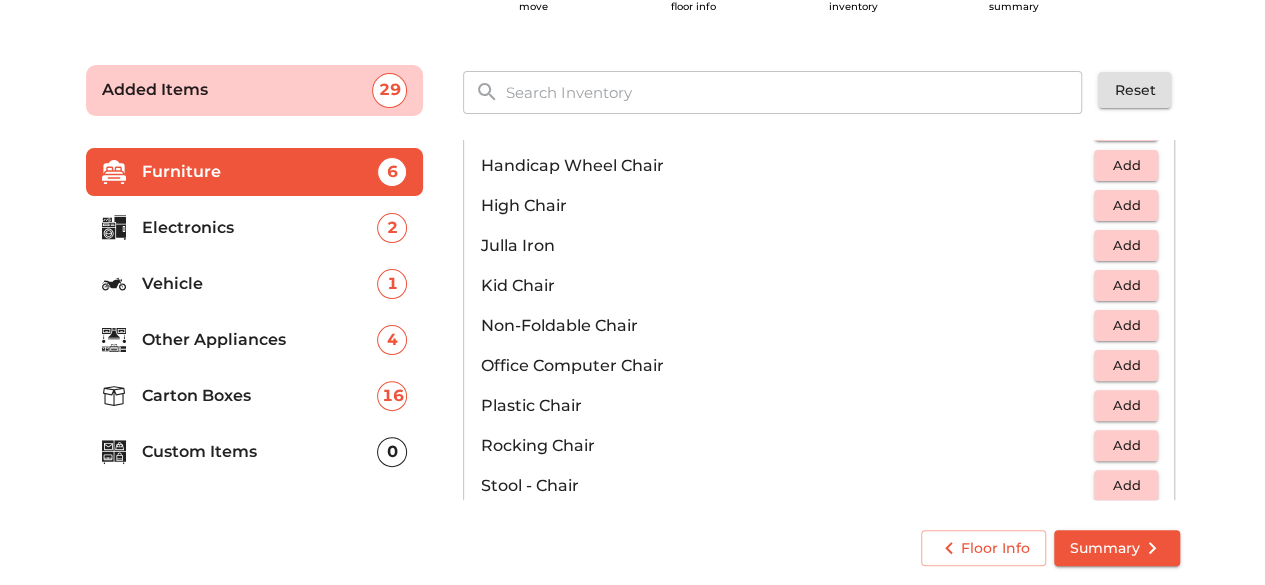click on "Add" at bounding box center [1126, 365] 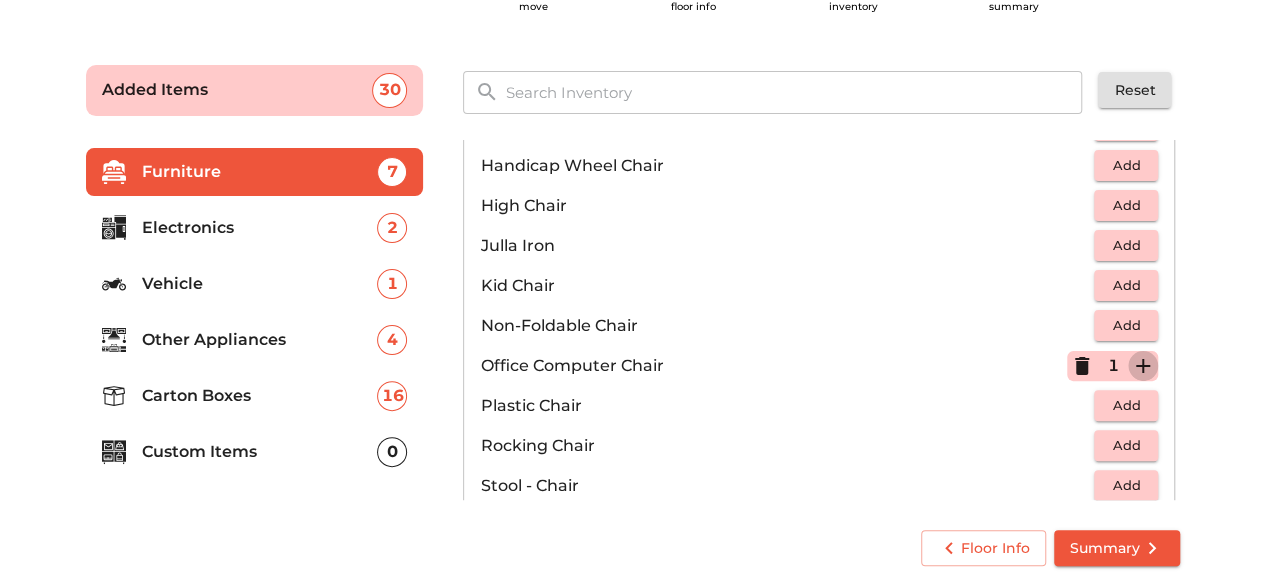 click 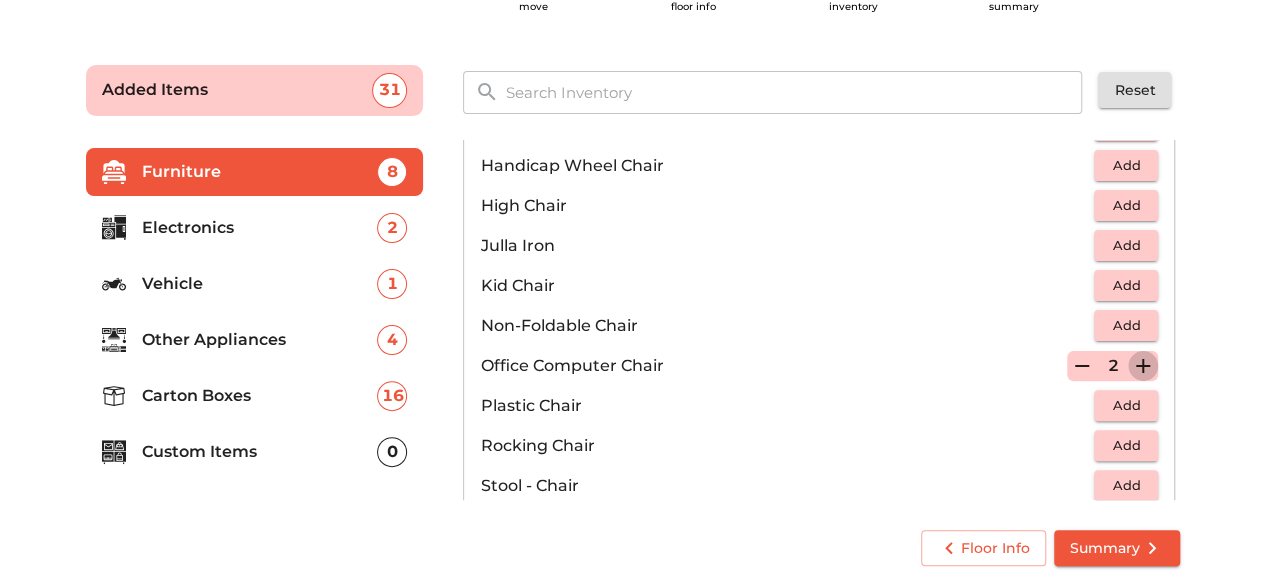 click 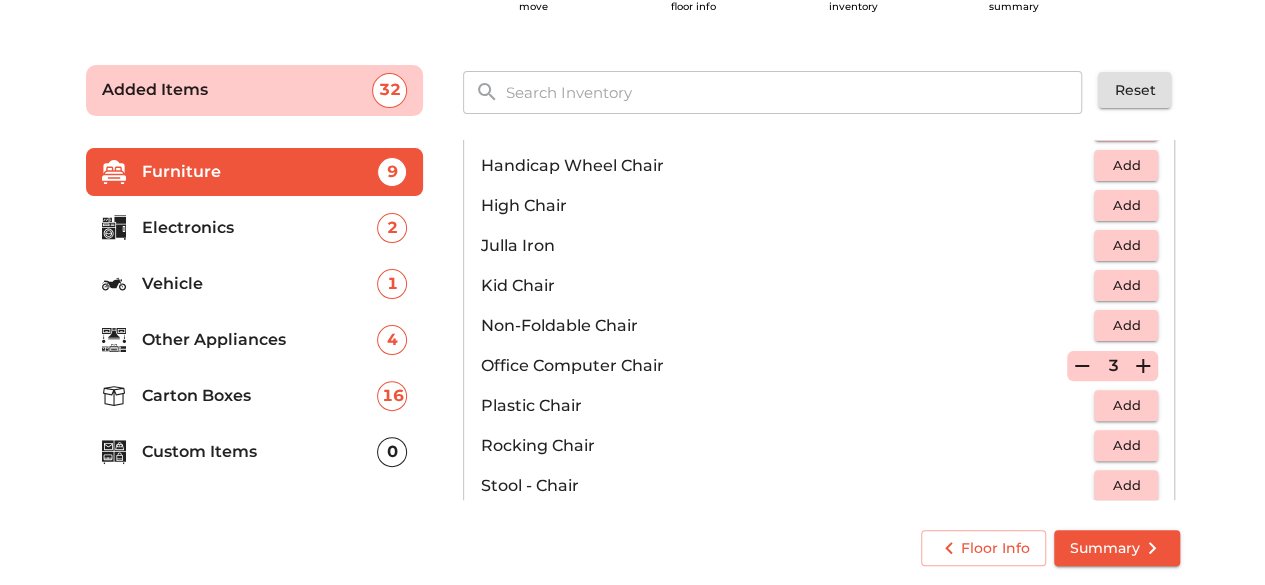 click 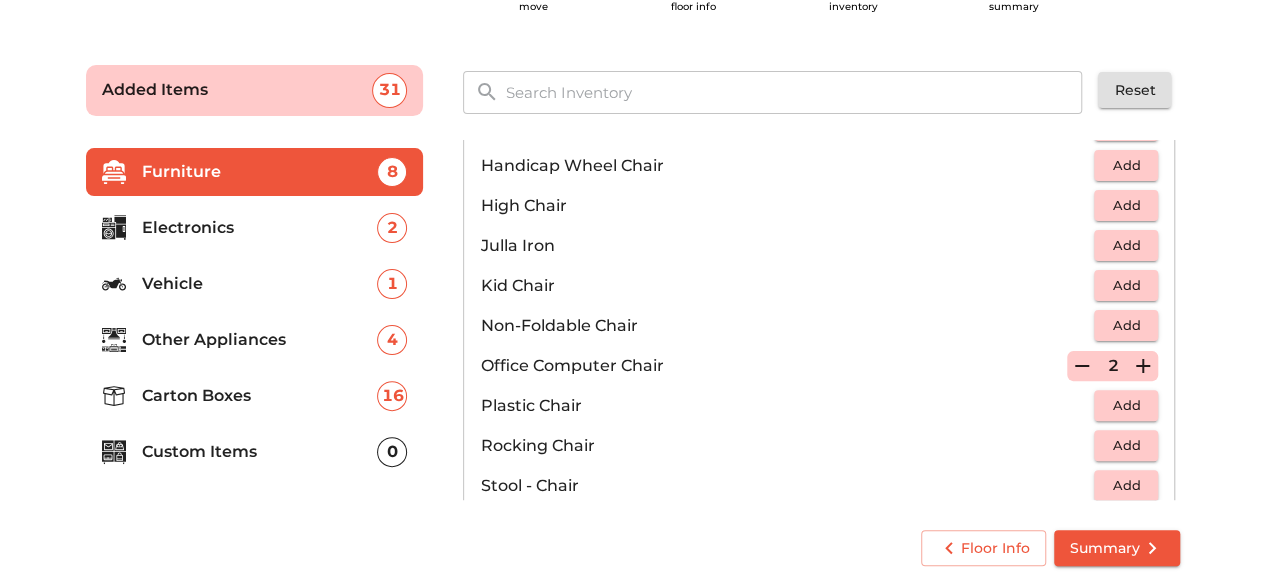 click on "Plan your   move Enter your   floor info Add your   inventory Your move   summary Added Items 31 ​ Reset Furniture 8 Electronics 2 Vehicle 1 Other Appliances 4 Carton Boxes 16 Custom Items 0 Sofa Table 1  Added Chair 5  Added Arm Chair - Foldable Add Arm Chair - UnFoldable Add Bar Chair / Stool Add Bean Bags Add Bench Add Cafeteria Chair Add Dining Chair Add Executive Chair Add Folding Chair Add Handicap Wheel Chair Add High Chair Add Julla Iron Add Kid Chair Add Non-Foldable Chair Add Office Computer Chair 2 Plastic Chair Add Rocking Chair Add Stool - Chair Add Study Chair Add Swing Chair Add Wooden Chair 3 Cot Mattress 2  Added Cupboard & Wardrobe Misc.  Floor Info Summary" at bounding box center (632, 312) 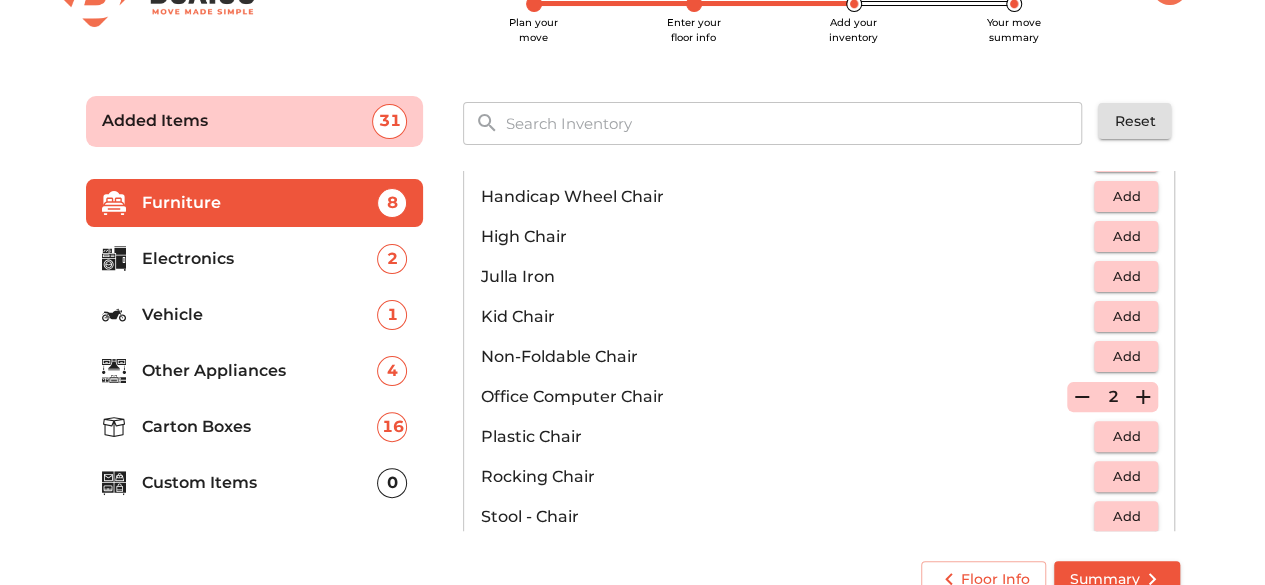 scroll, scrollTop: 96, scrollLeft: 0, axis: vertical 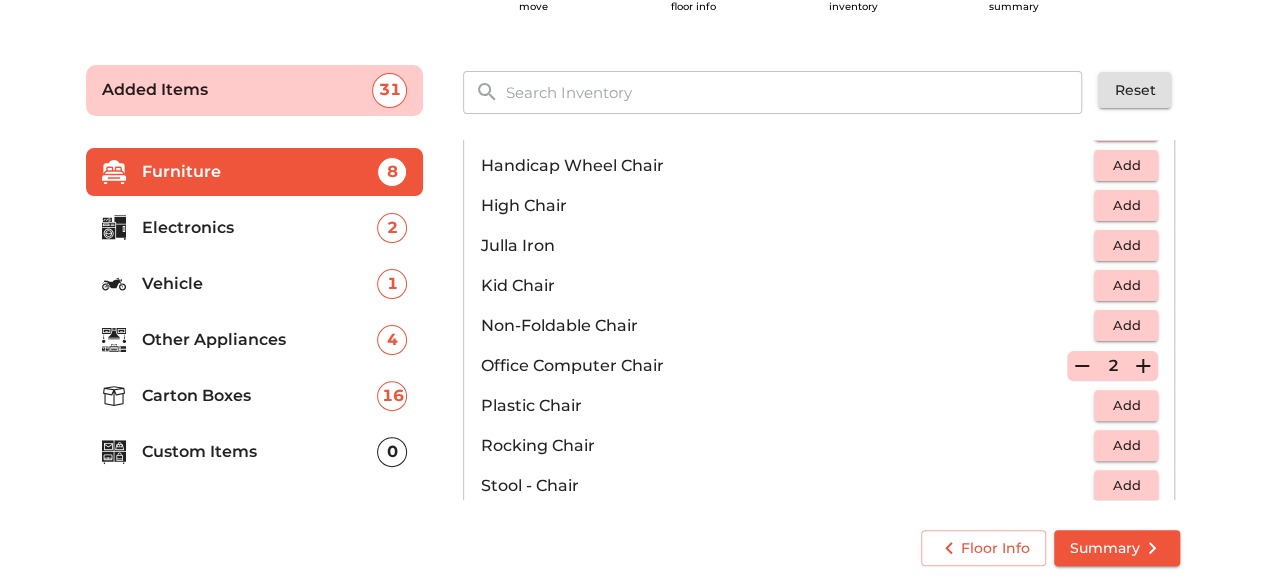 click on "Custom Items" at bounding box center (260, 452) 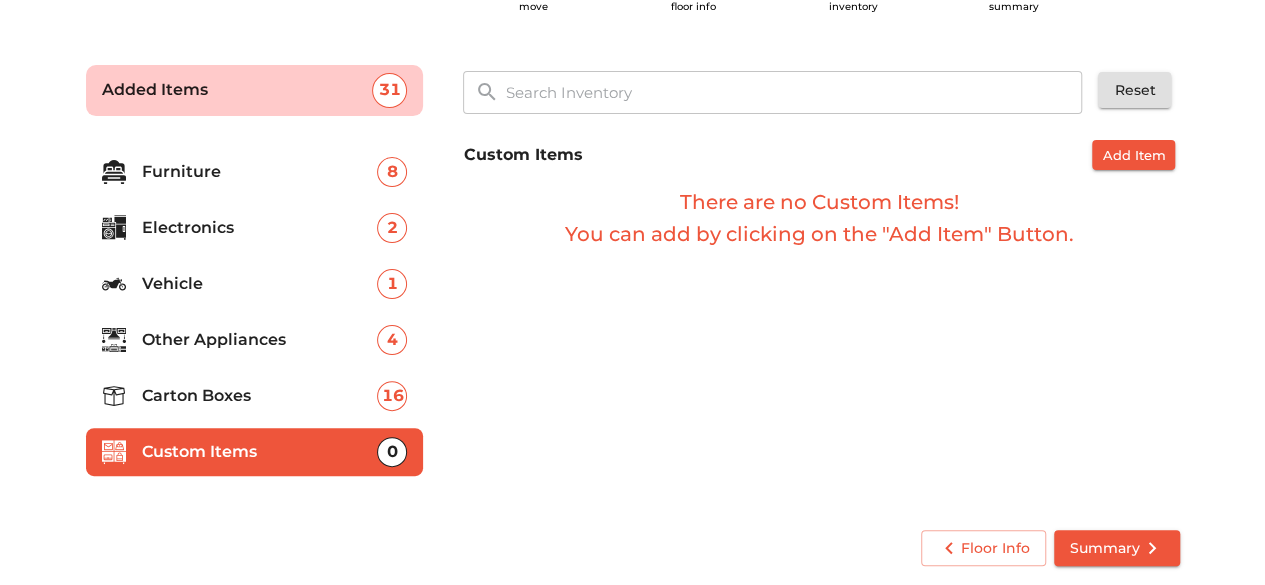 click on "Add Item" at bounding box center (1133, 155) 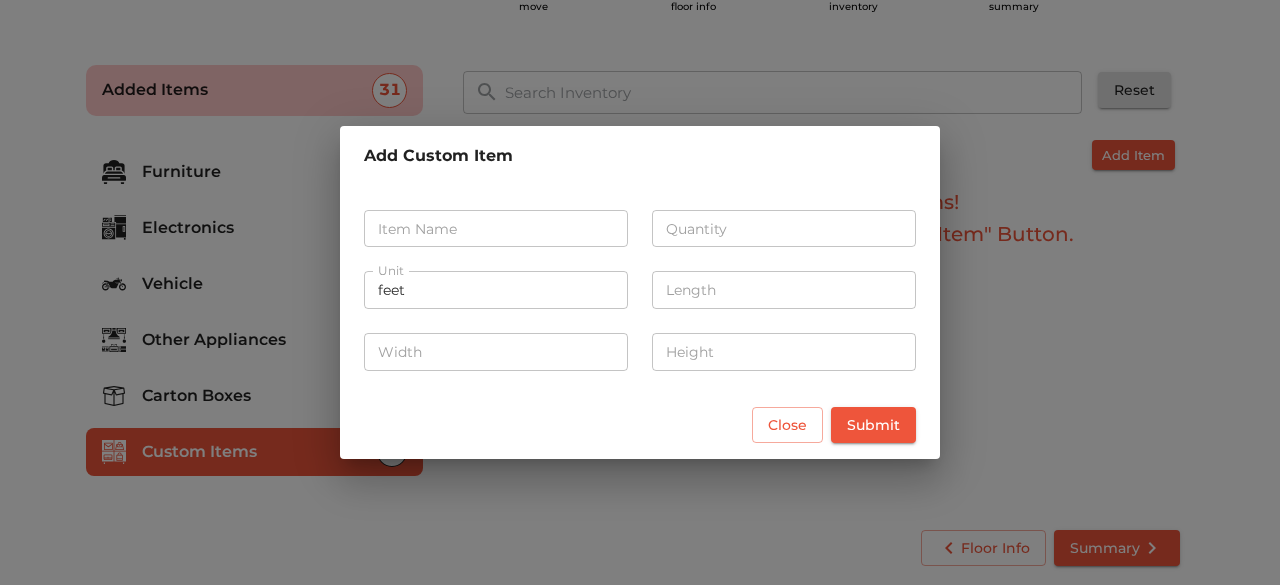 click at bounding box center (496, 229) 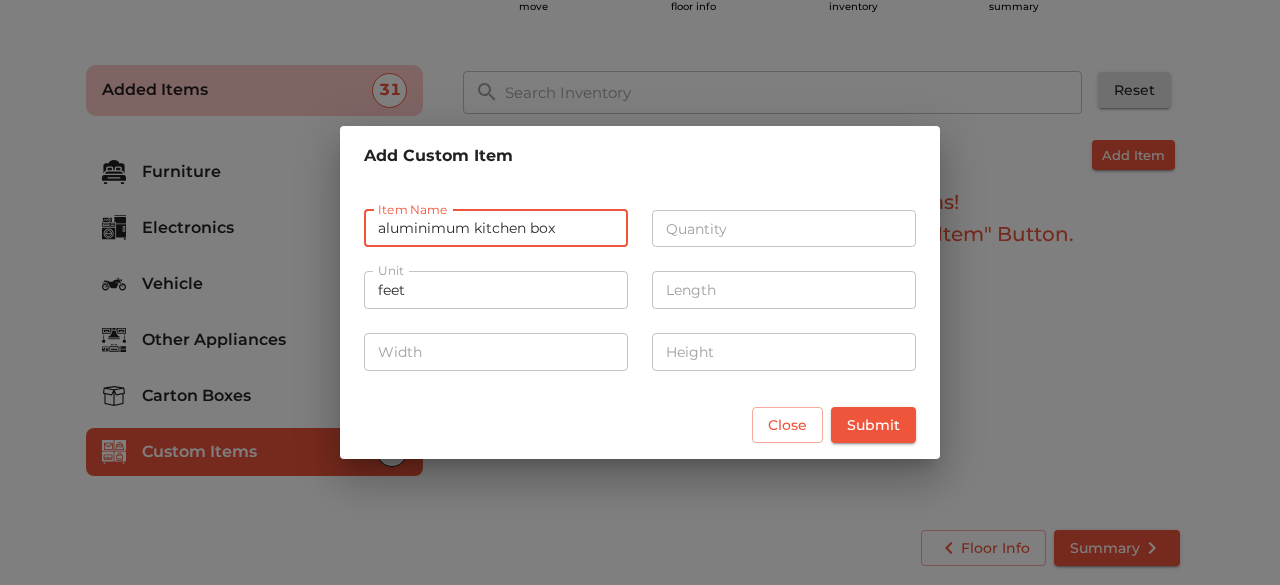 type on "aluminimum kitchen box" 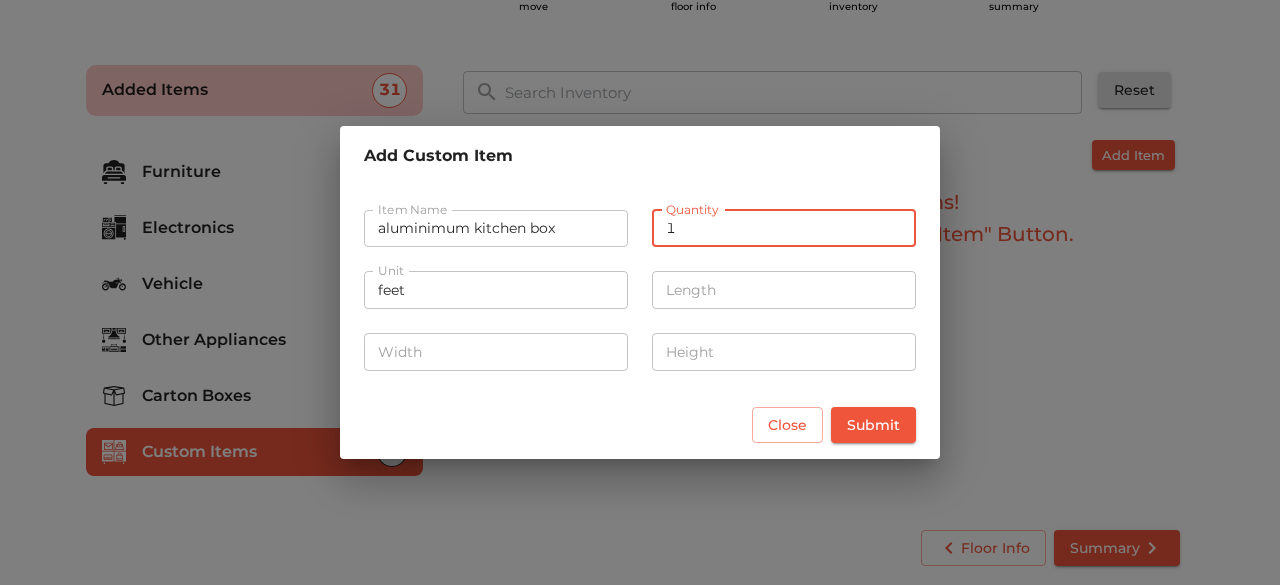 type on "1" 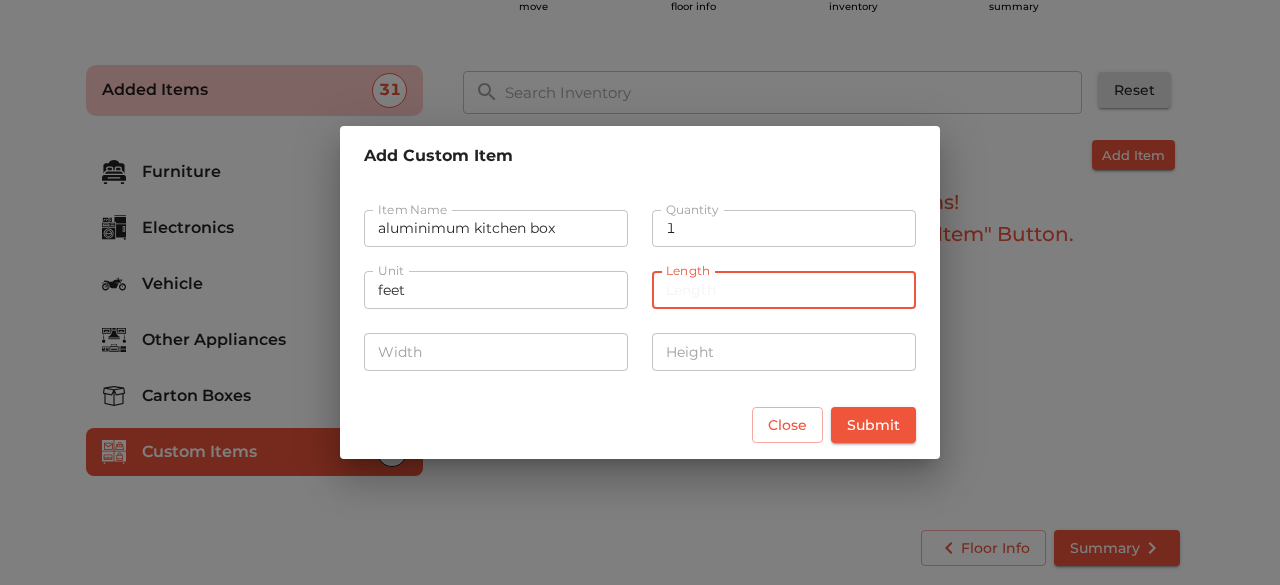 click at bounding box center (784, 290) 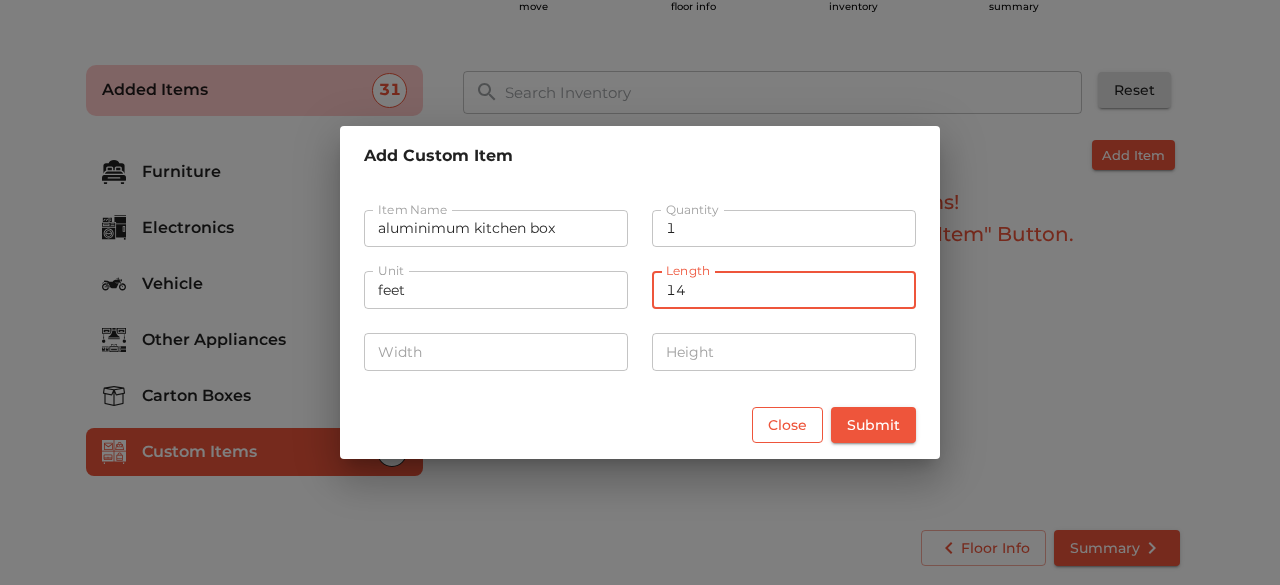 type on "14" 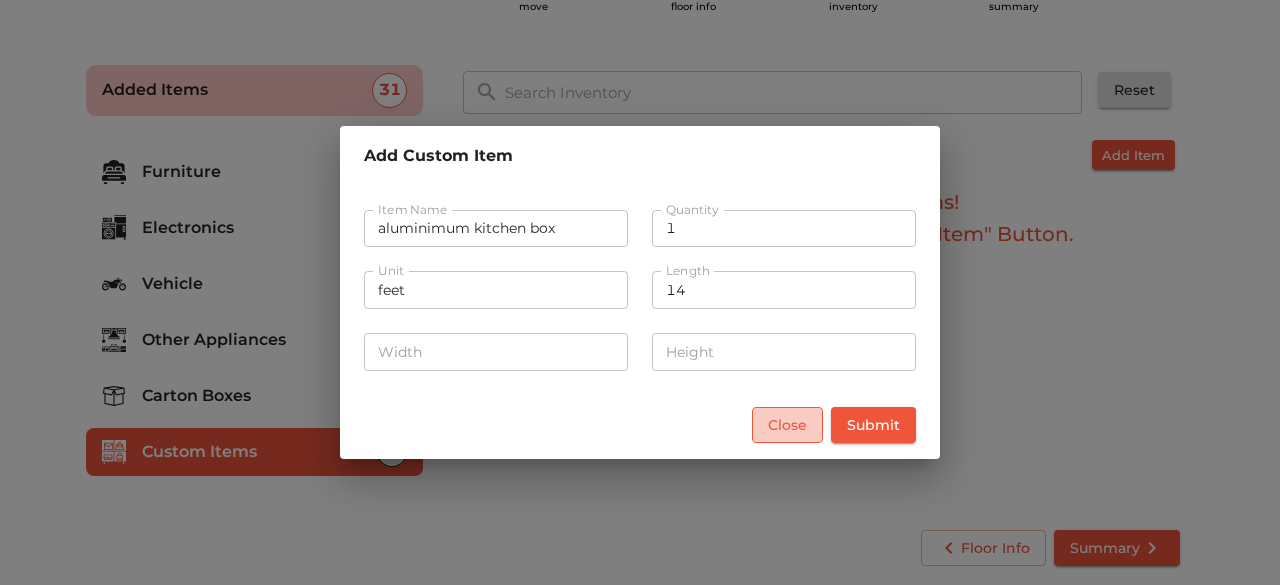 click on "Close" at bounding box center (787, 425) 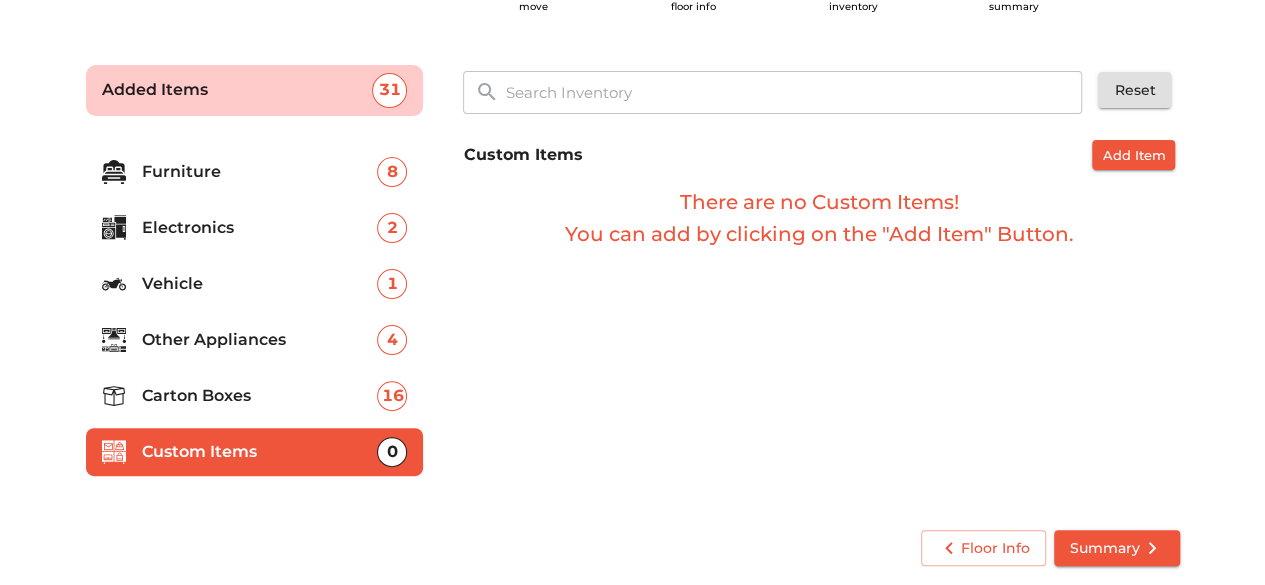 click on "Other Appliances" at bounding box center [260, 340] 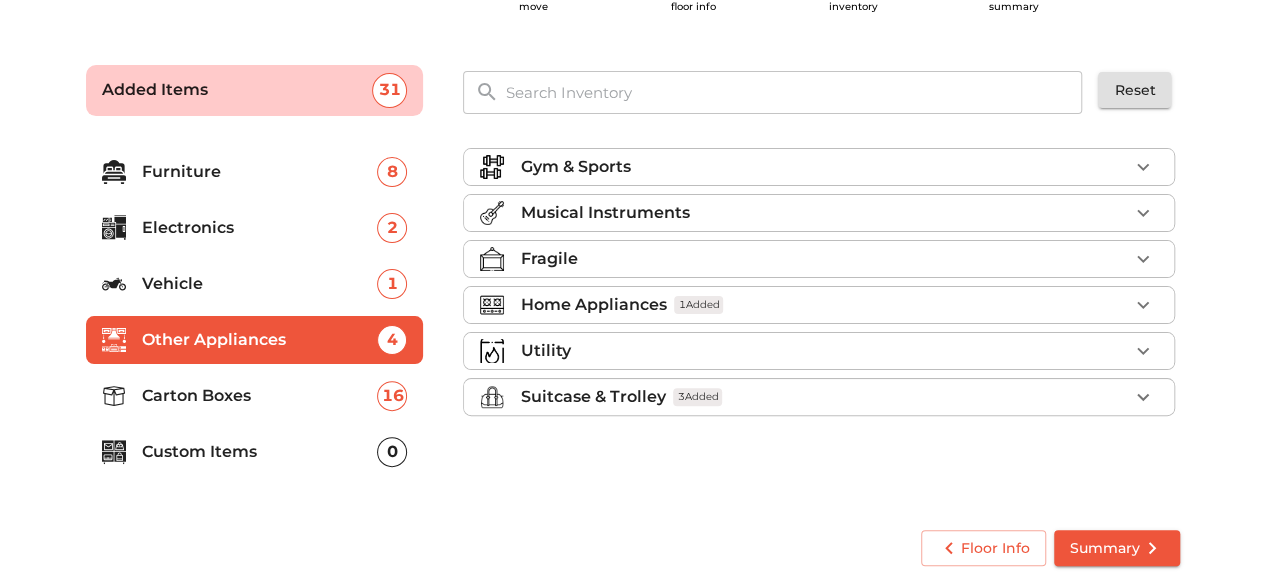click on "Vehicle" at bounding box center [260, 284] 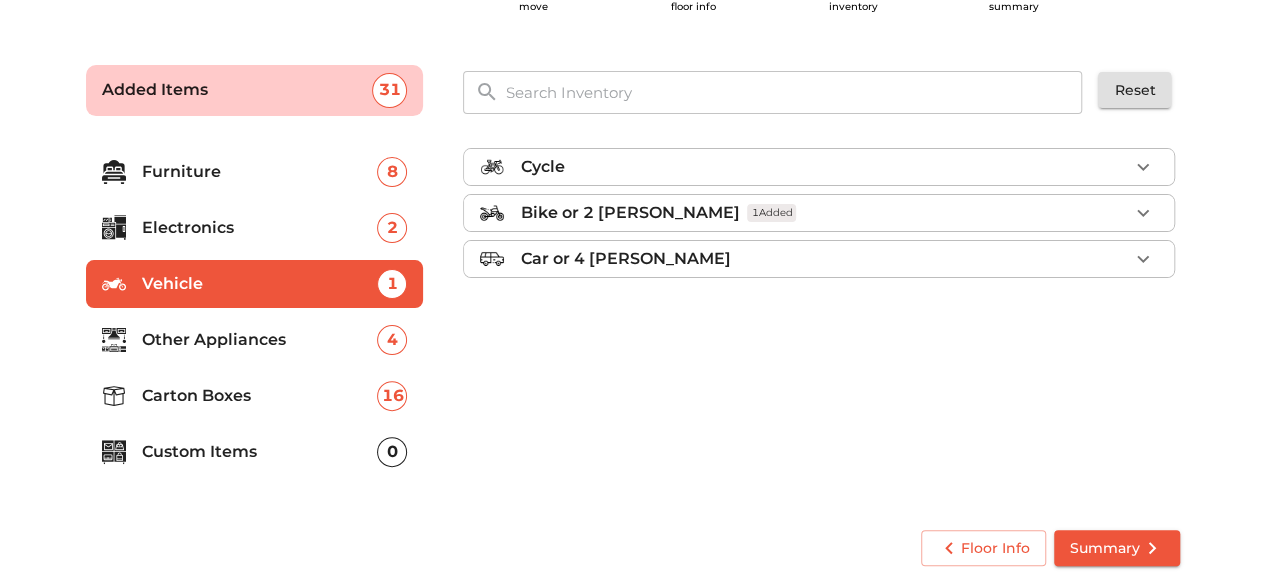 click on "Electronics" at bounding box center (260, 228) 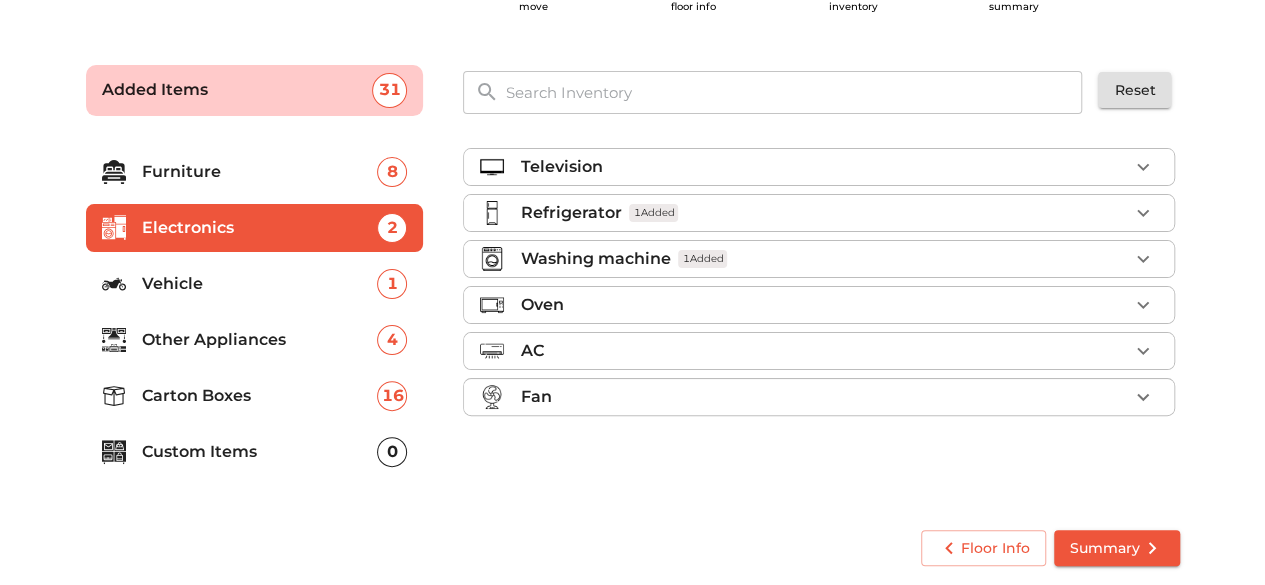 click on "Furniture" at bounding box center [260, 172] 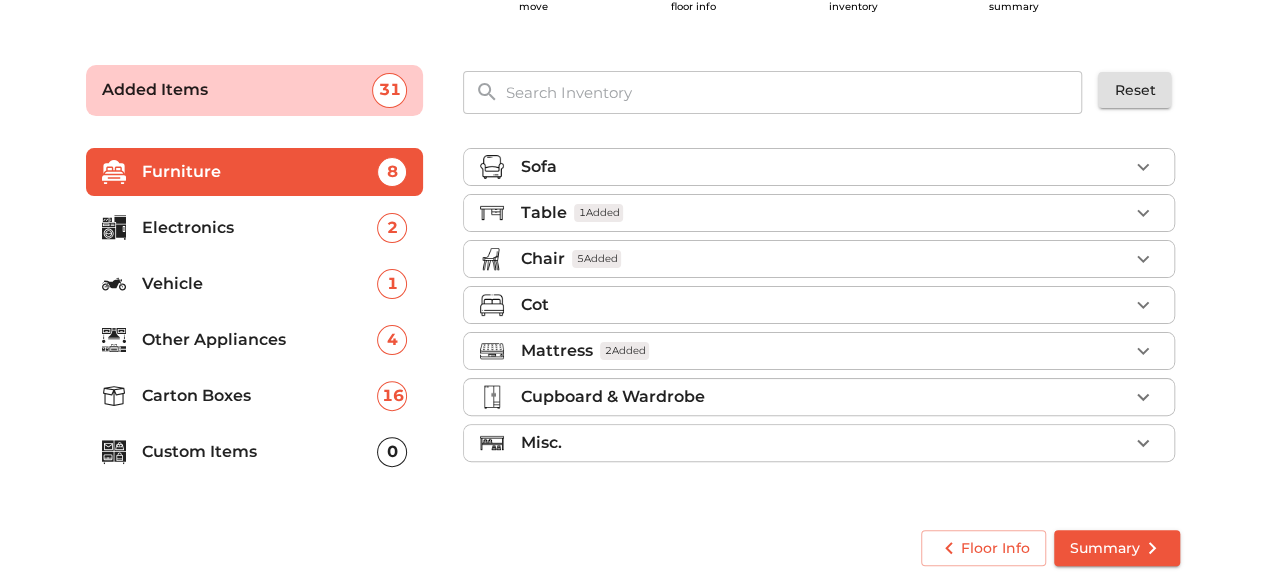 click on "Carton Boxes" at bounding box center (260, 396) 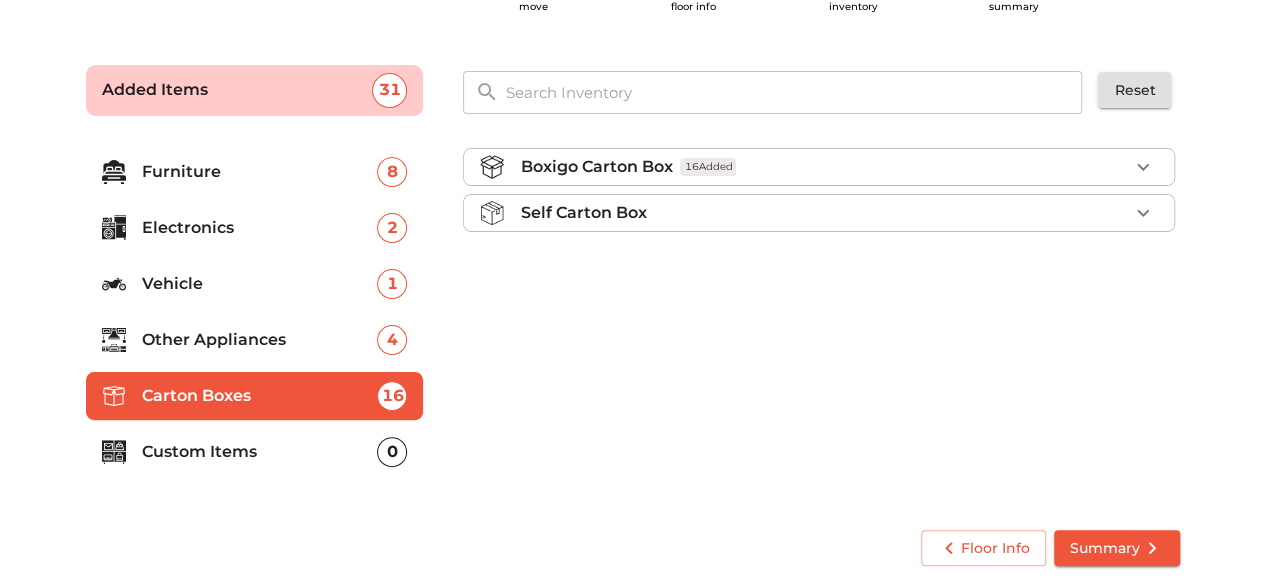 click on "Summary" at bounding box center [1117, 548] 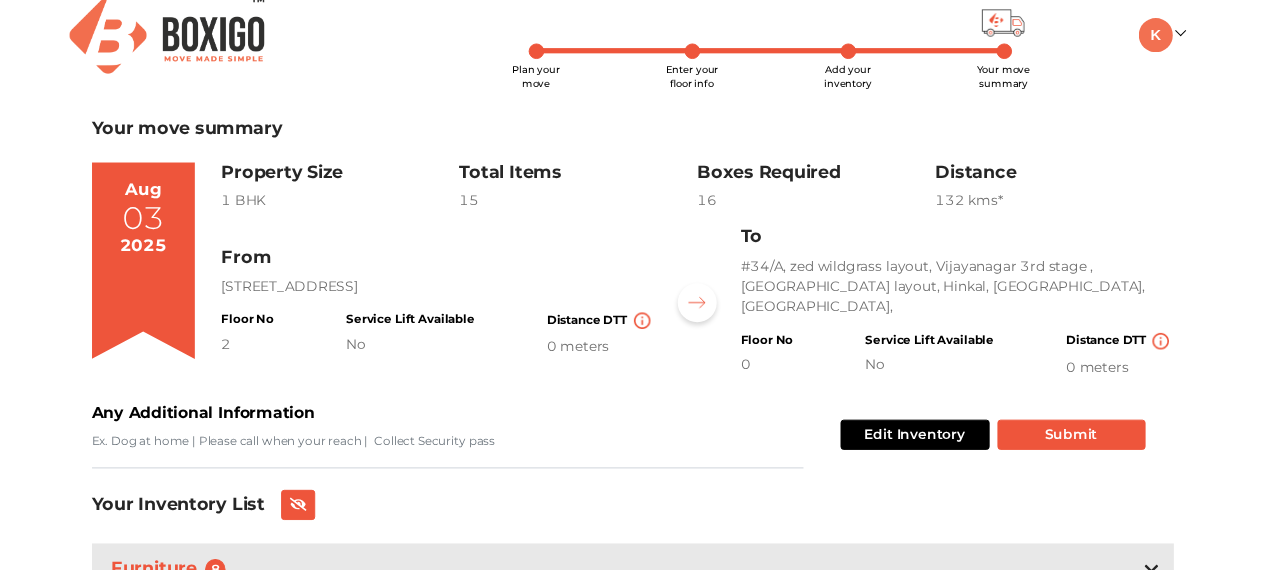 scroll, scrollTop: 13, scrollLeft: 0, axis: vertical 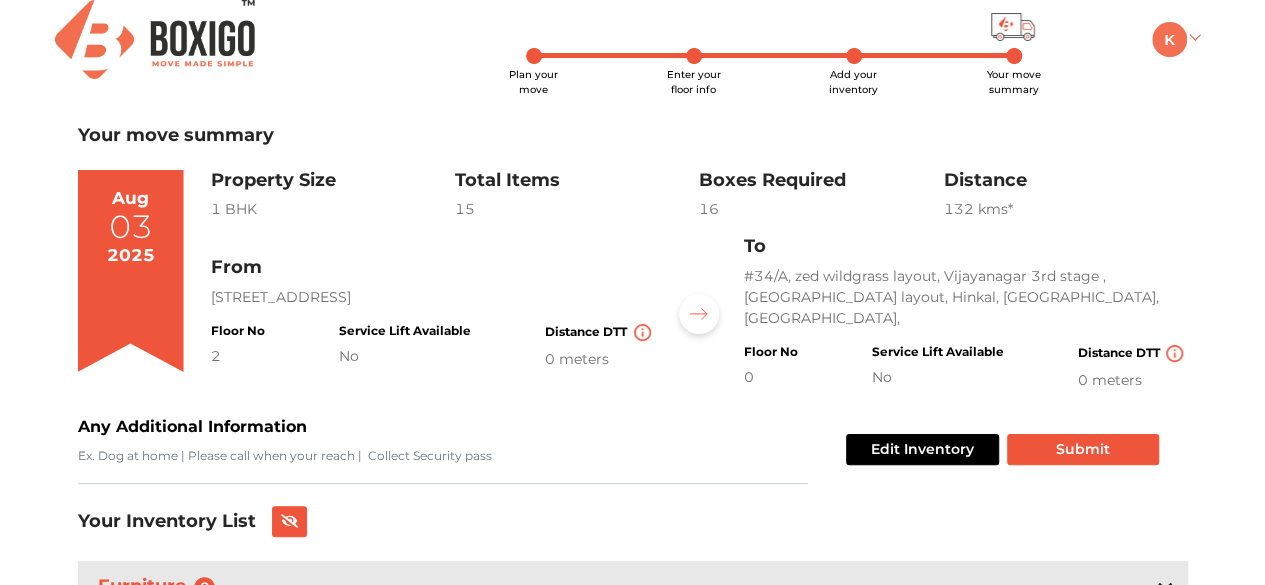 click at bounding box center (1175, 38) 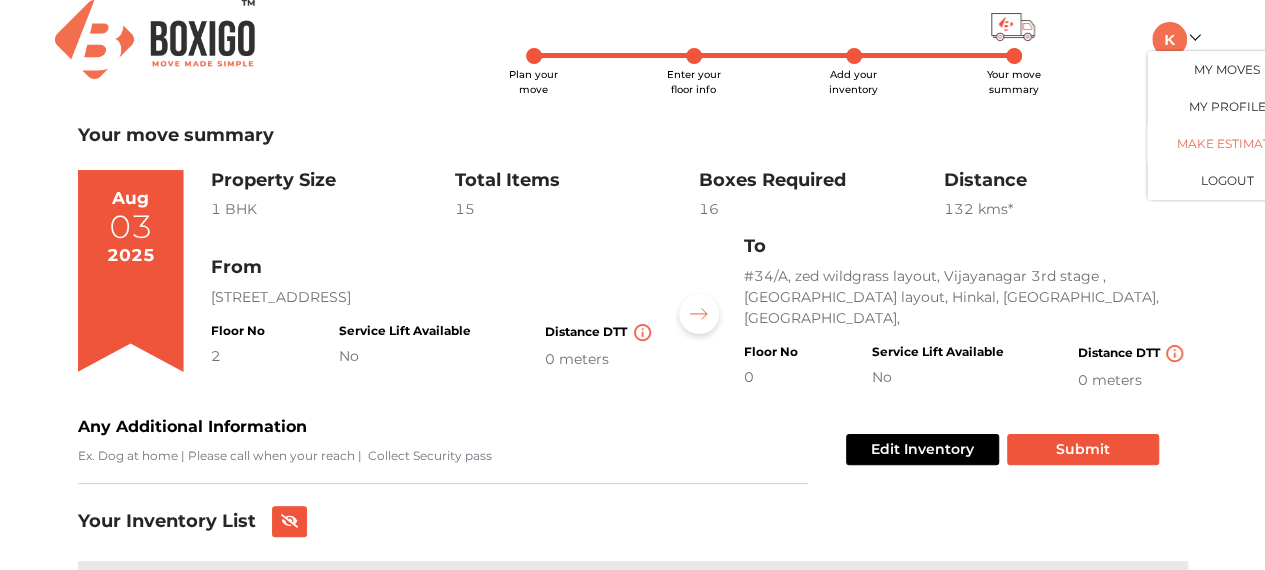 click on "Make Estimate" at bounding box center (1227, 143) 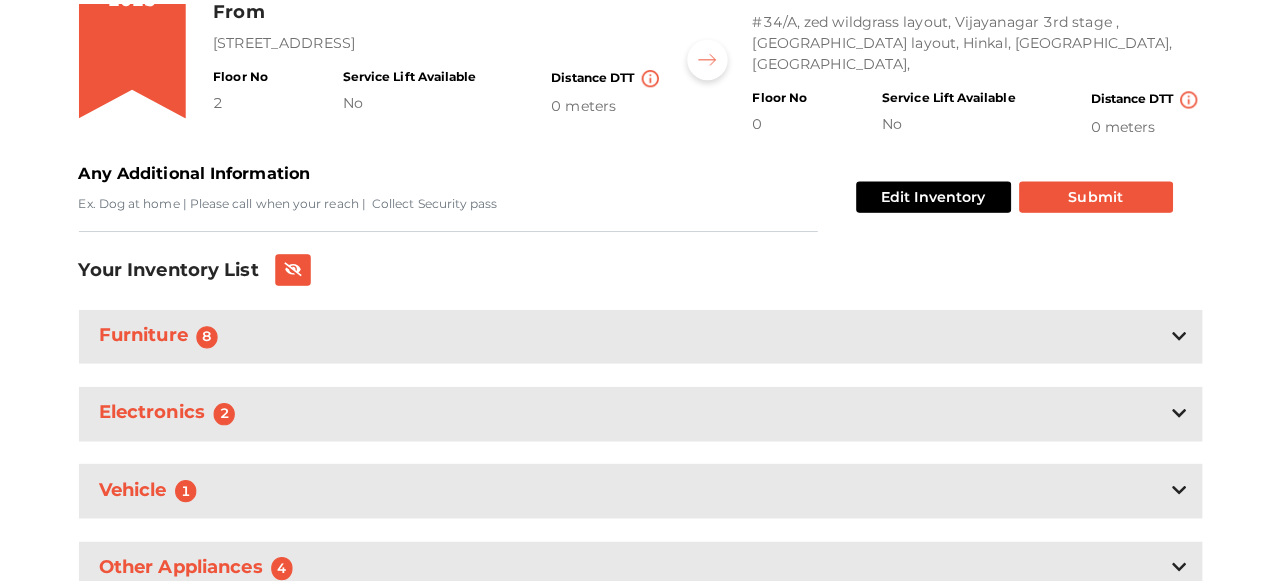scroll, scrollTop: 413, scrollLeft: 0, axis: vertical 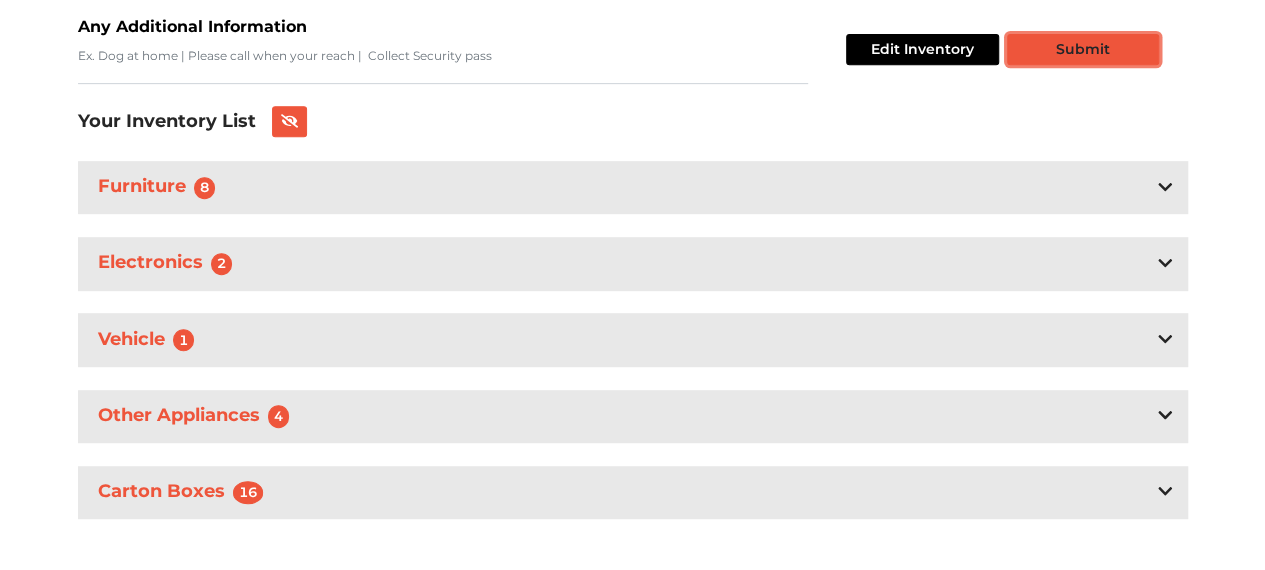 click on "Submit" at bounding box center [1083, 49] 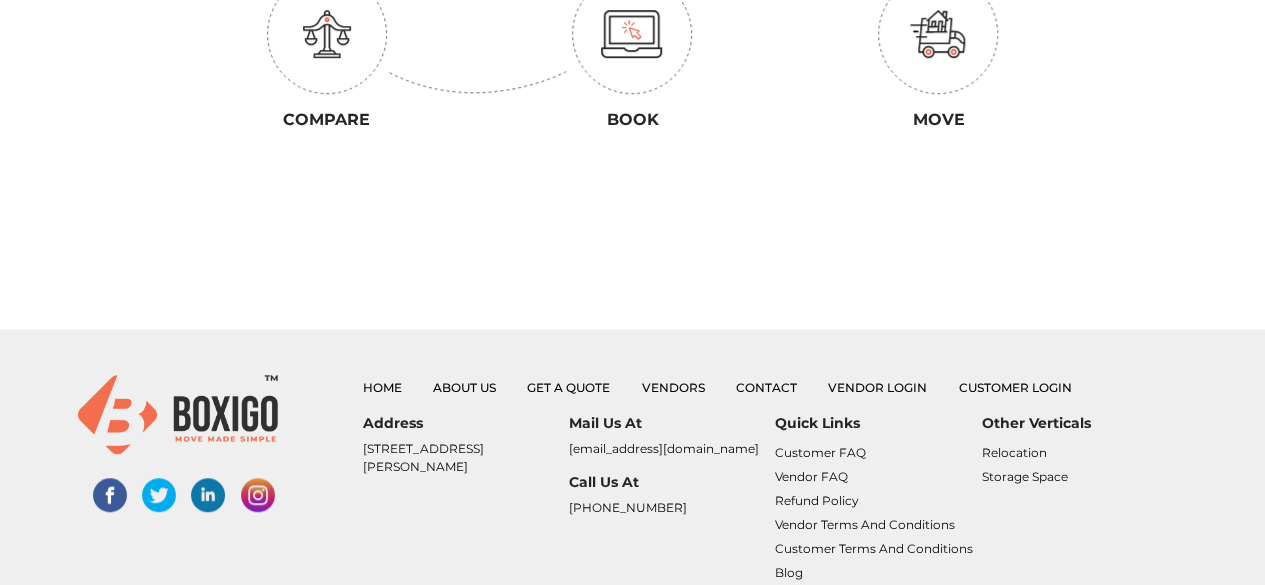 scroll, scrollTop: 796, scrollLeft: 0, axis: vertical 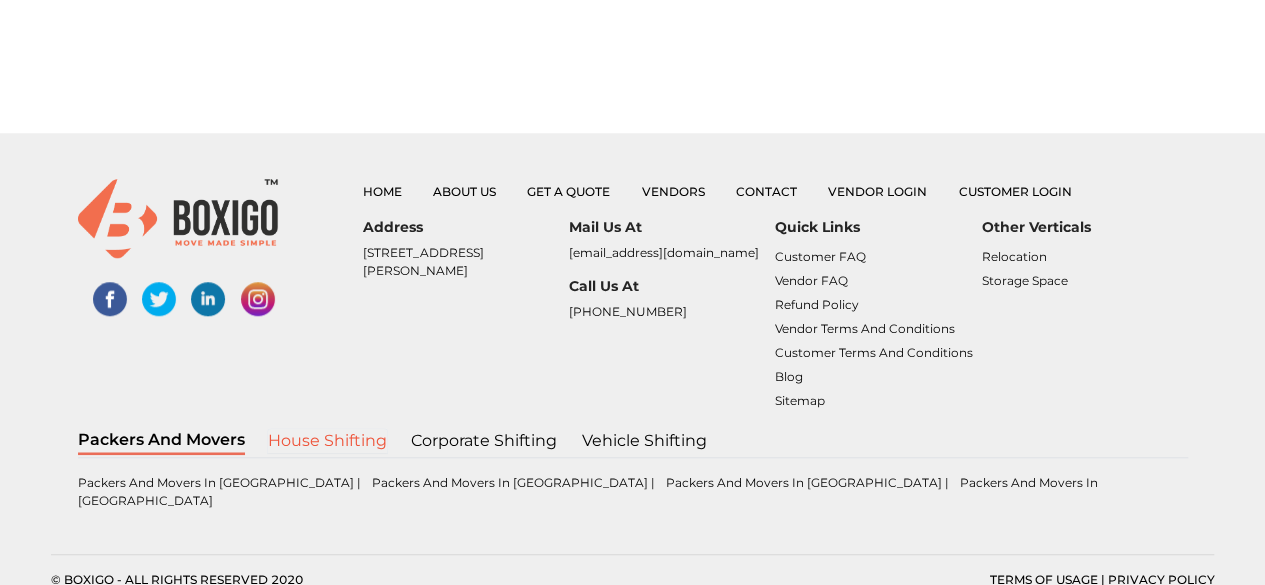 click on "House shifting" at bounding box center [327, 441] 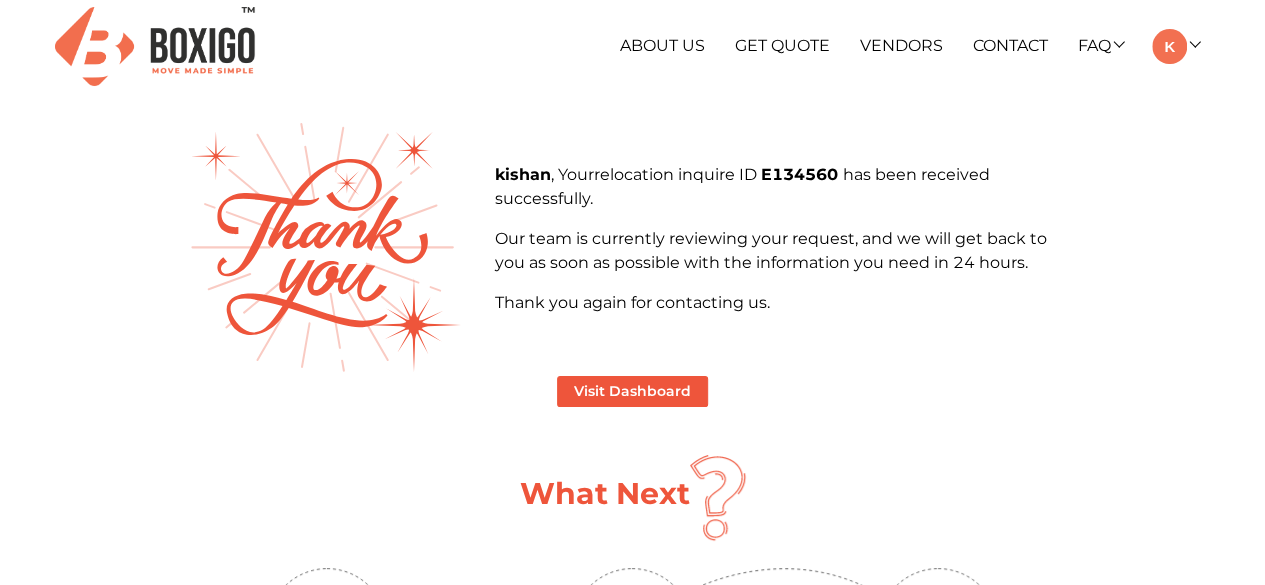 scroll, scrollTop: 0, scrollLeft: 0, axis: both 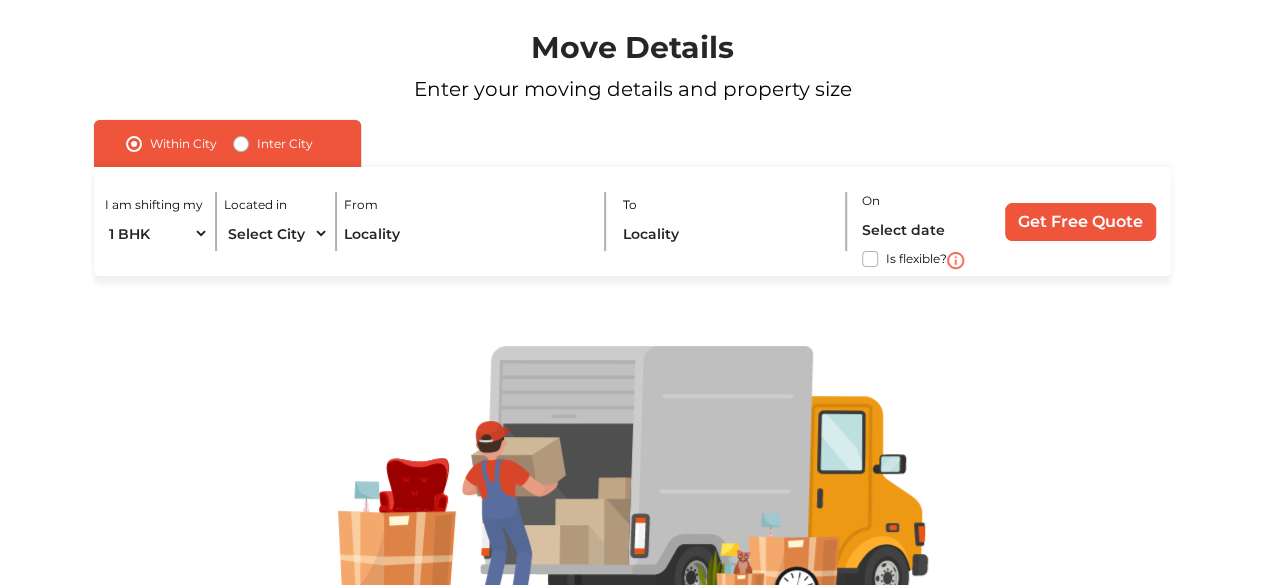 click on "Inter City" at bounding box center [285, 144] 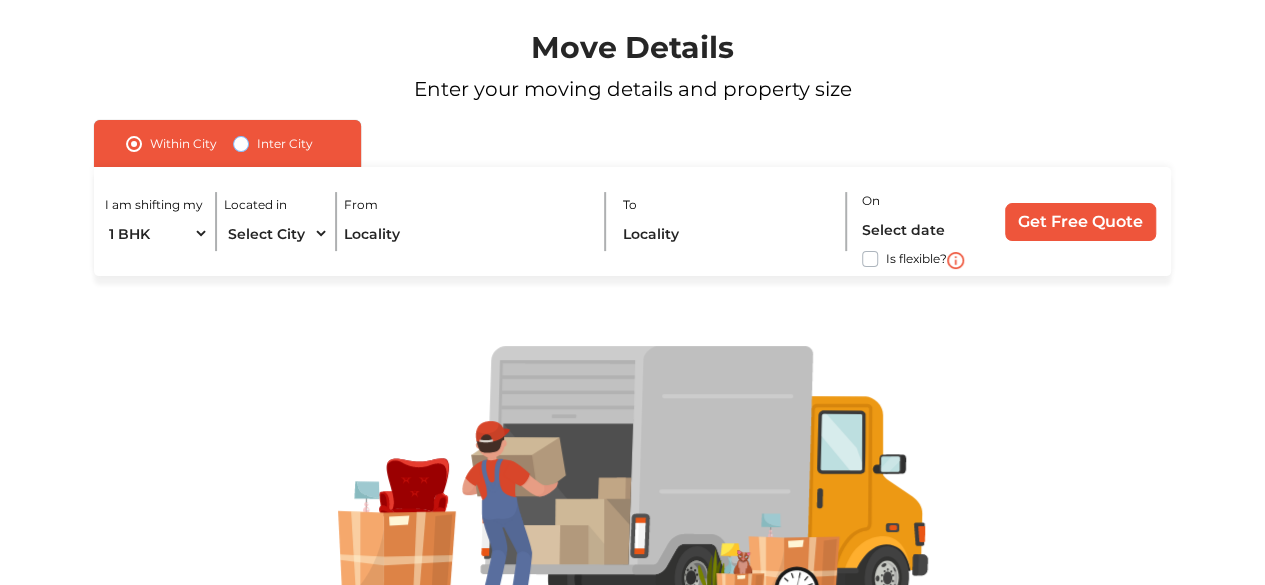 click on "Inter City" at bounding box center [241, 142] 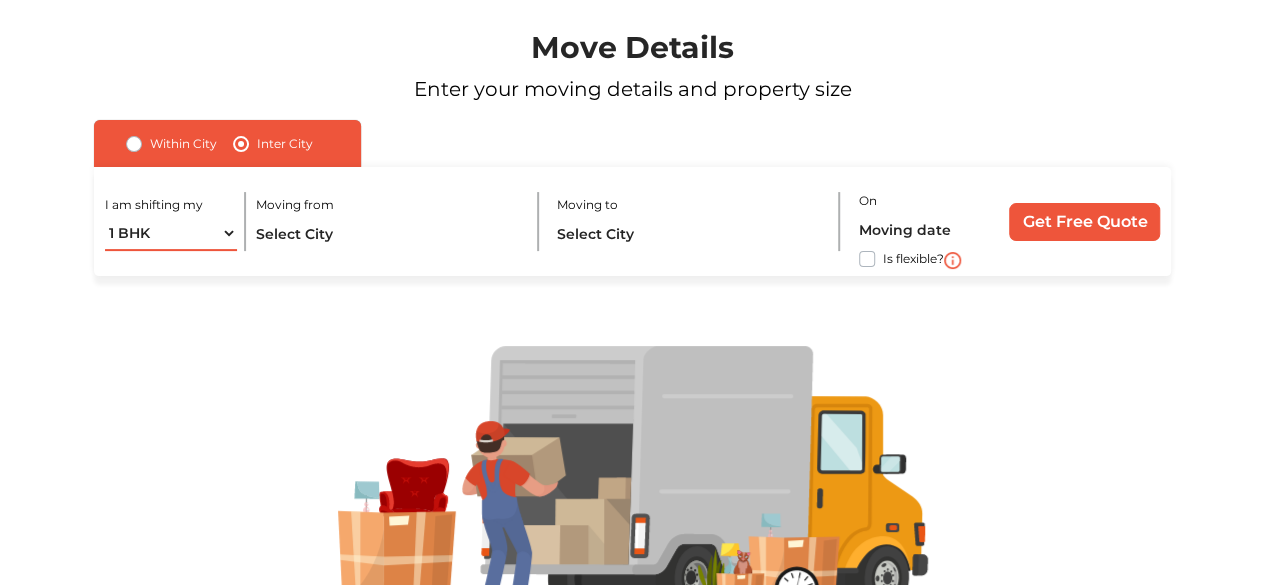 click on "1 BHK 2 BHK 3 BHK 3 + BHK FEW ITEMS" at bounding box center (171, 233) 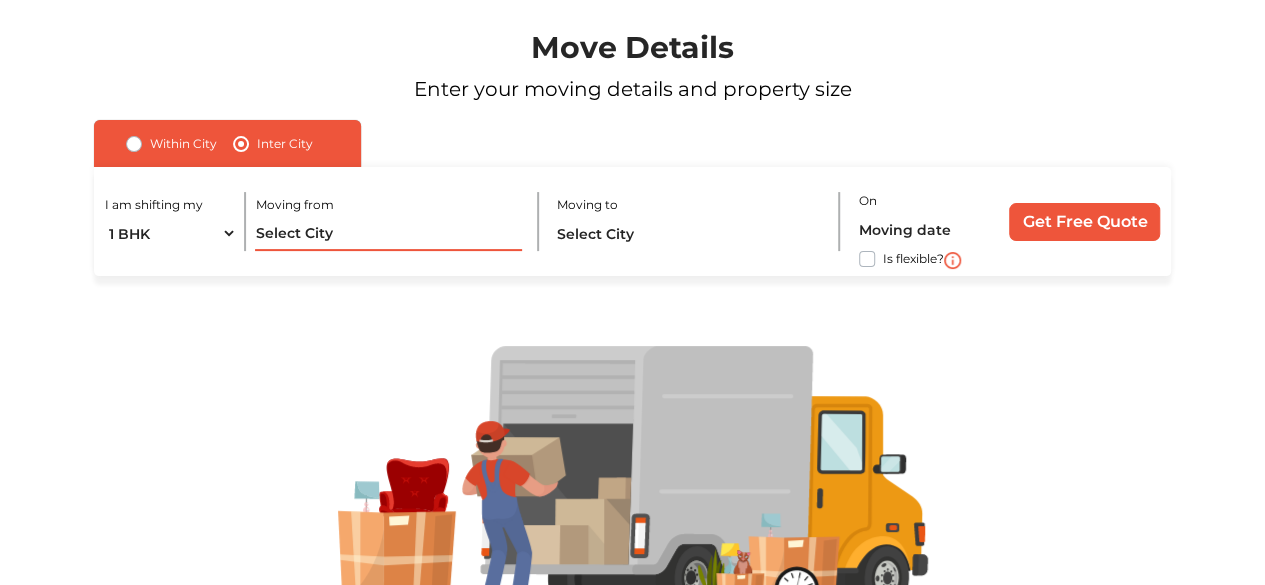 click at bounding box center (388, 233) 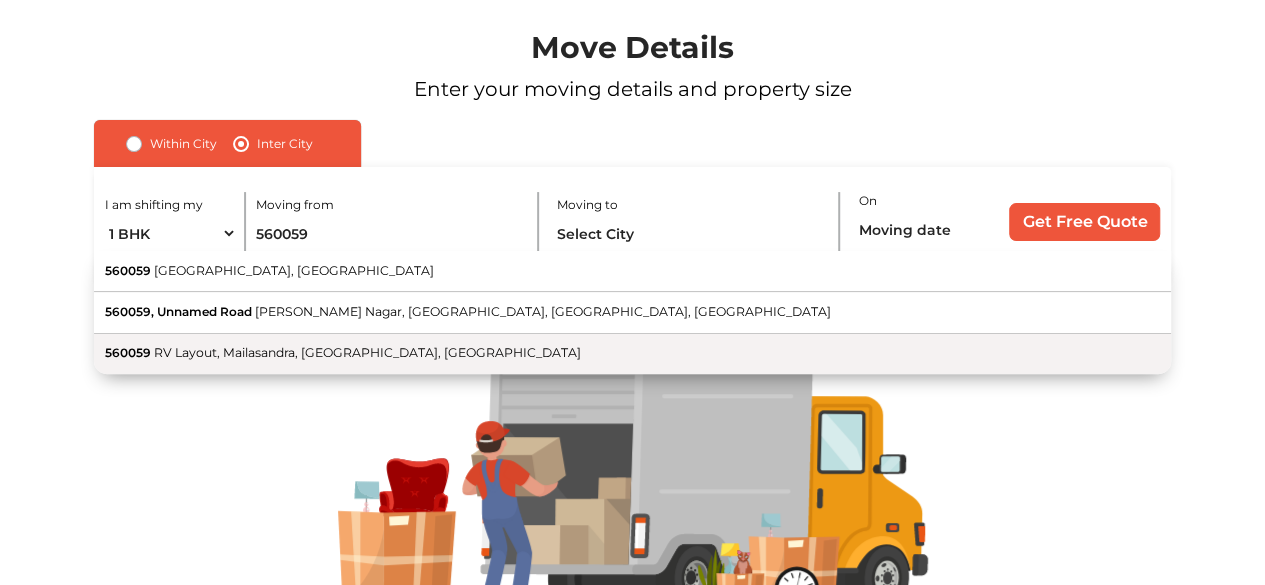 click on "RV Layout, Mailasandra, [GEOGRAPHIC_DATA], [GEOGRAPHIC_DATA]" at bounding box center [367, 352] 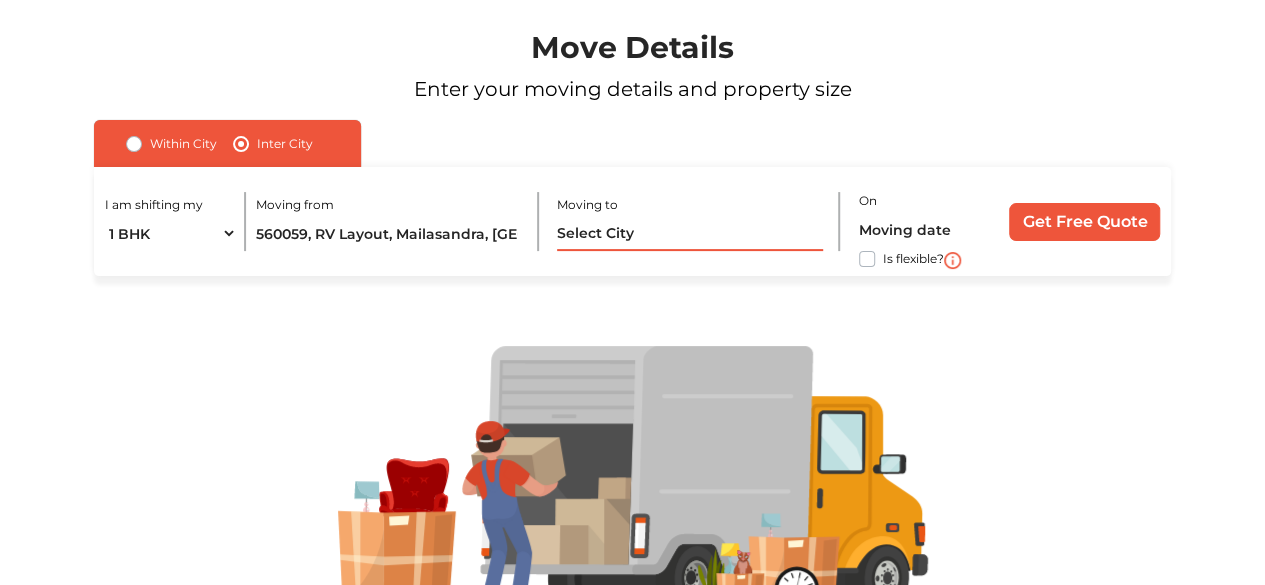 click at bounding box center [690, 233] 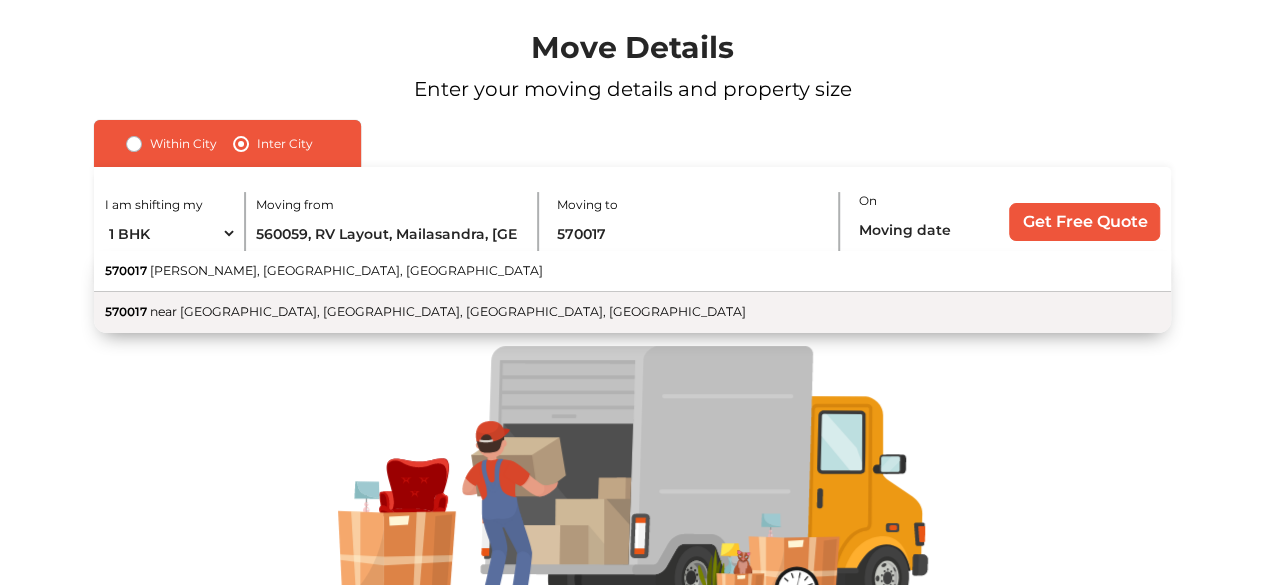 click on "near [GEOGRAPHIC_DATA], [GEOGRAPHIC_DATA], [GEOGRAPHIC_DATA], [GEOGRAPHIC_DATA]" at bounding box center (448, 311) 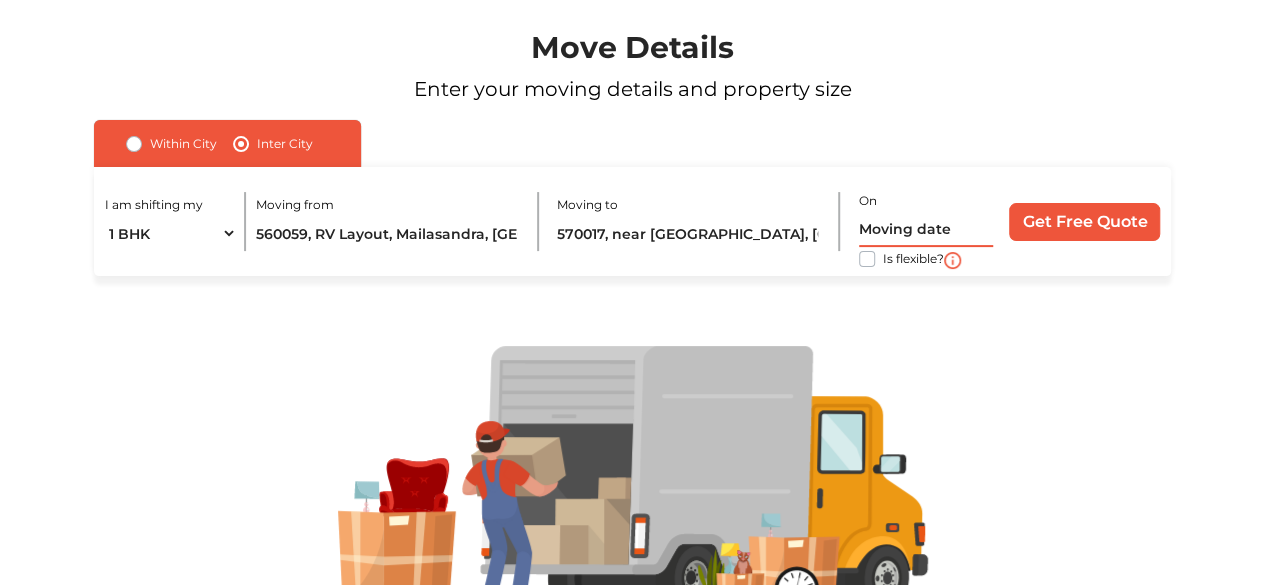 click at bounding box center [926, 229] 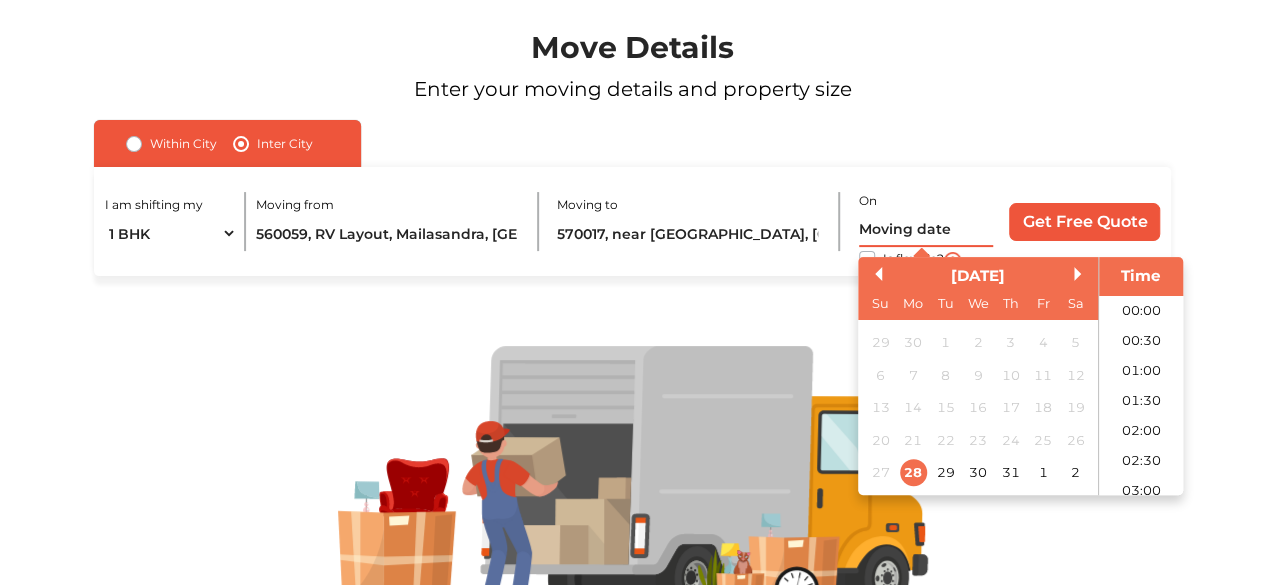 scroll, scrollTop: 845, scrollLeft: 0, axis: vertical 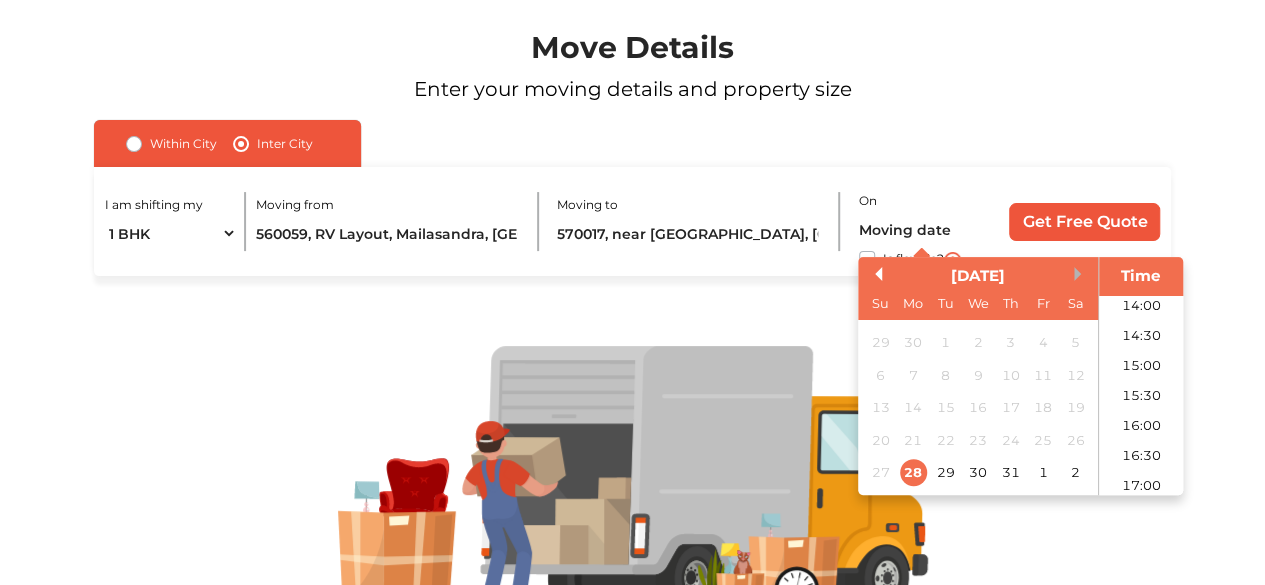 click on "Next Month" at bounding box center (1081, 274) 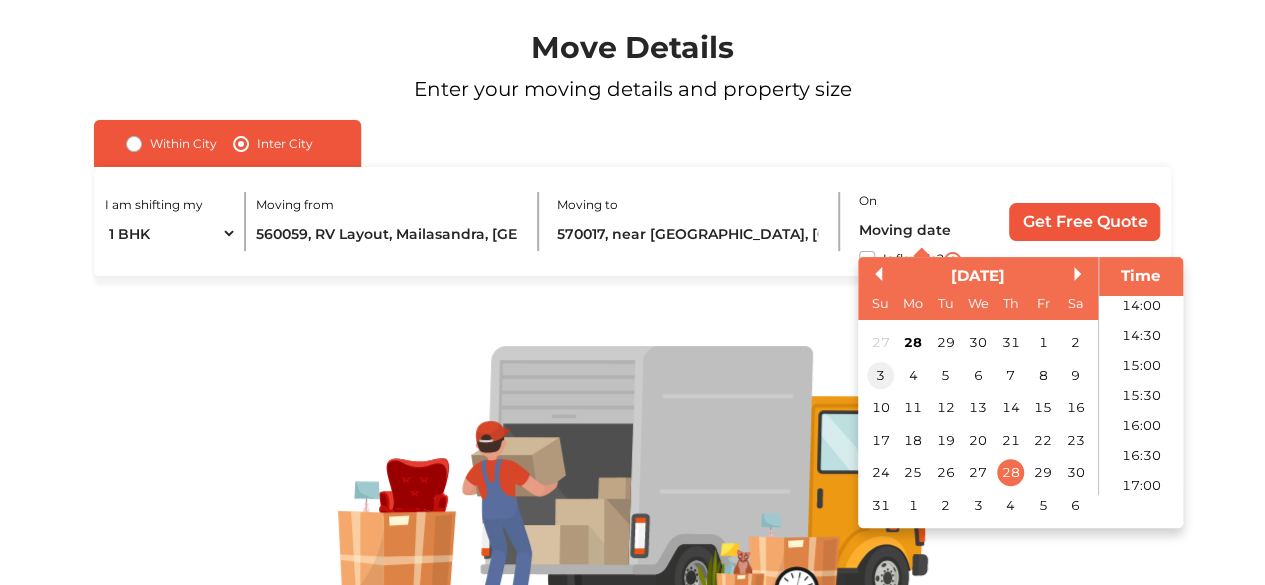 click on "3" at bounding box center [880, 375] 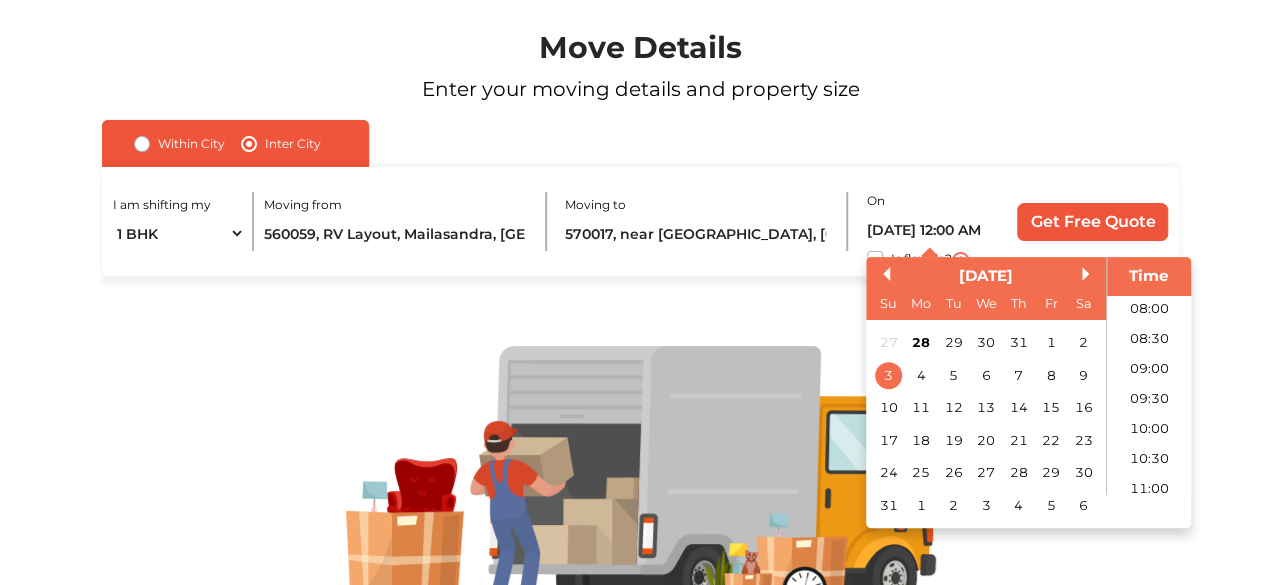 scroll, scrollTop: 446, scrollLeft: 0, axis: vertical 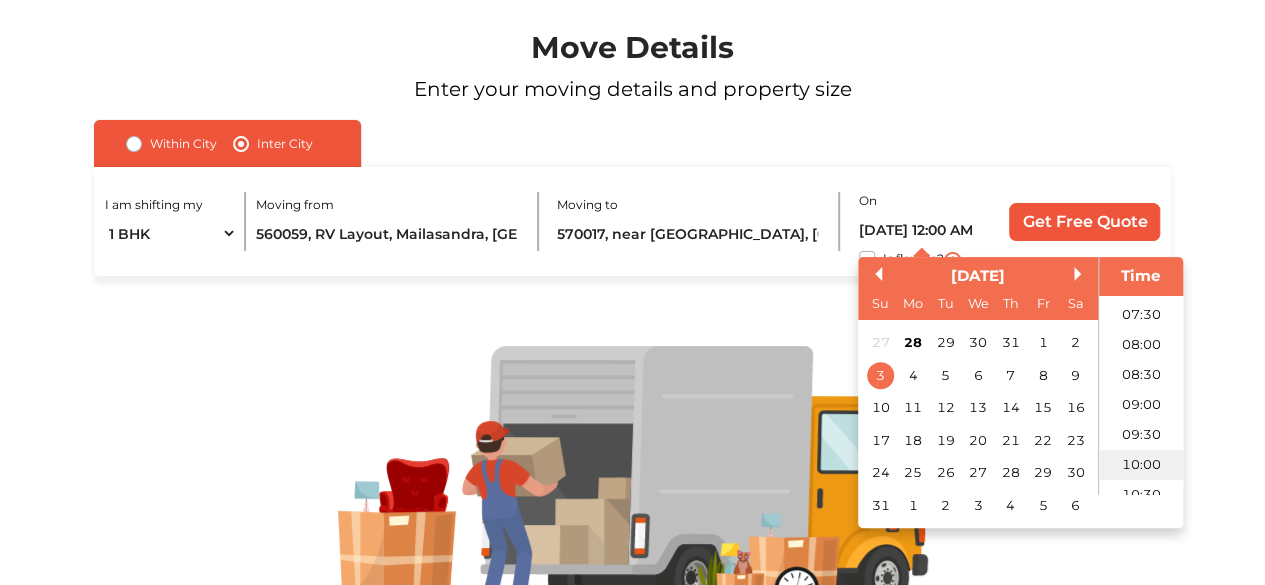 click on "10:00" at bounding box center (1141, 465) 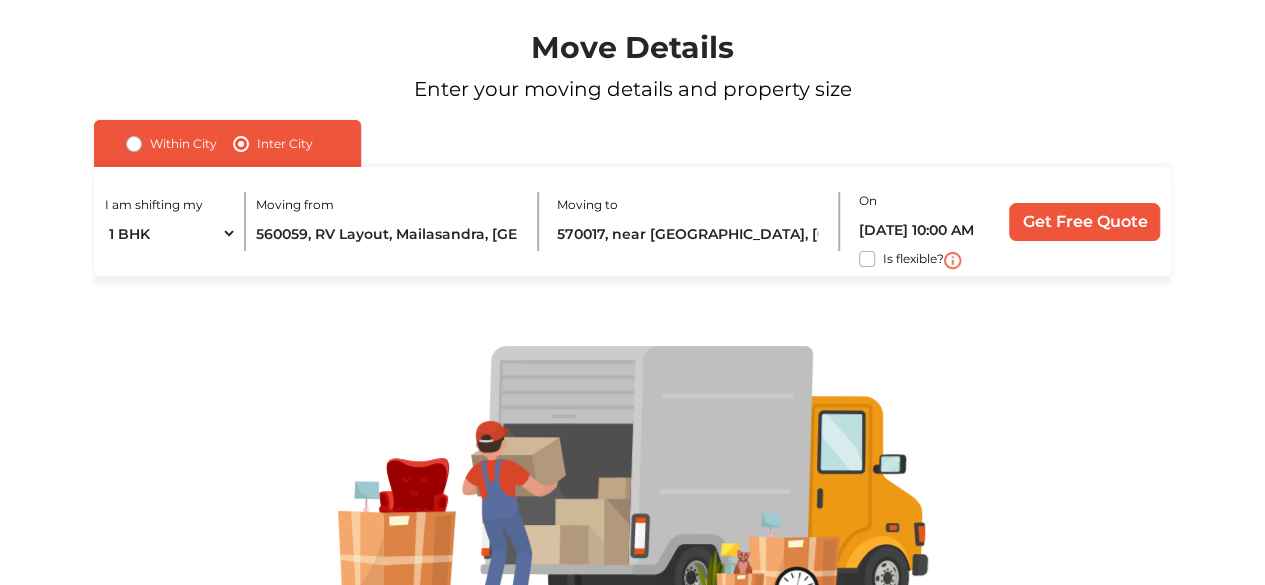 drag, startPoint x: 1110, startPoint y: 348, endPoint x: 1100, endPoint y: 248, distance: 100.49876 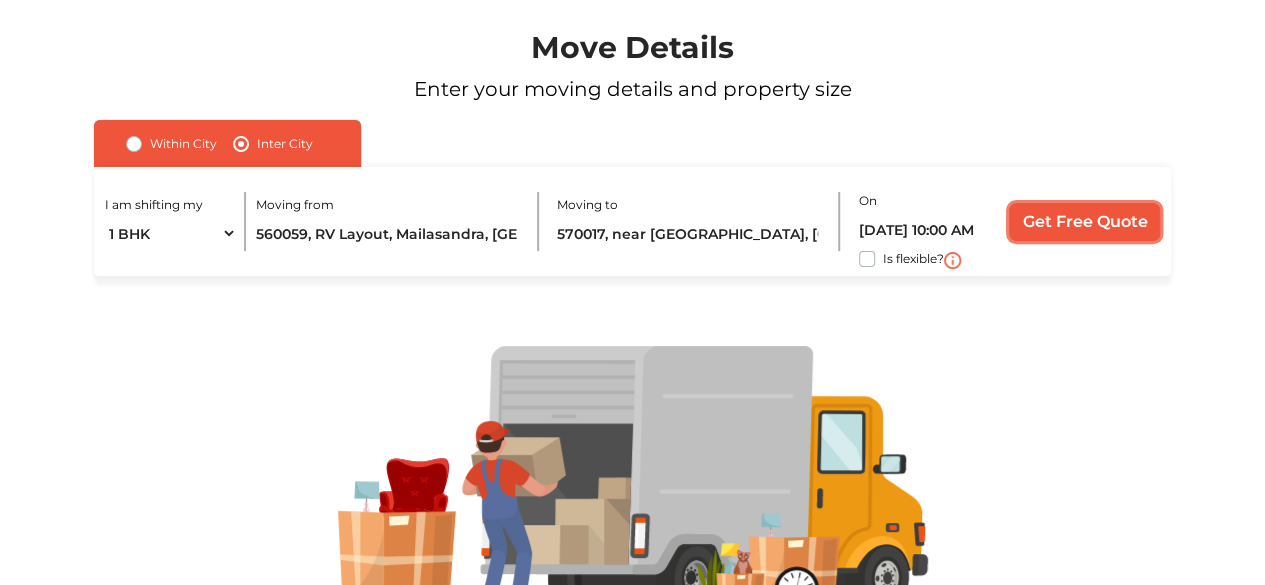 click on "Get Free Quote" at bounding box center (1084, 222) 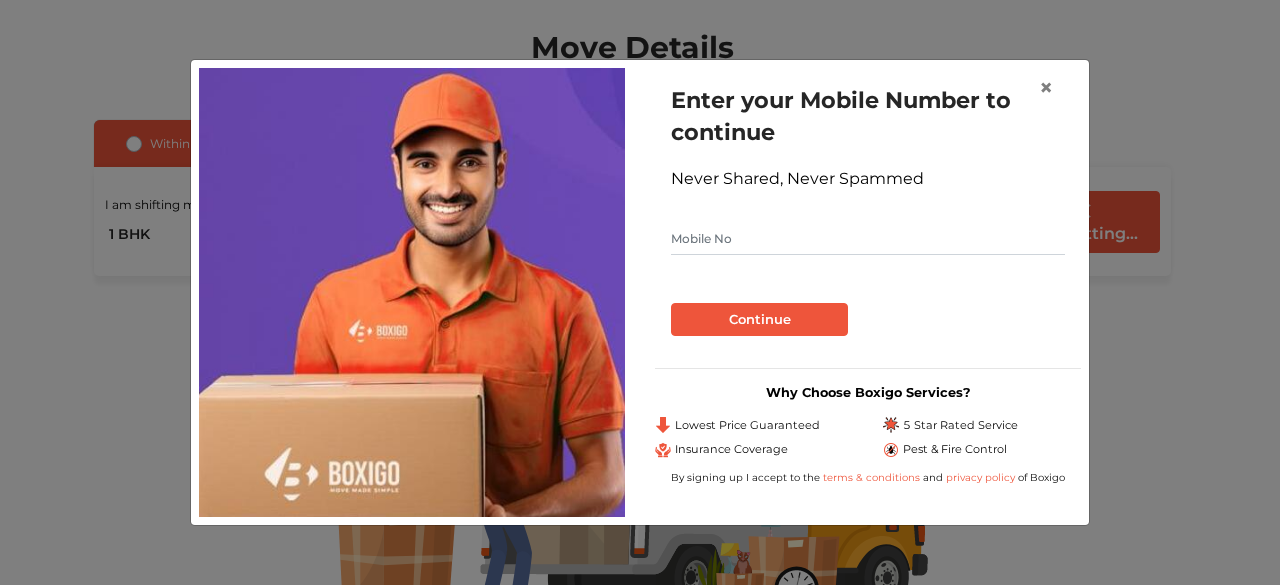 click at bounding box center [868, 239] 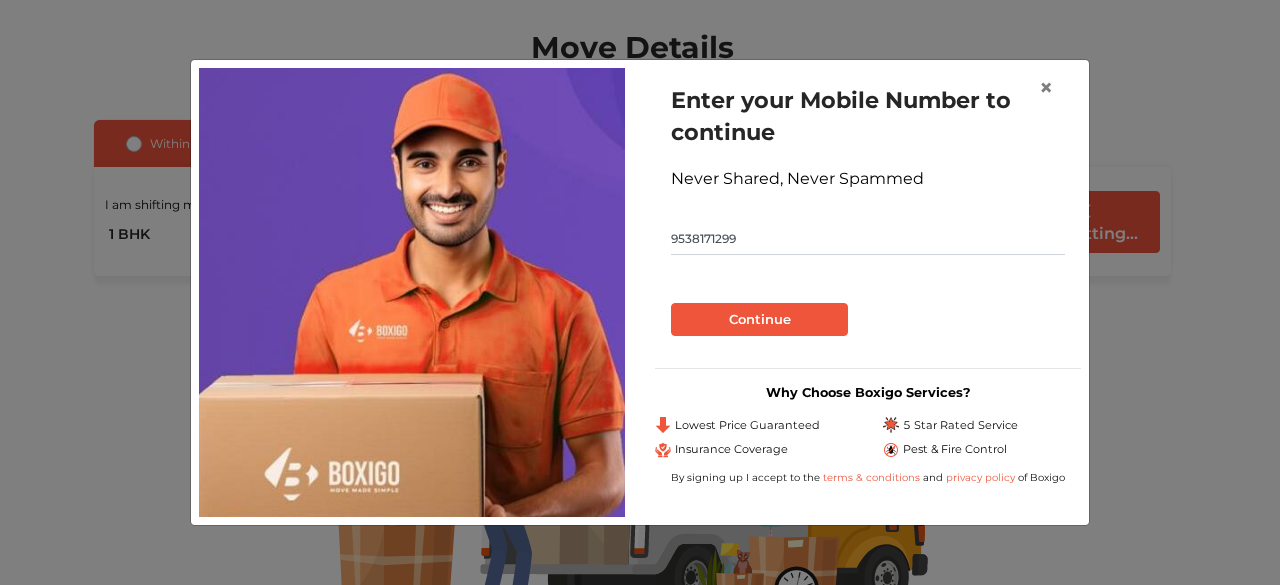 type on "9538171299" 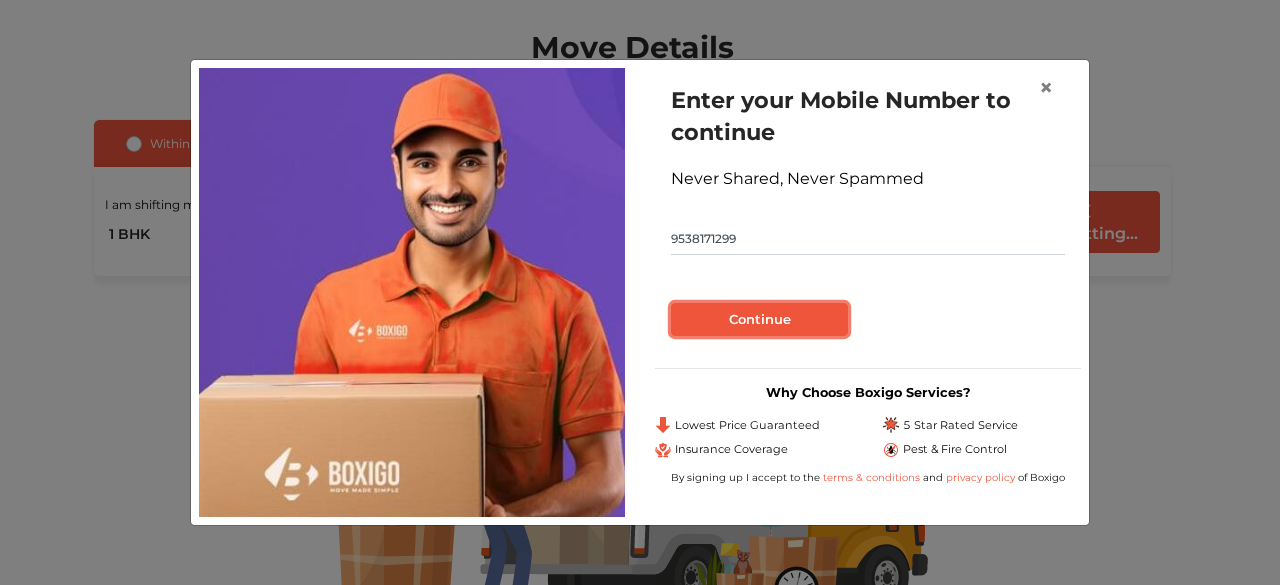 click on "Continue" at bounding box center [759, 320] 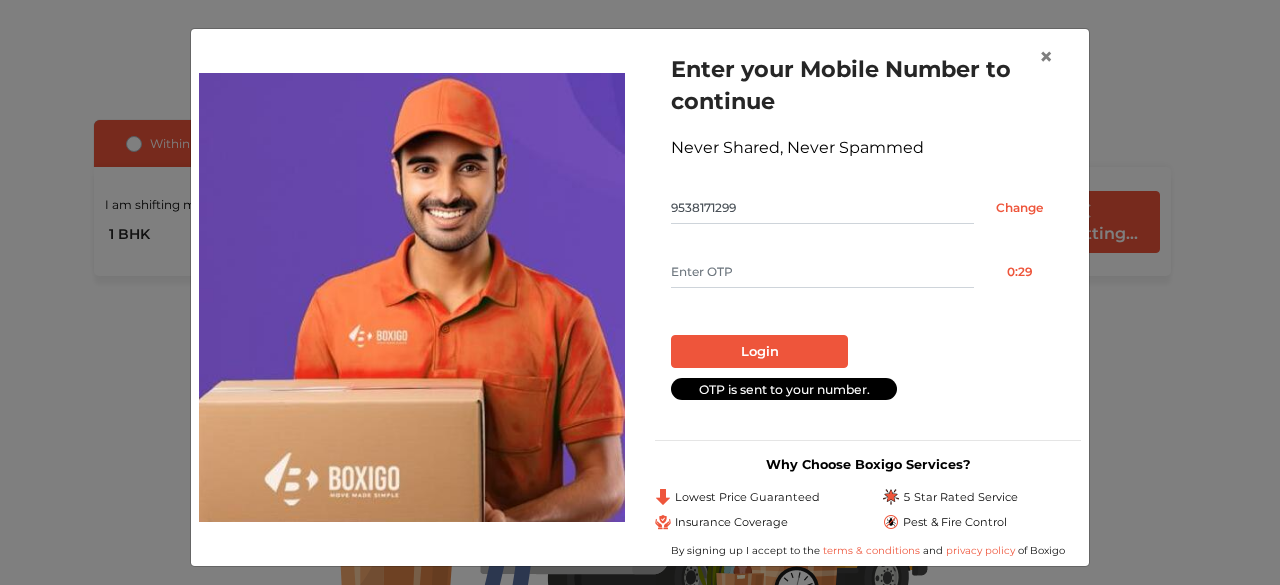 click at bounding box center [822, 272] 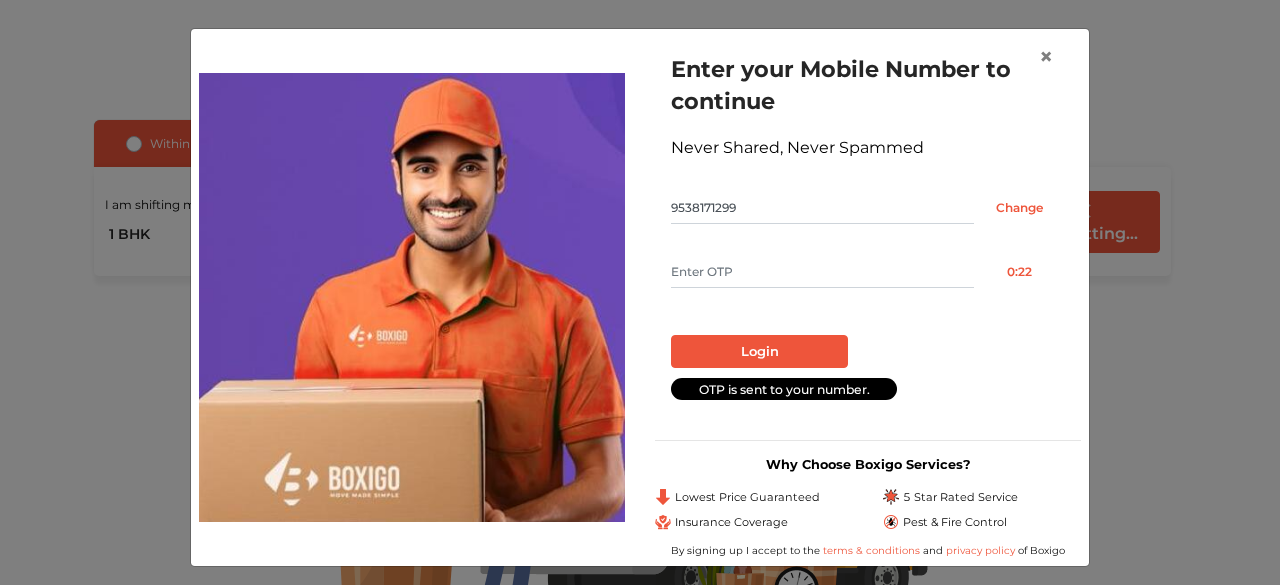 drag, startPoint x: 722, startPoint y: 272, endPoint x: 712, endPoint y: 271, distance: 10.049875 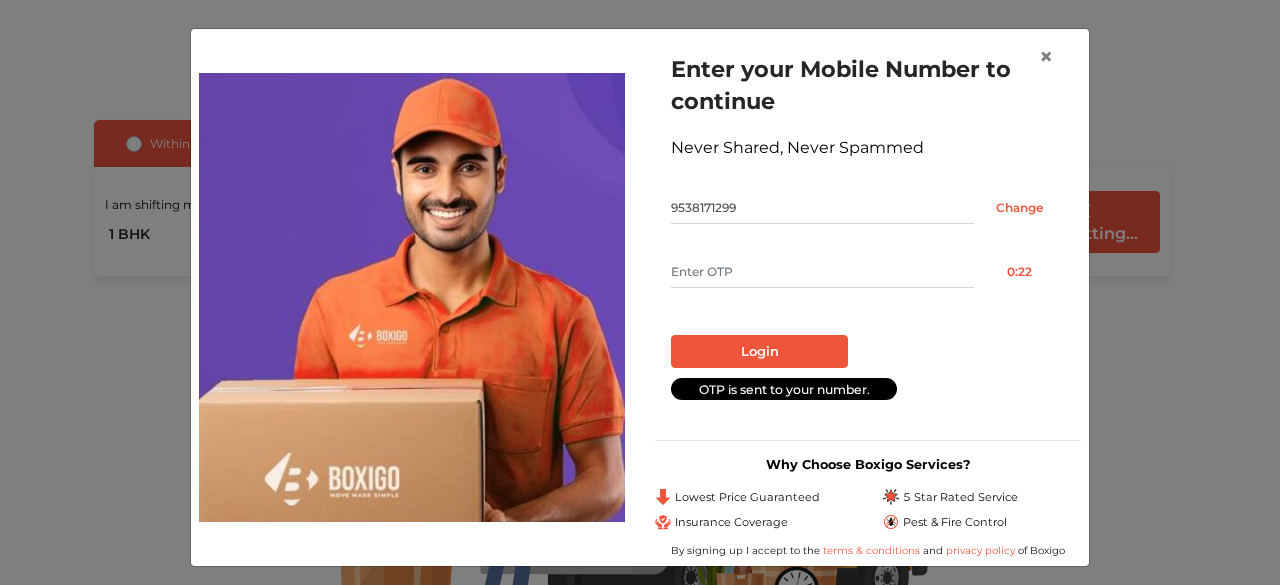 click at bounding box center [822, 272] 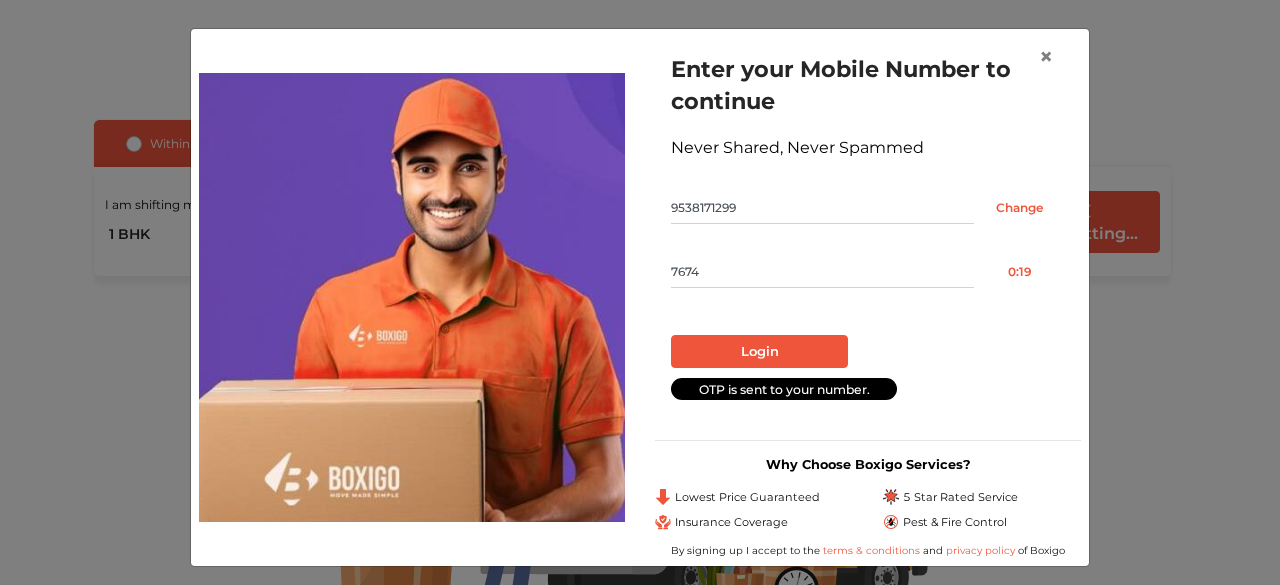 type on "7674" 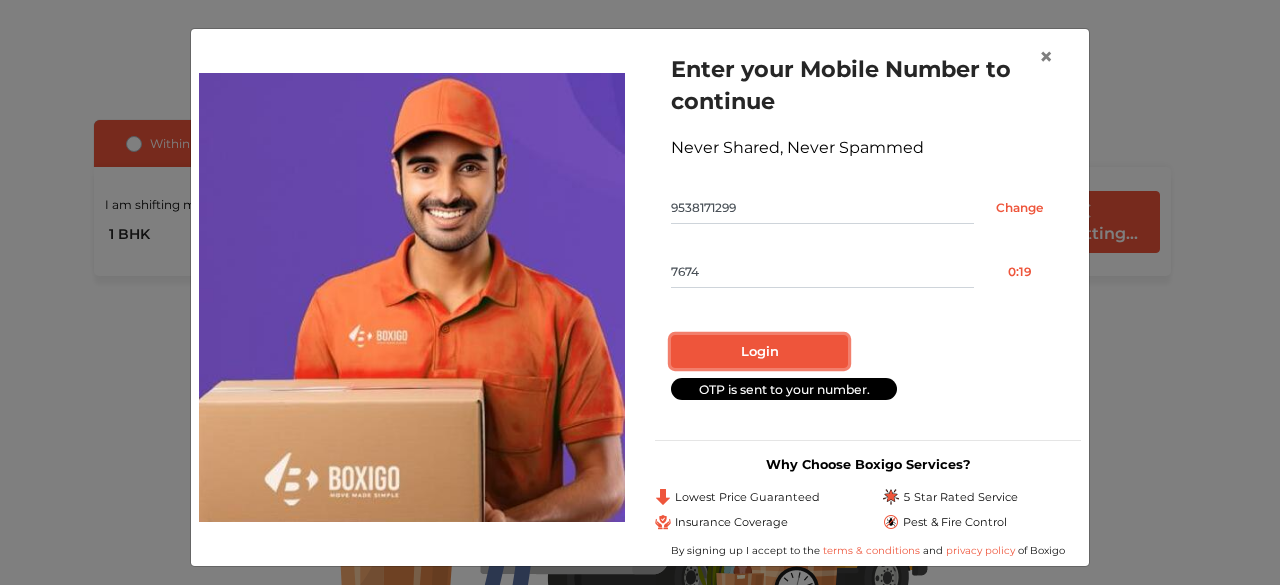 click on "Login" at bounding box center (759, 352) 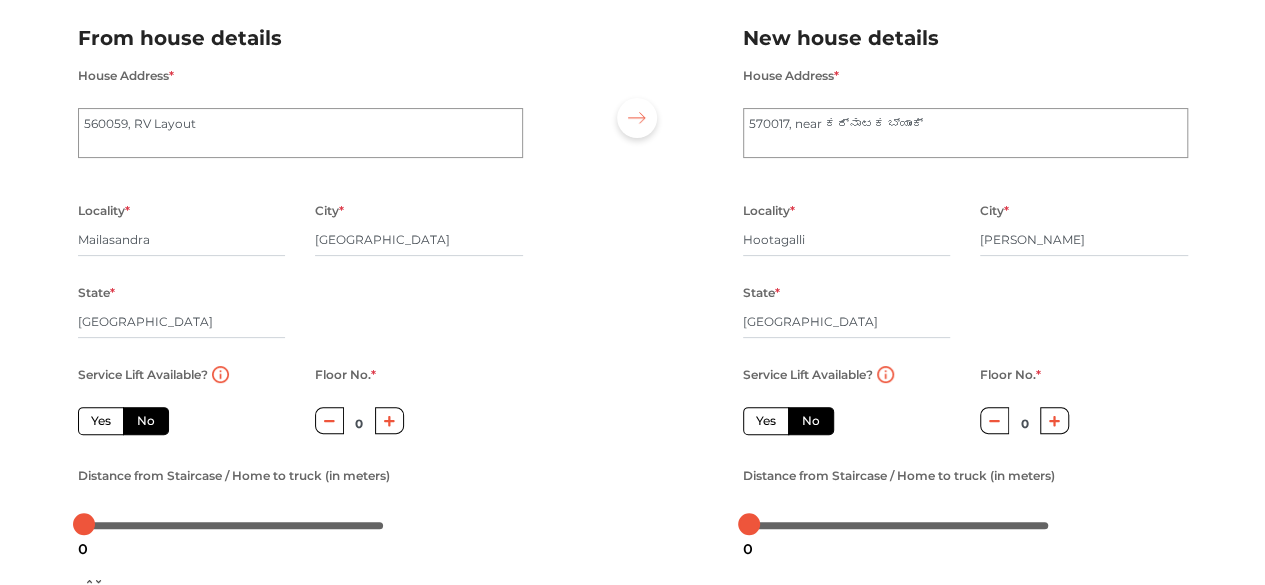 scroll, scrollTop: 360, scrollLeft: 0, axis: vertical 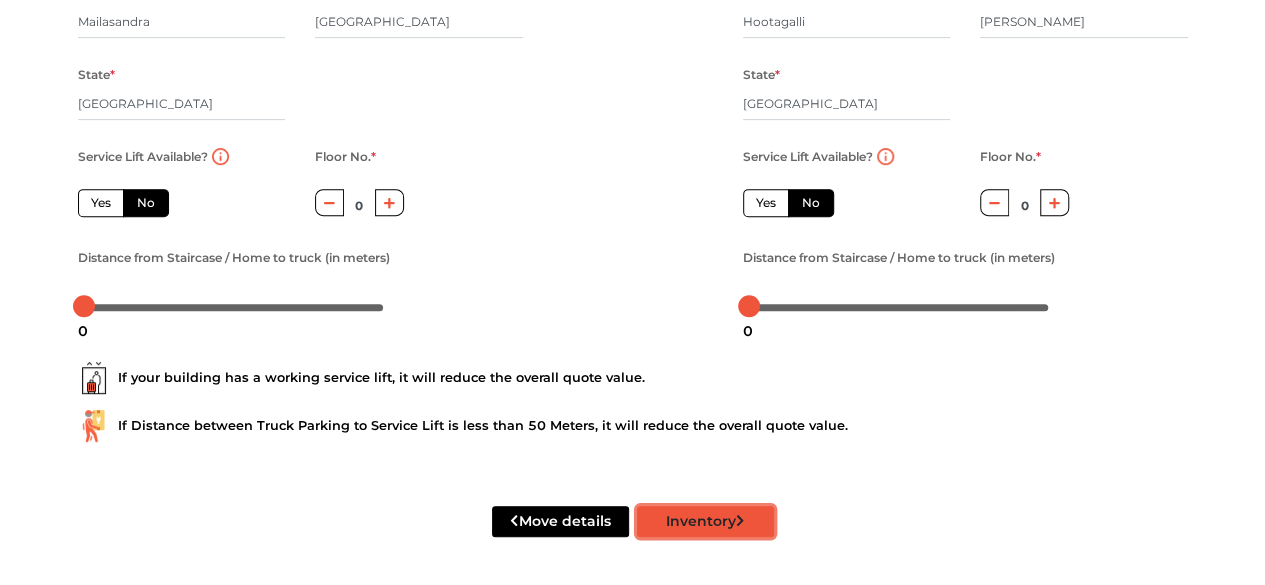 click on "Inventory" at bounding box center [705, 521] 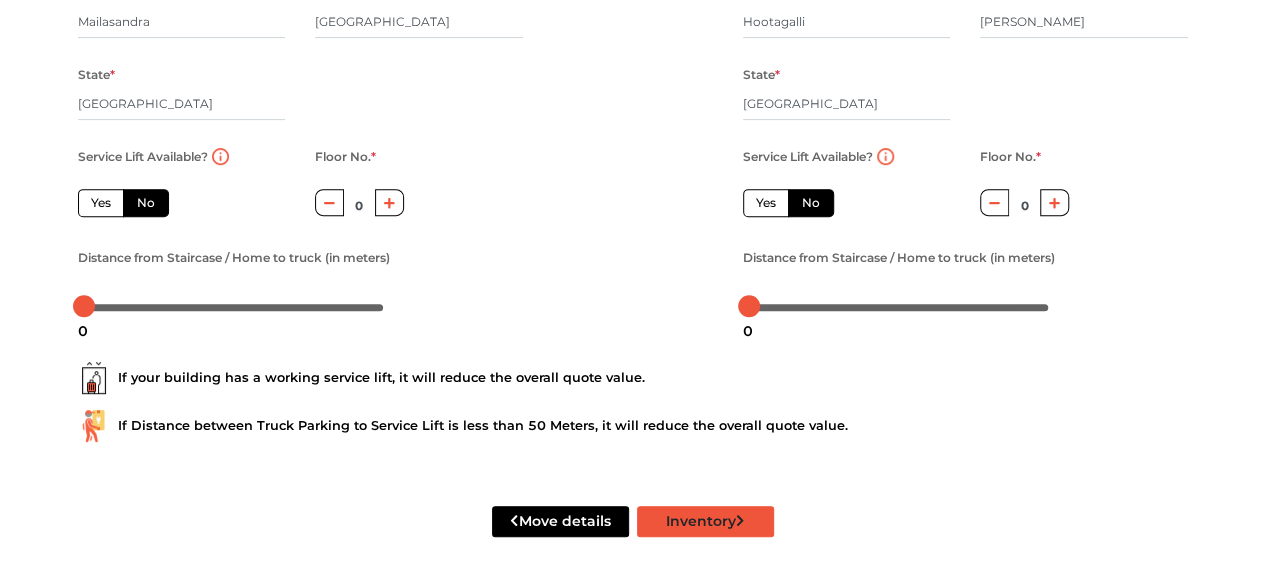 radio on "true" 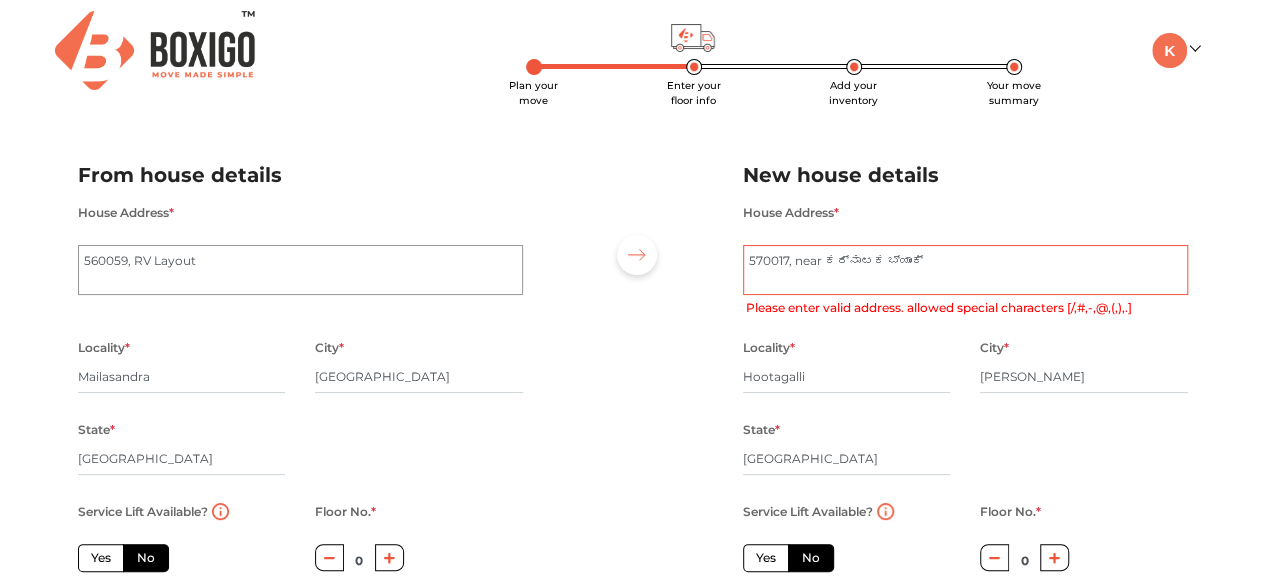 scroll, scrollTop: 0, scrollLeft: 0, axis: both 